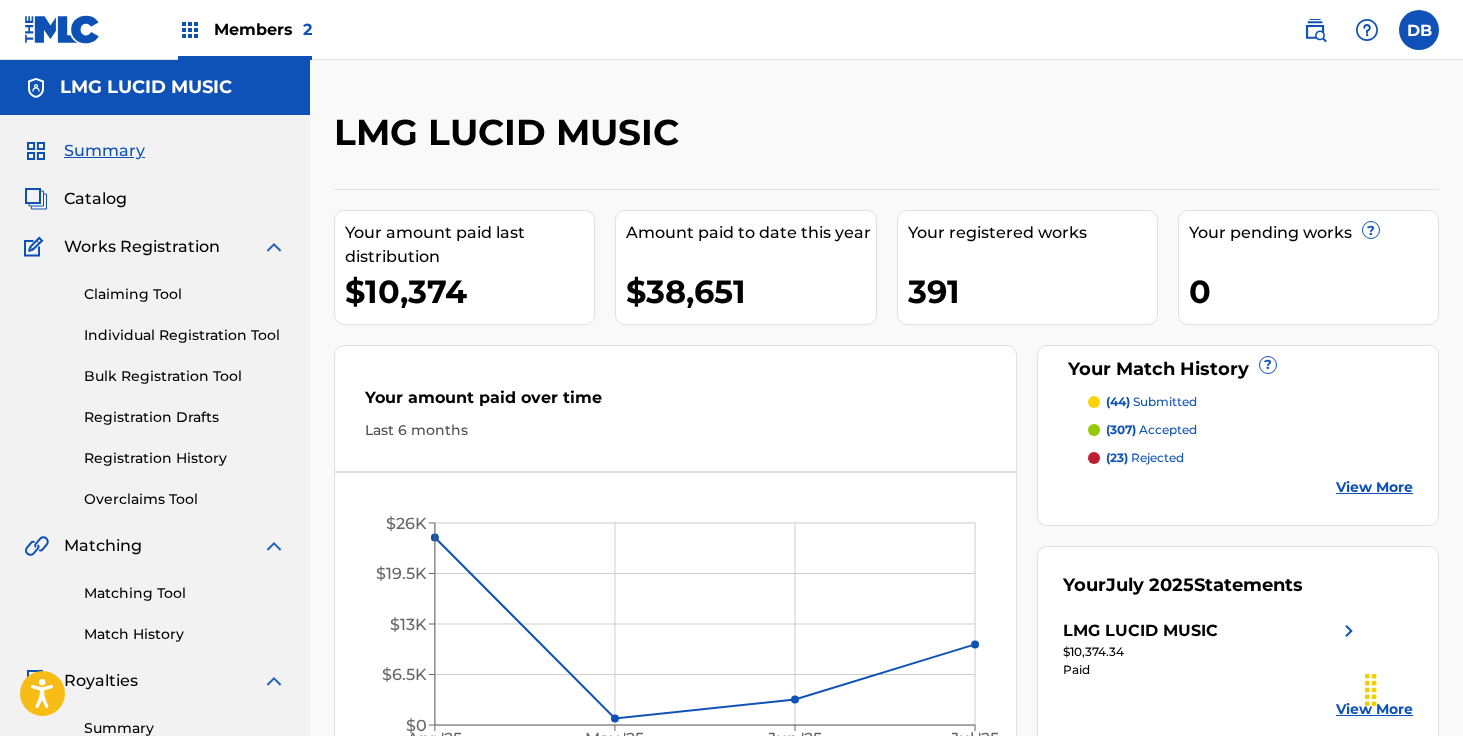 scroll, scrollTop: 182, scrollLeft: 0, axis: vertical 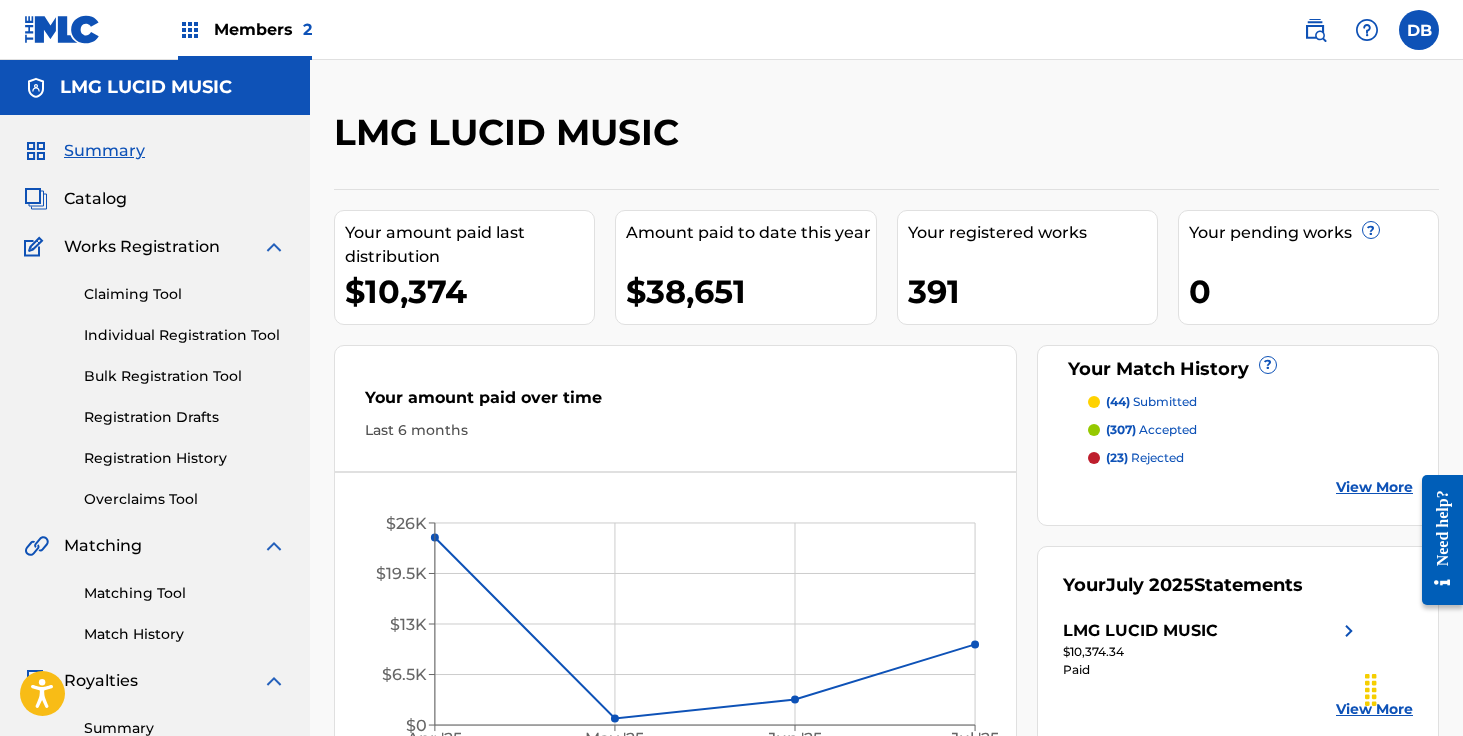 click at bounding box center (1315, 30) 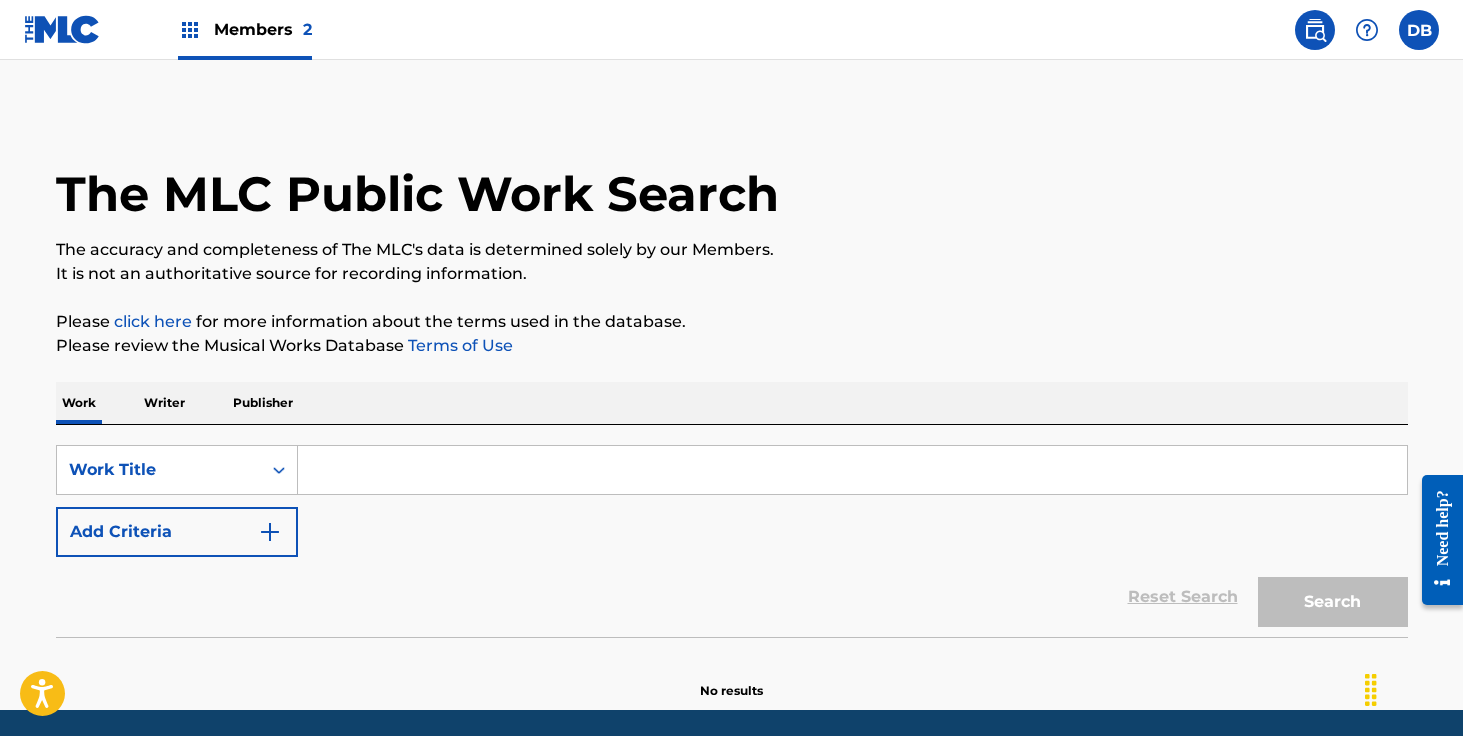 click at bounding box center [852, 470] 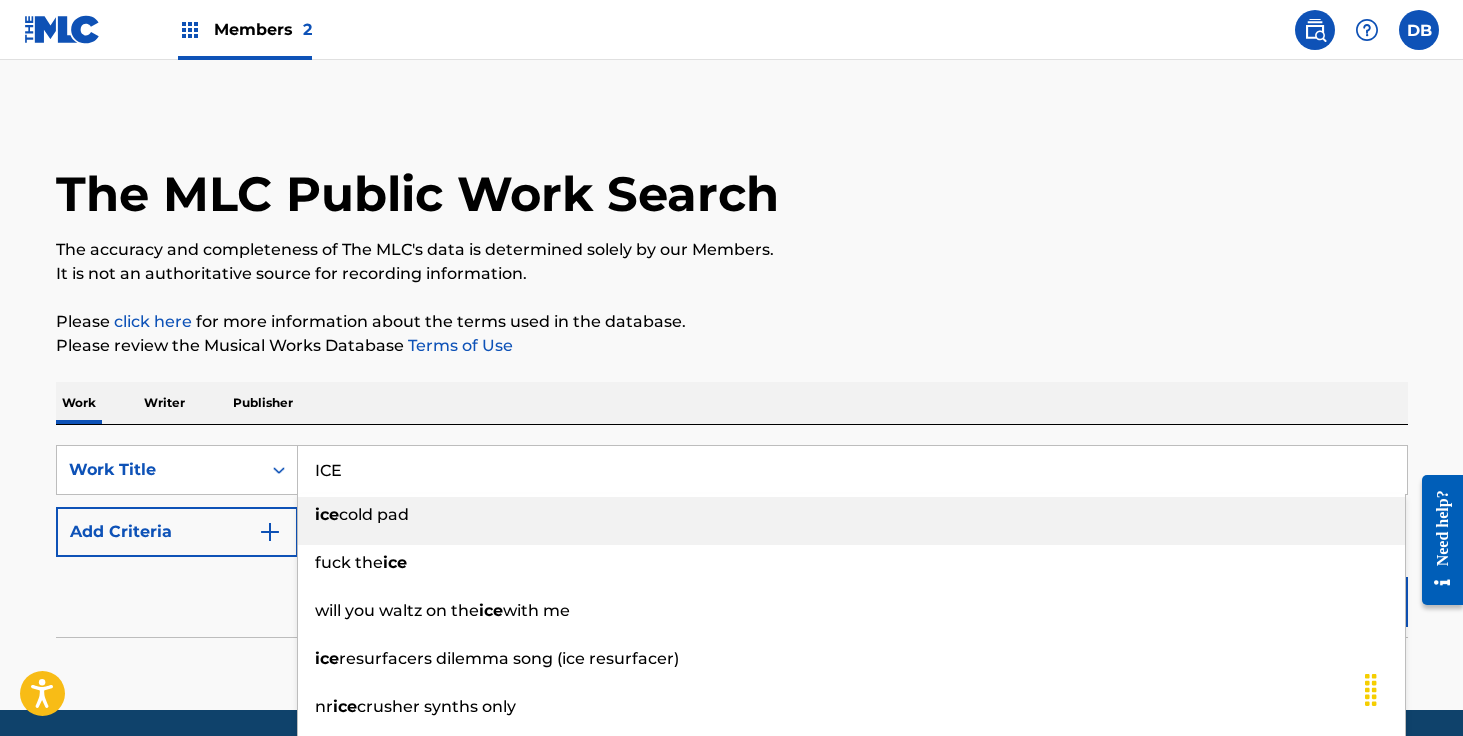 type on "ICE" 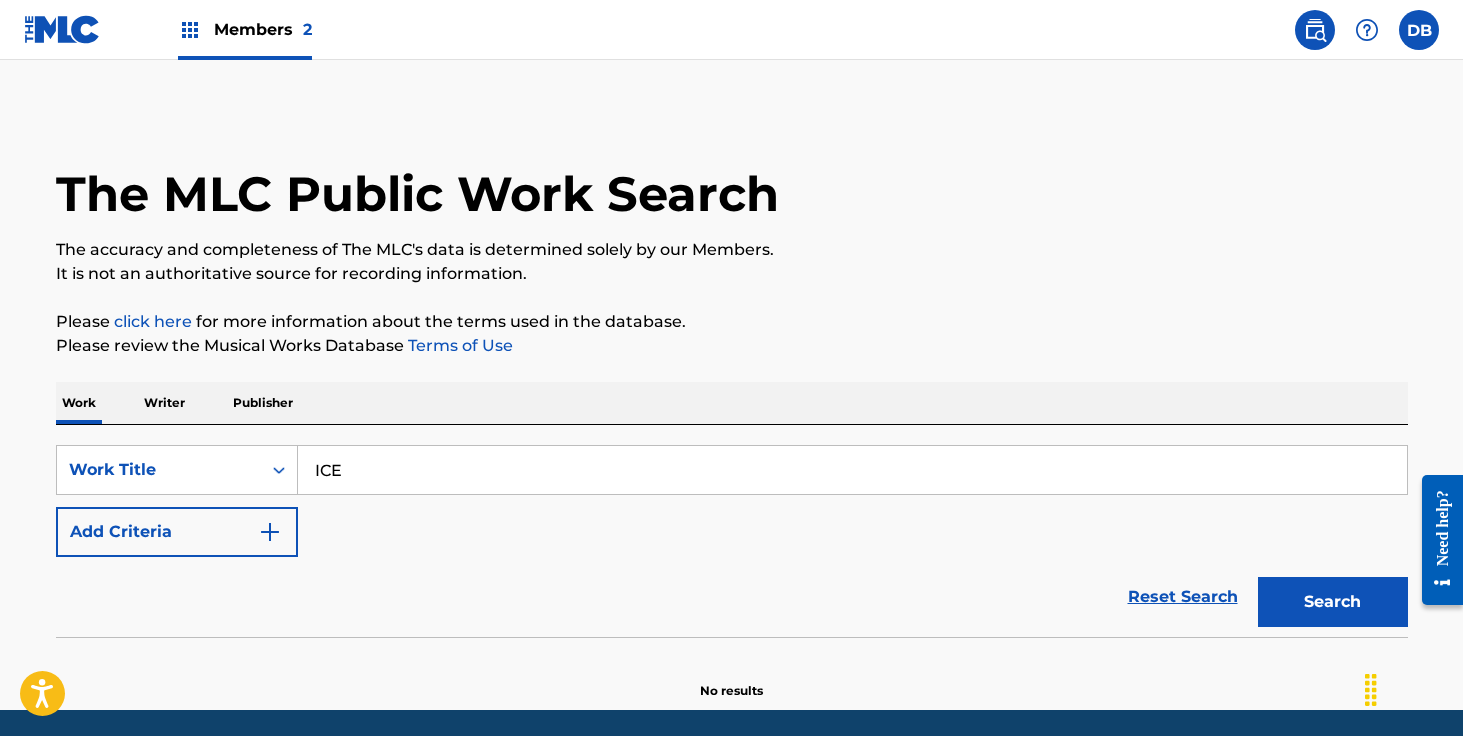 click at bounding box center [270, 532] 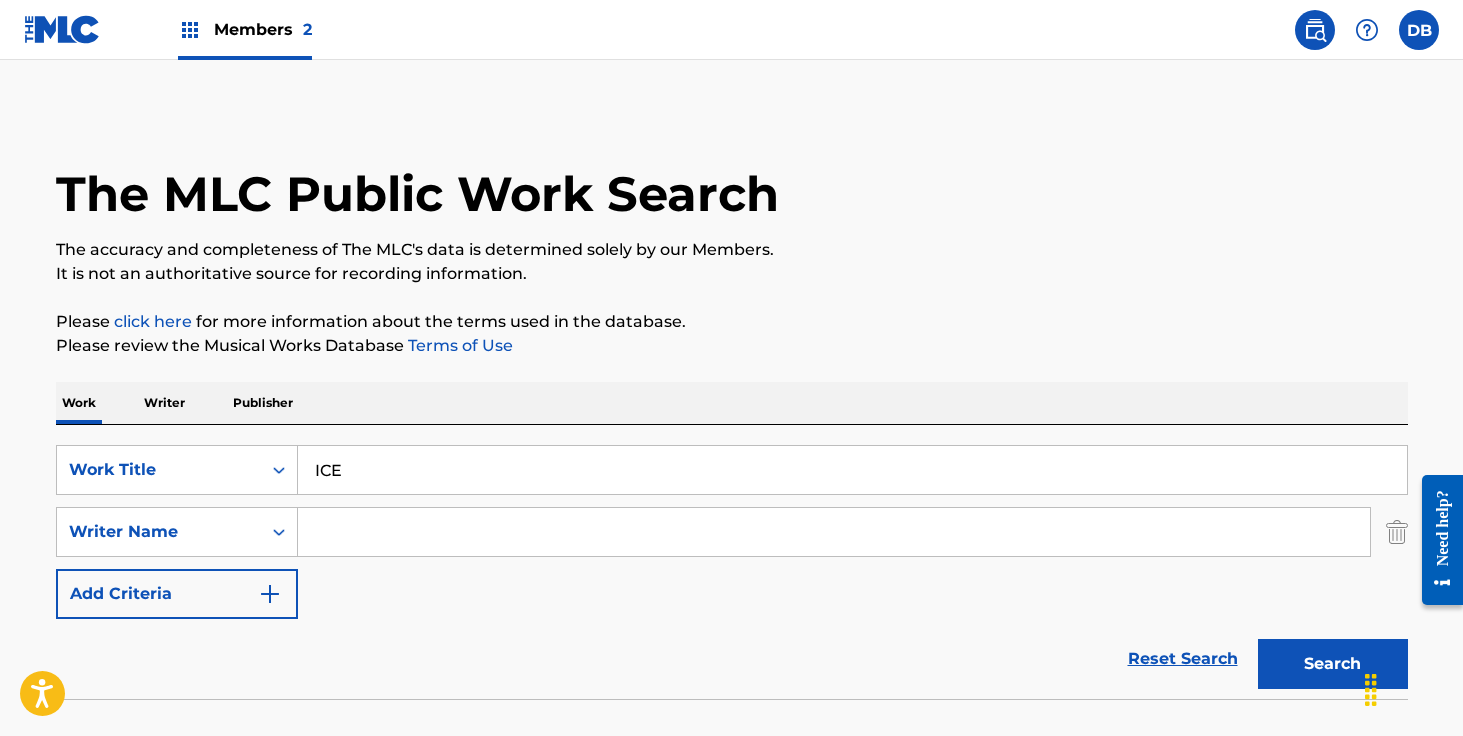 click at bounding box center (834, 532) 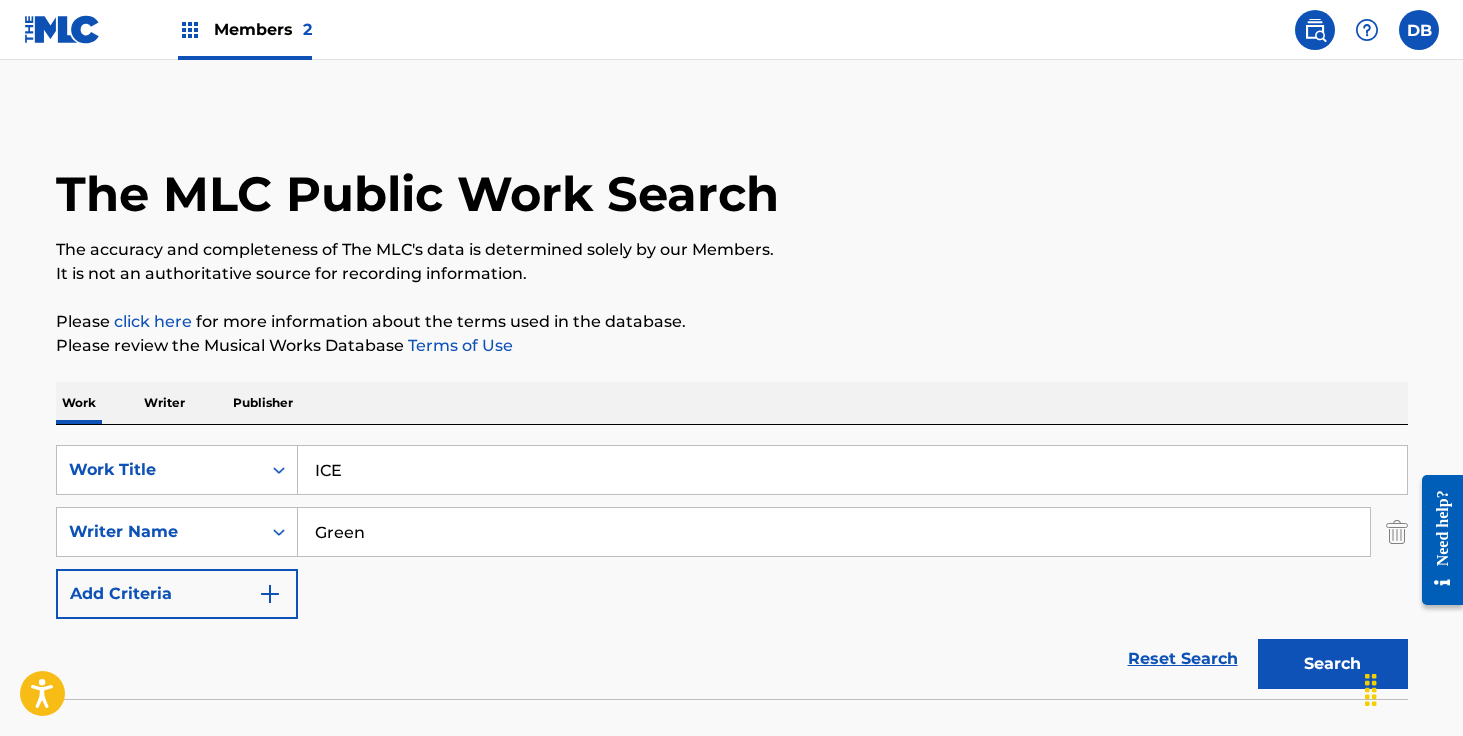 type on "Green" 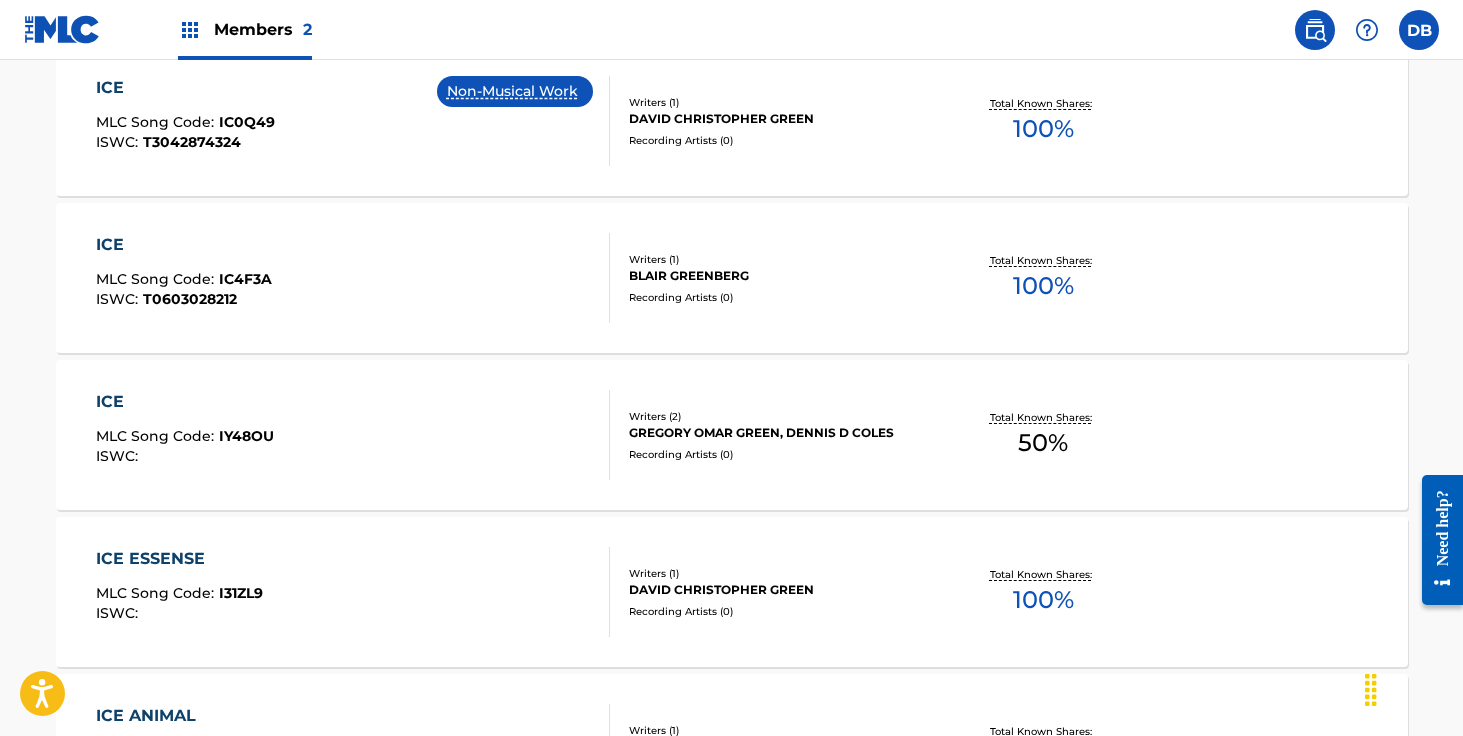 scroll, scrollTop: 1169, scrollLeft: 0, axis: vertical 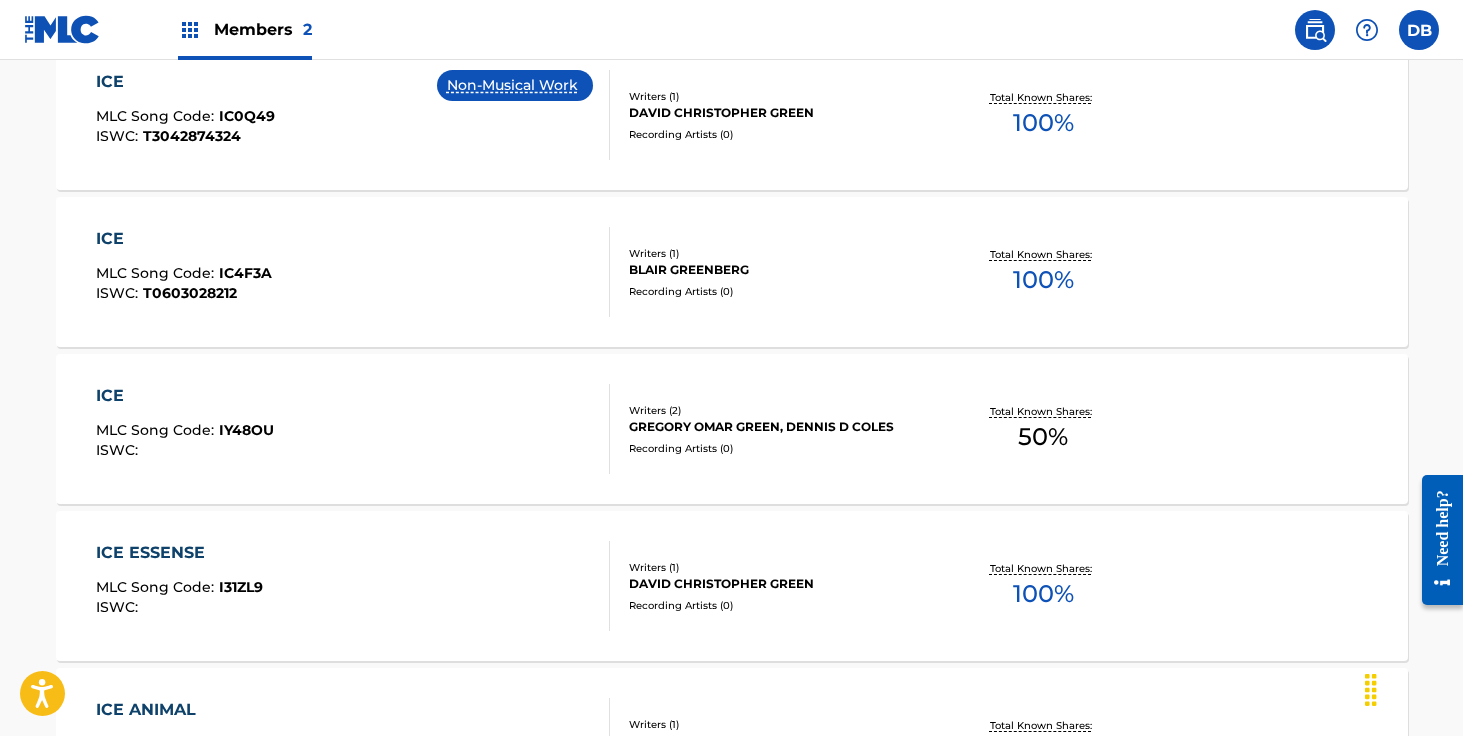 click on "Writers ( 2 ) GREGORY OMAR GREEN, DENNIS D COLES Recording Artists ( 0 )" at bounding box center [770, 429] 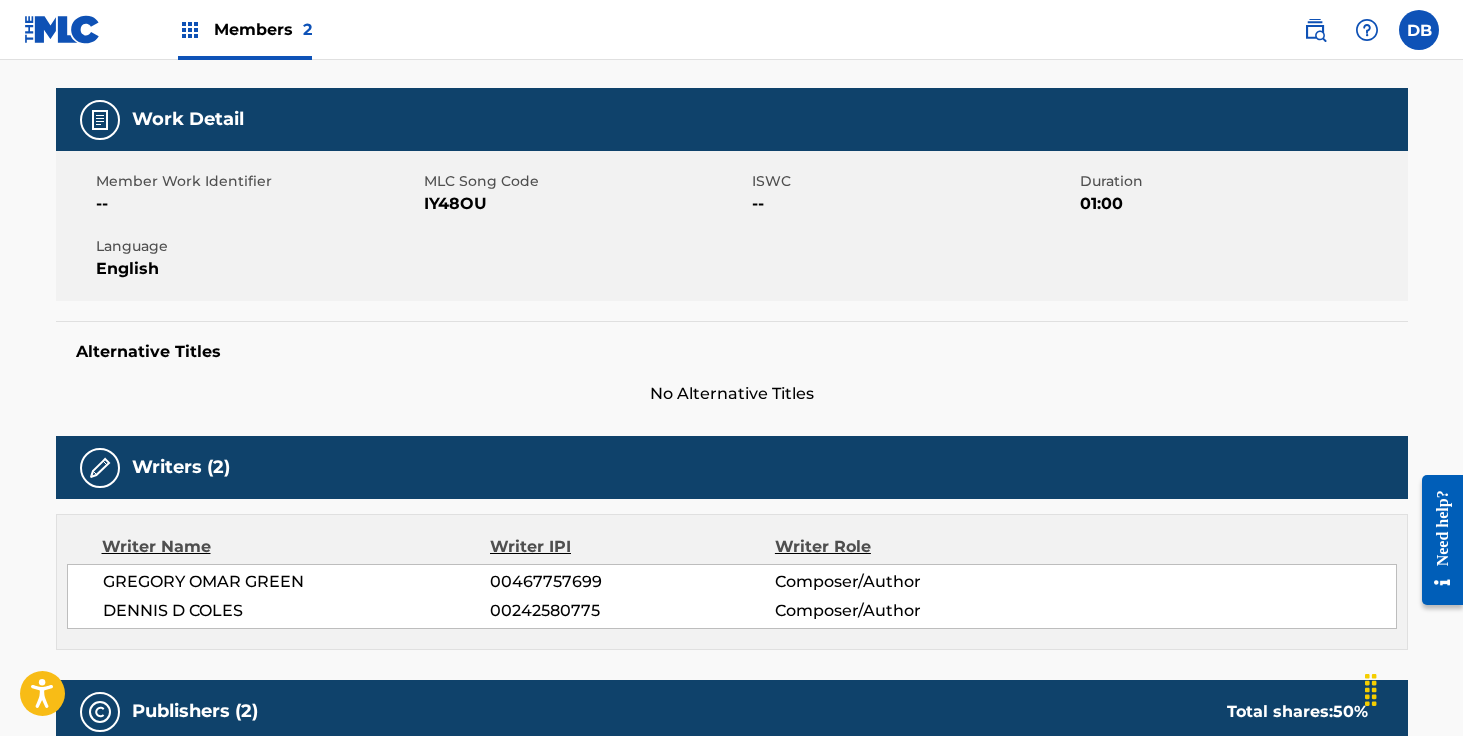 scroll, scrollTop: 0, scrollLeft: 0, axis: both 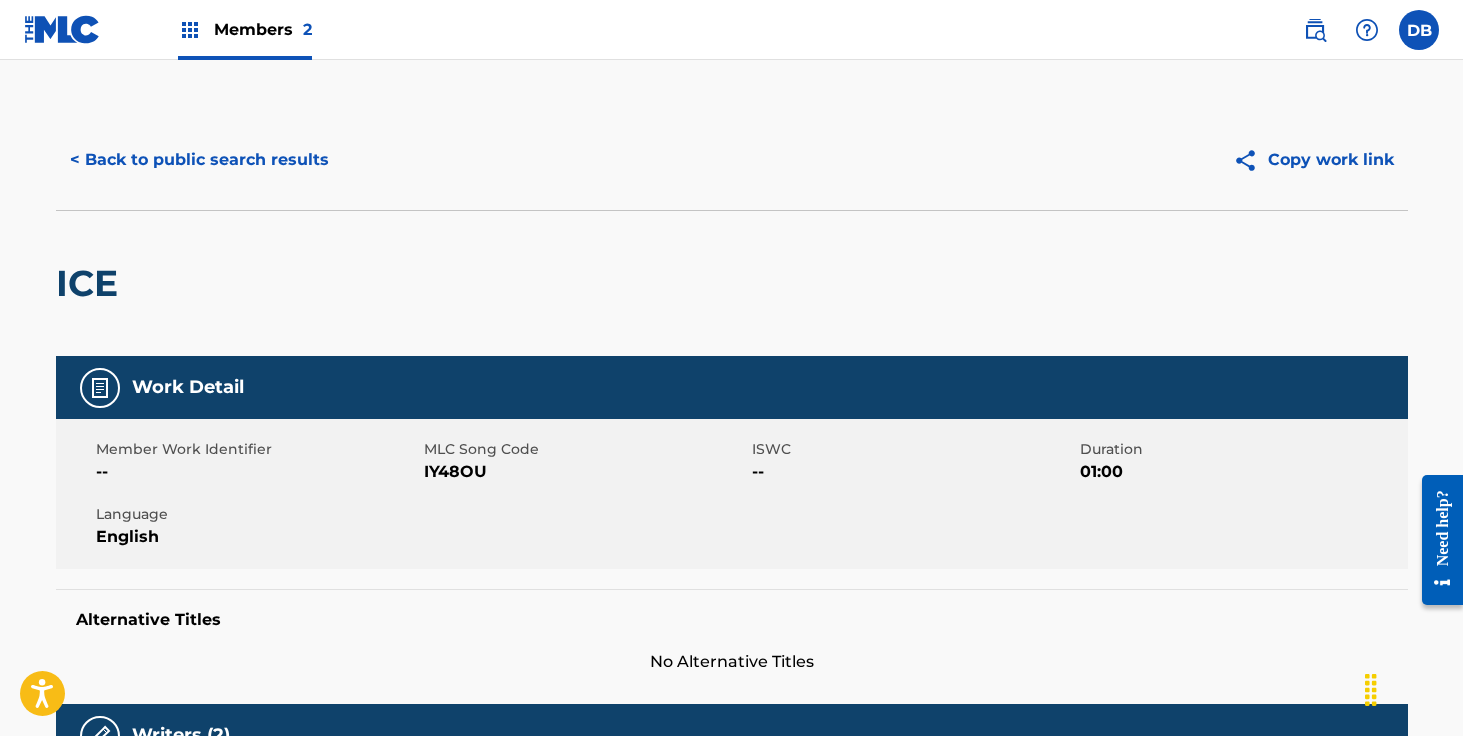 click on "< Back to public search results" at bounding box center [199, 160] 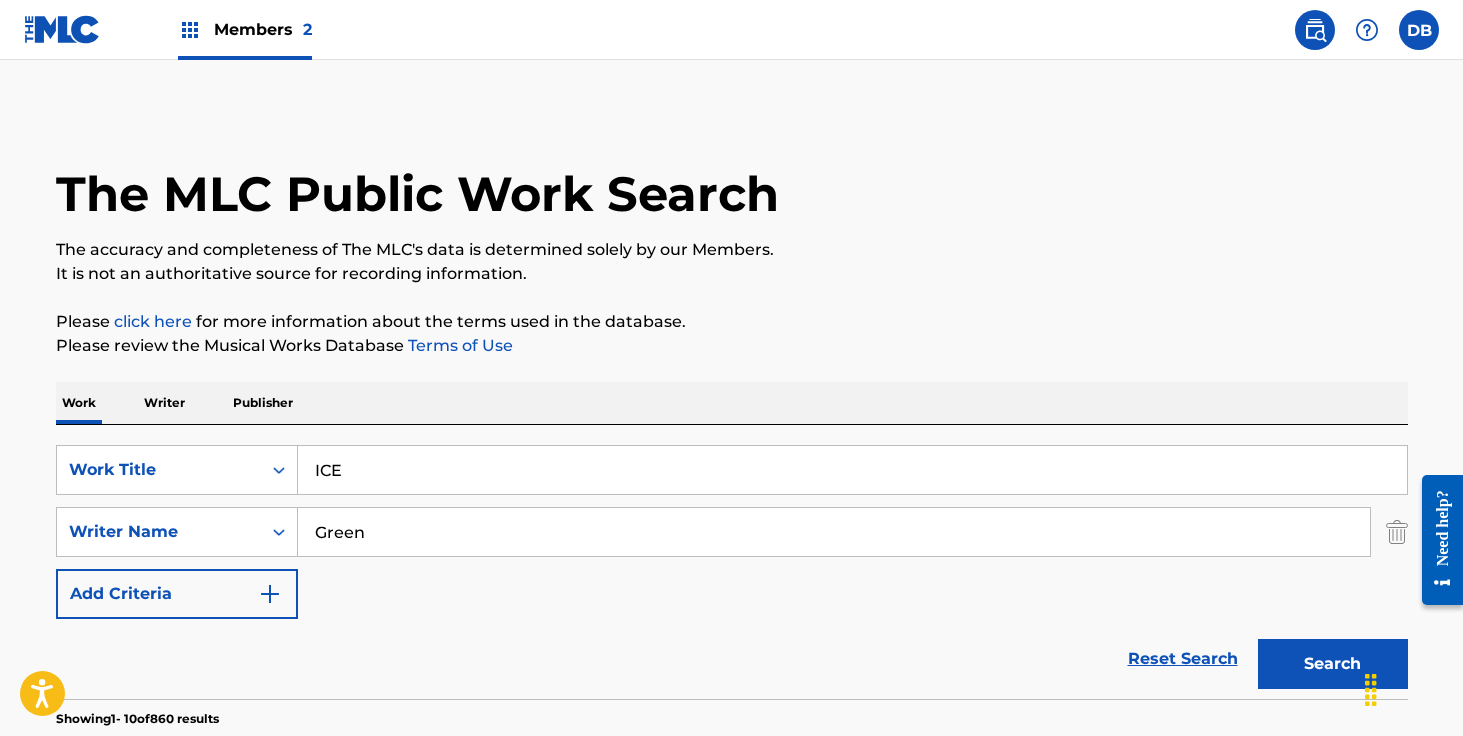scroll, scrollTop: 1283, scrollLeft: 0, axis: vertical 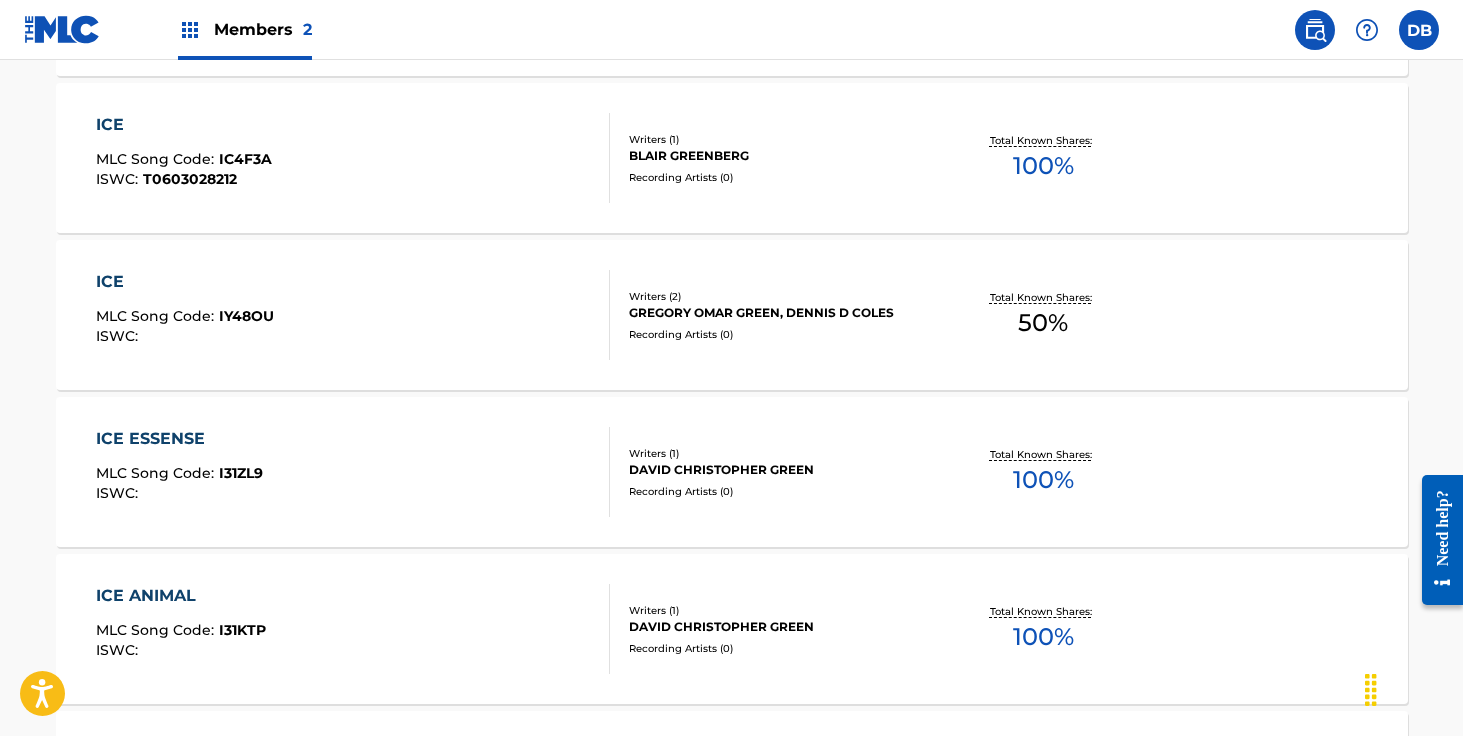 click on "Members    2" at bounding box center (263, 29) 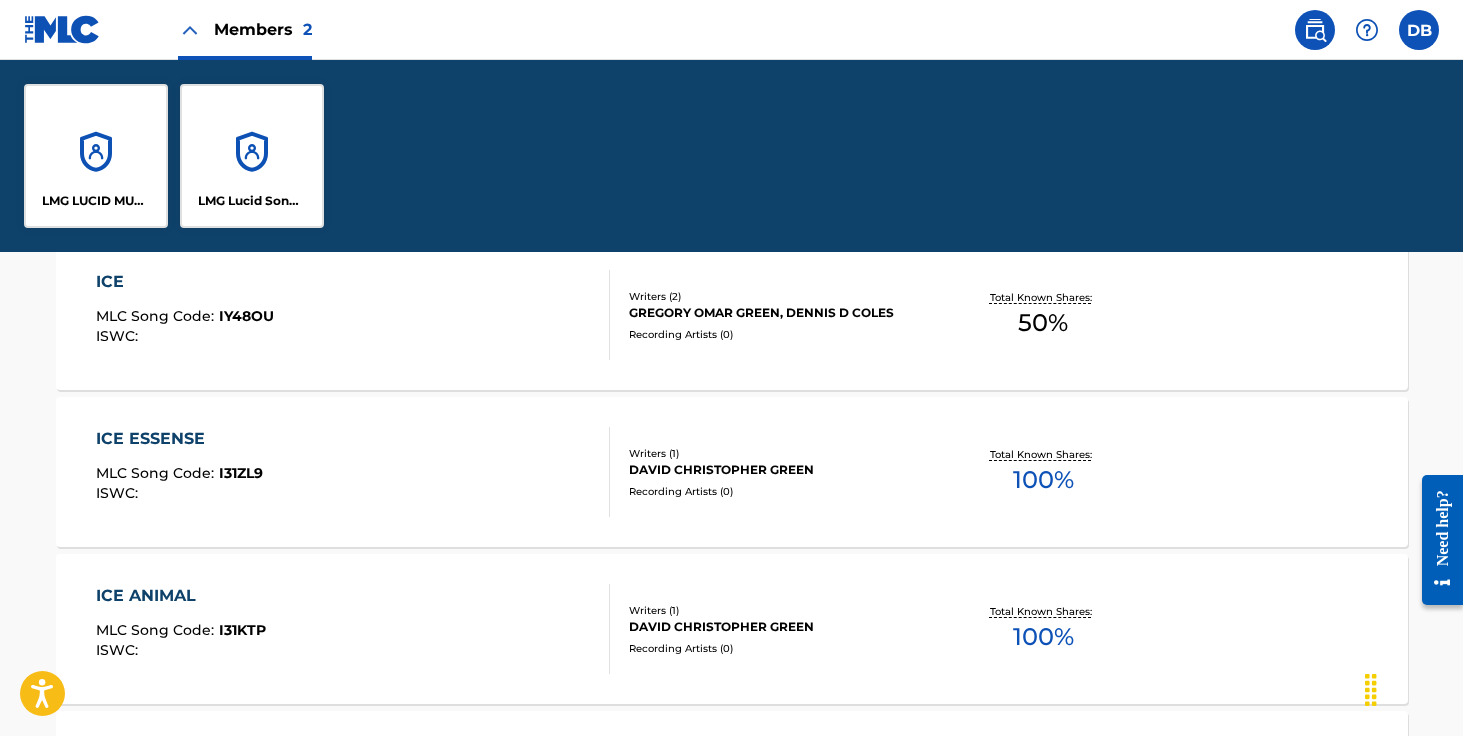 click on "LMG LUCID MUSIC" at bounding box center [96, 156] 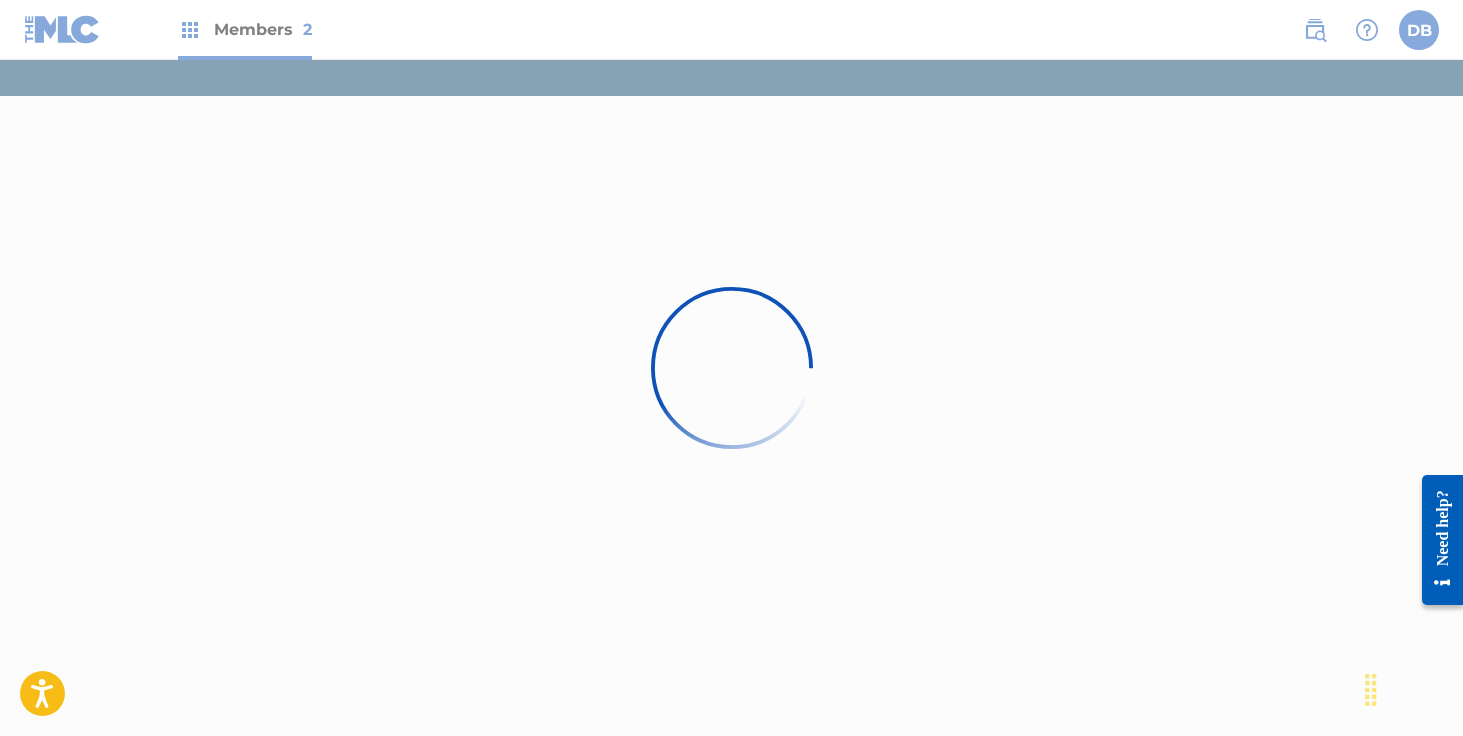 scroll, scrollTop: 0, scrollLeft: 0, axis: both 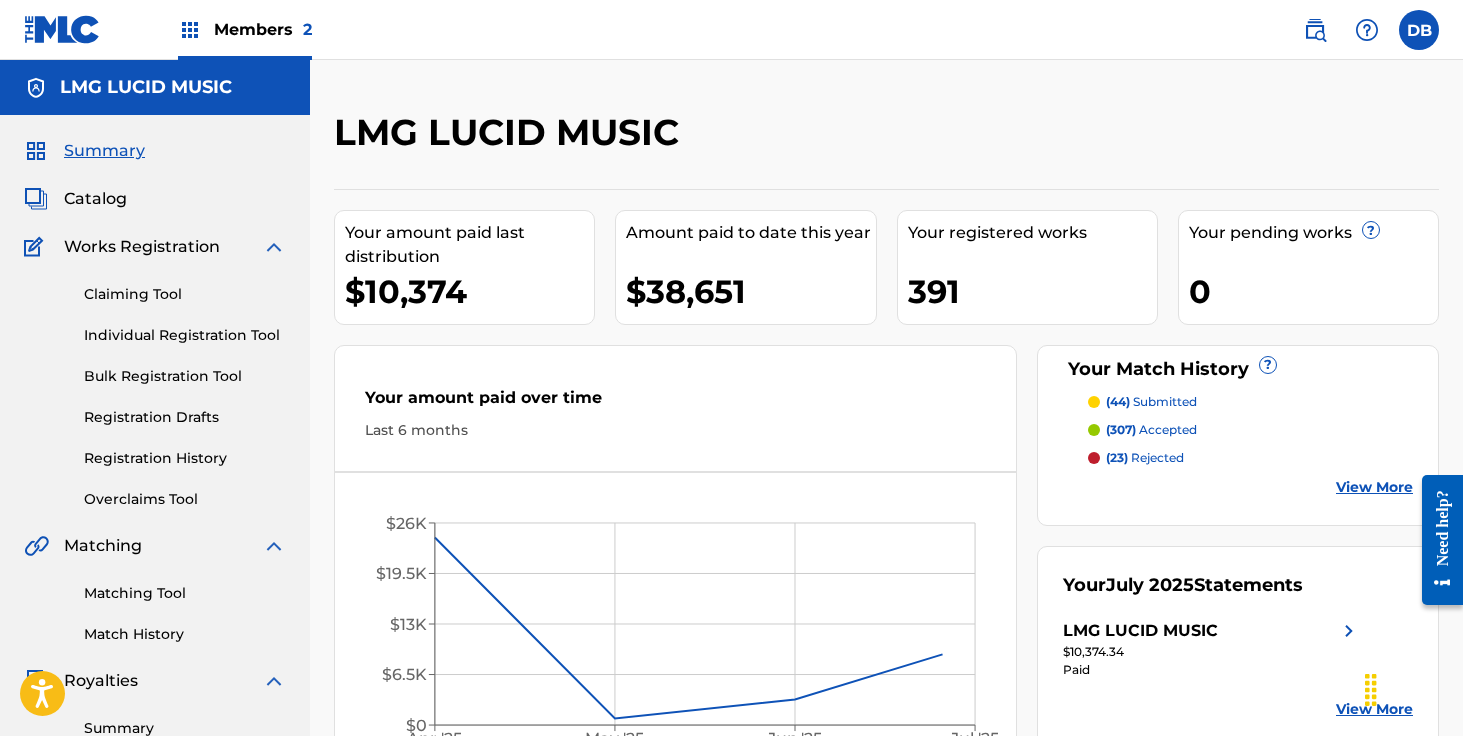 click on "Matching Tool" at bounding box center [185, 593] 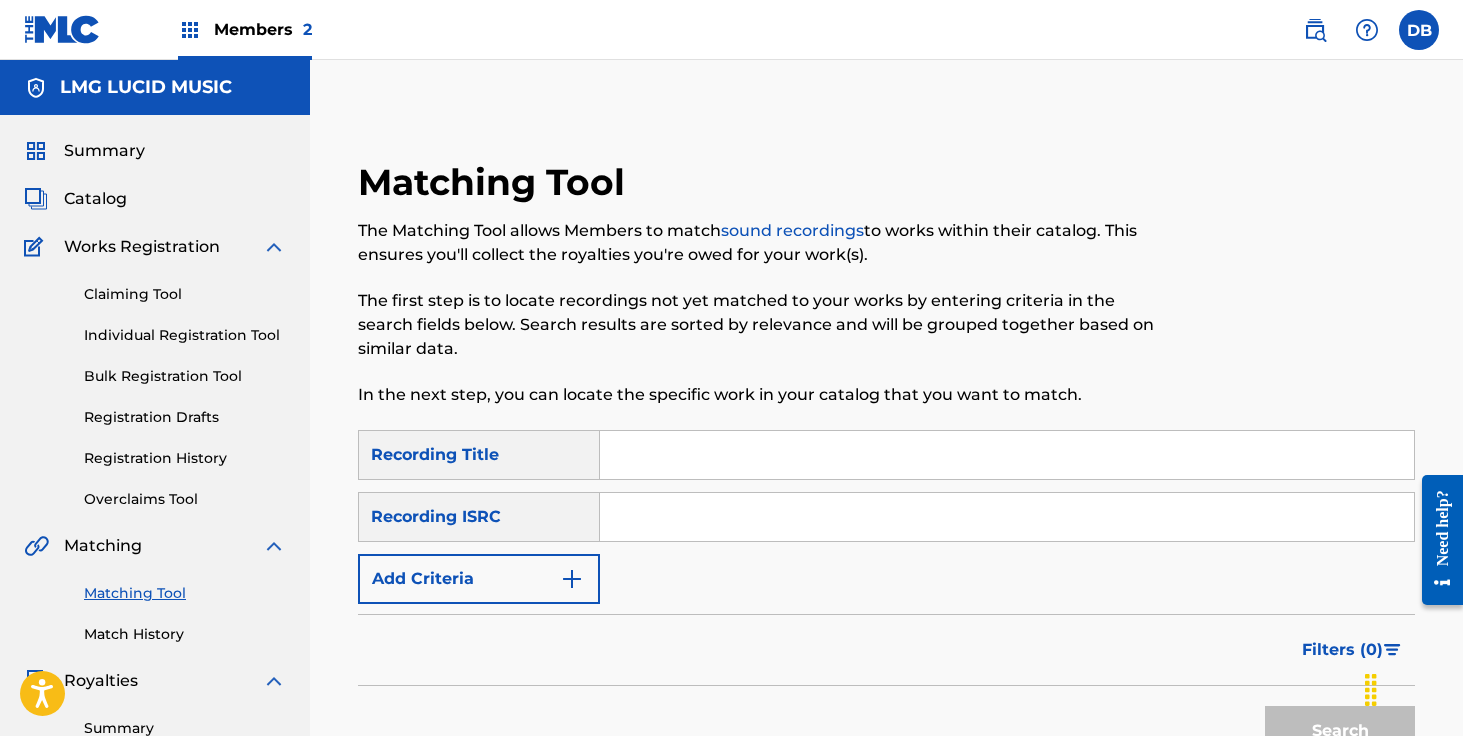 click at bounding box center [1007, 455] 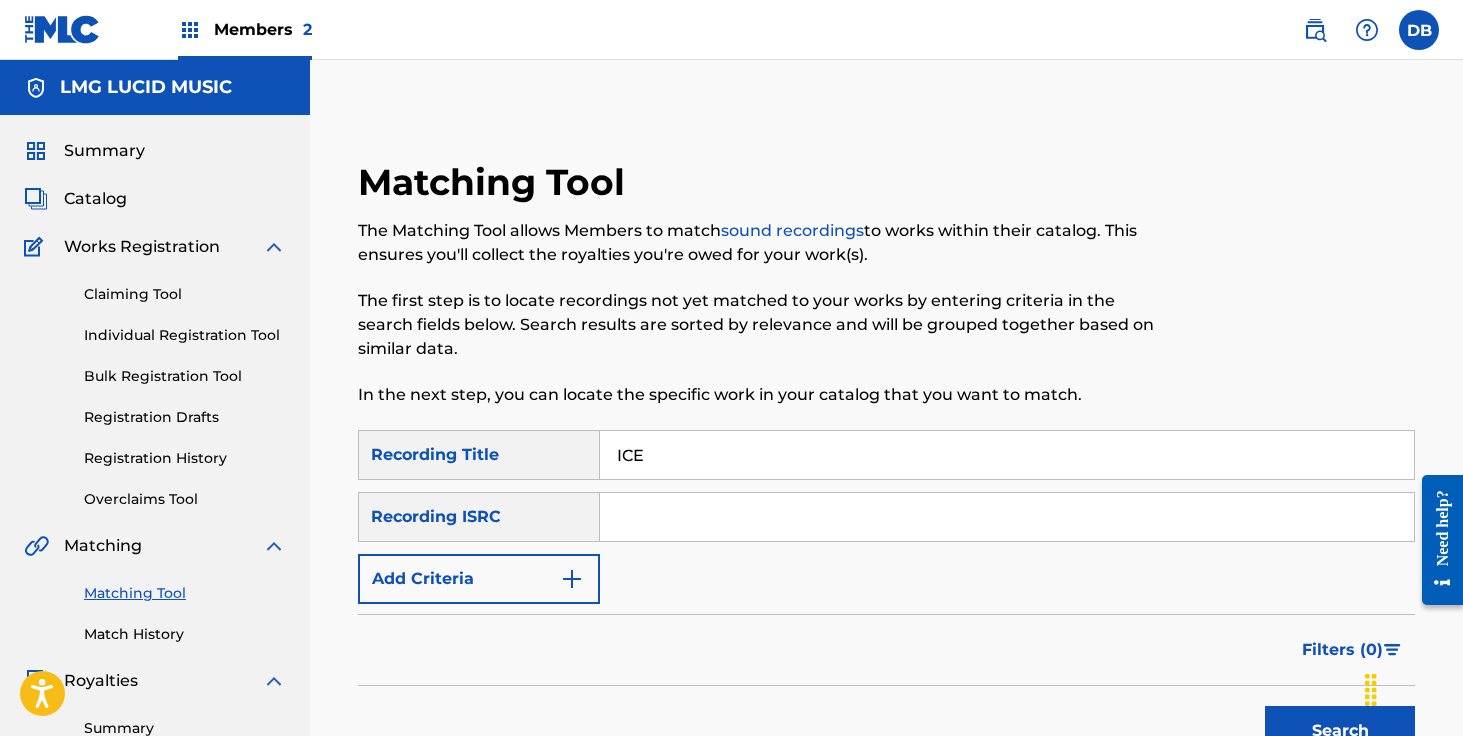 type on "ICE" 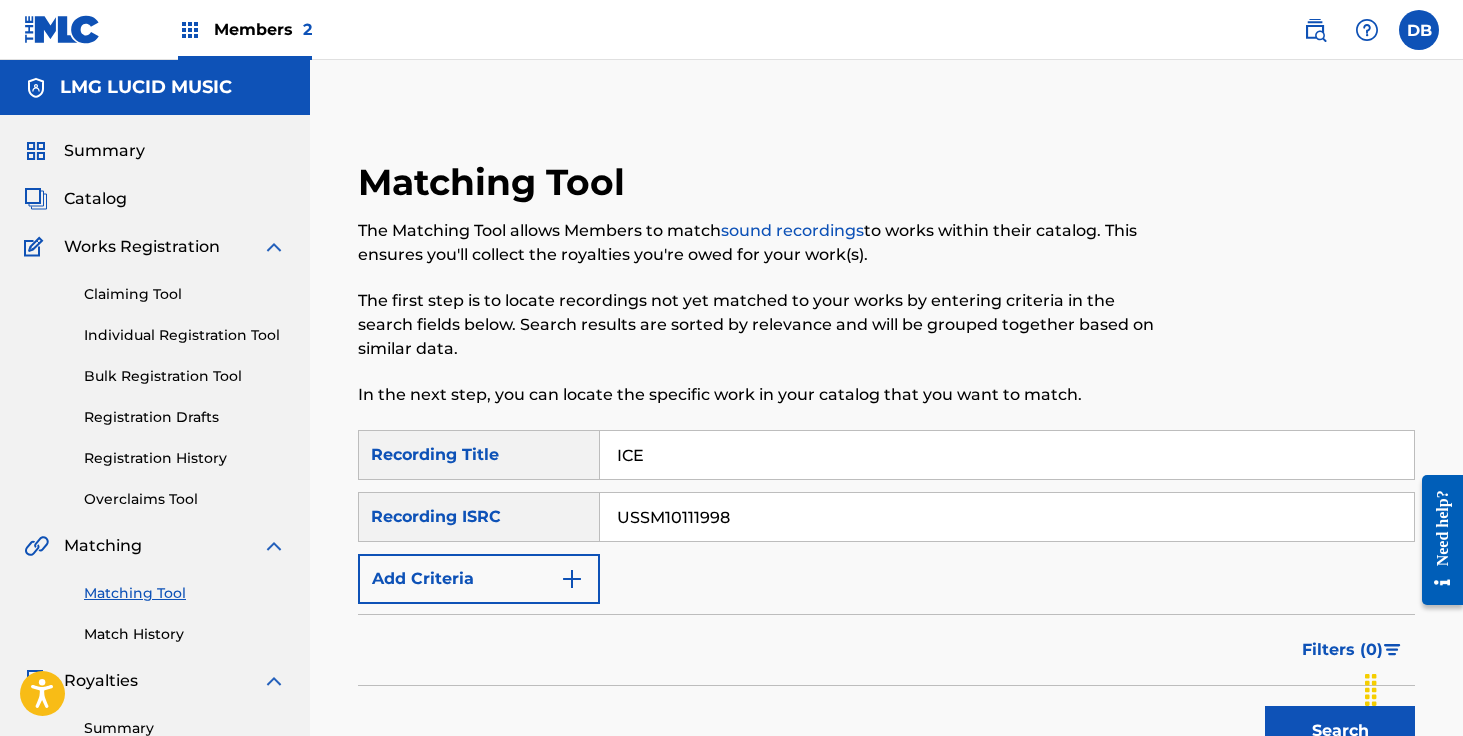type on "USSM10111998" 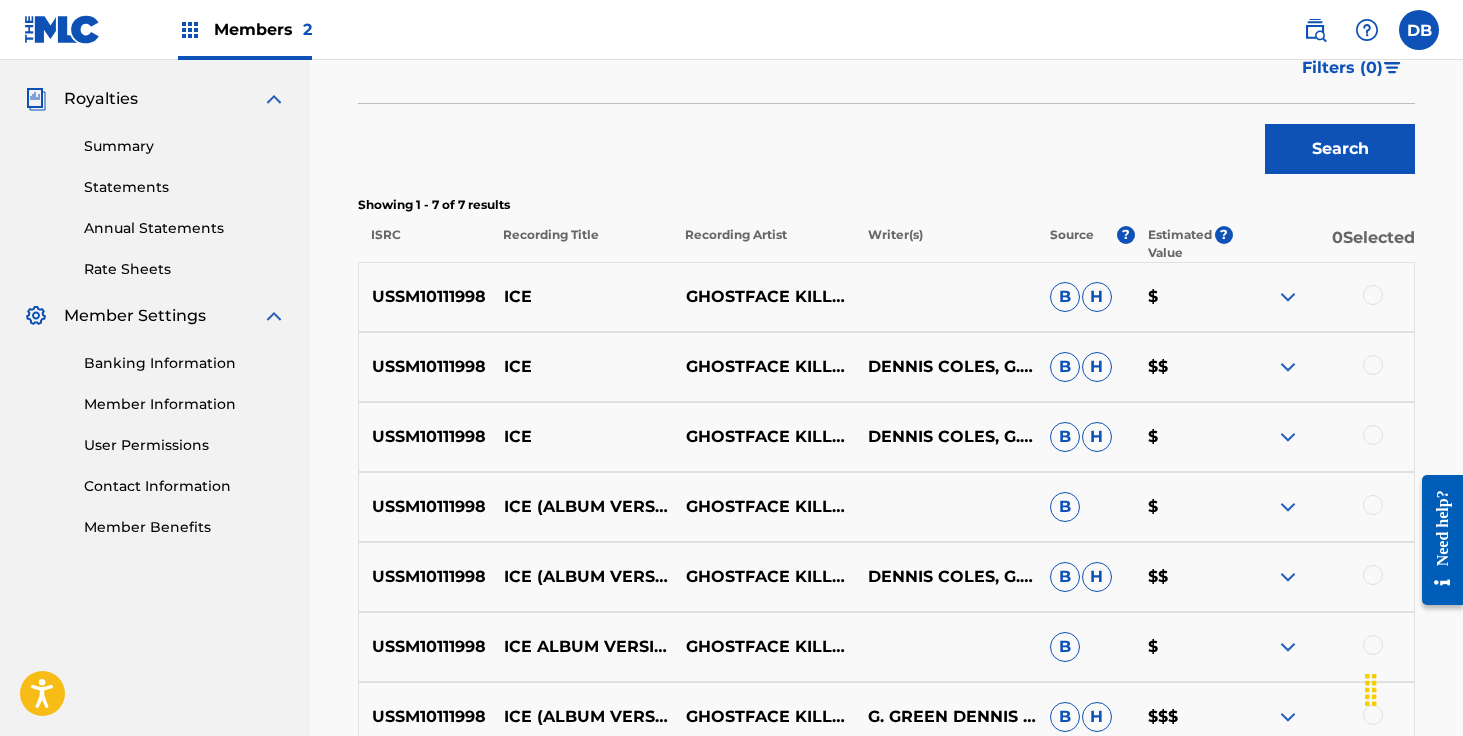 scroll, scrollTop: 613, scrollLeft: 0, axis: vertical 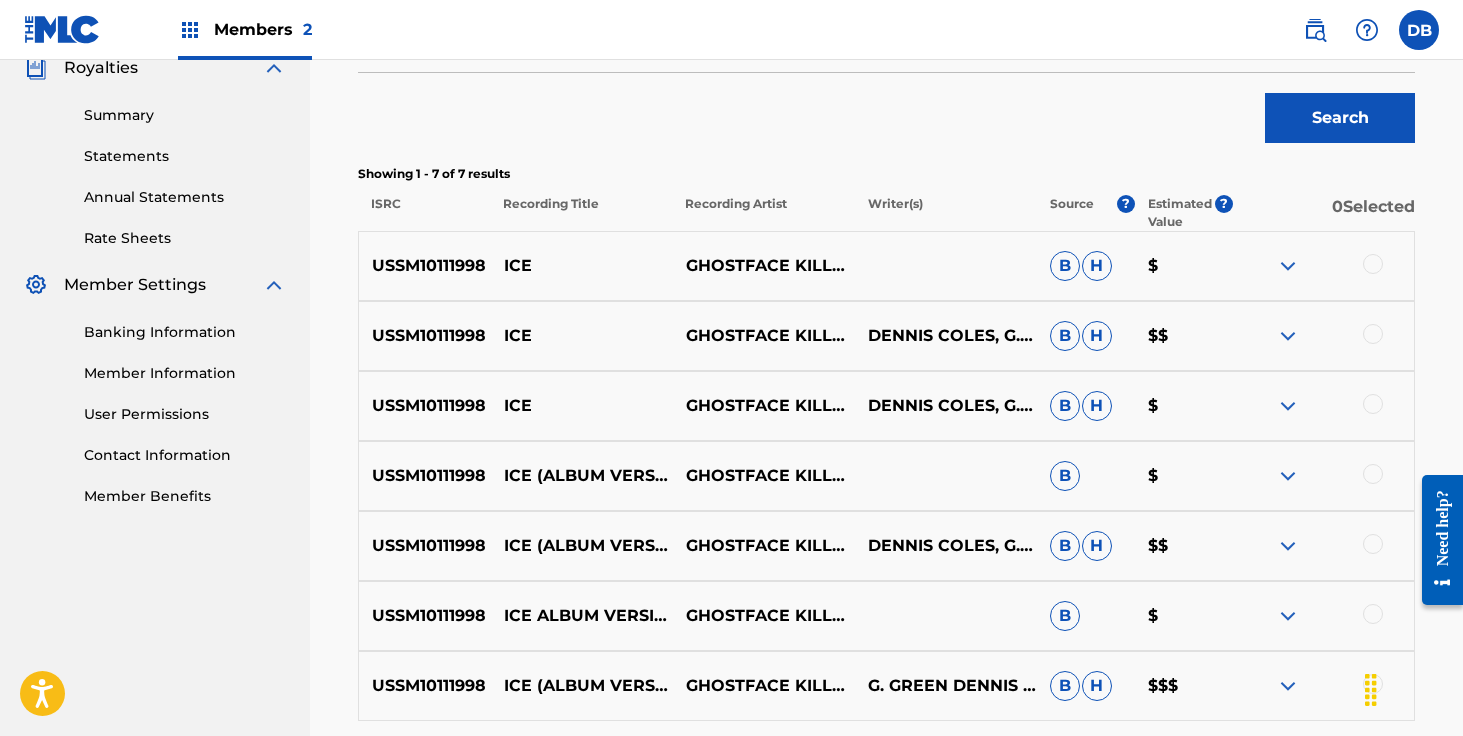 click at bounding box center [1373, 264] 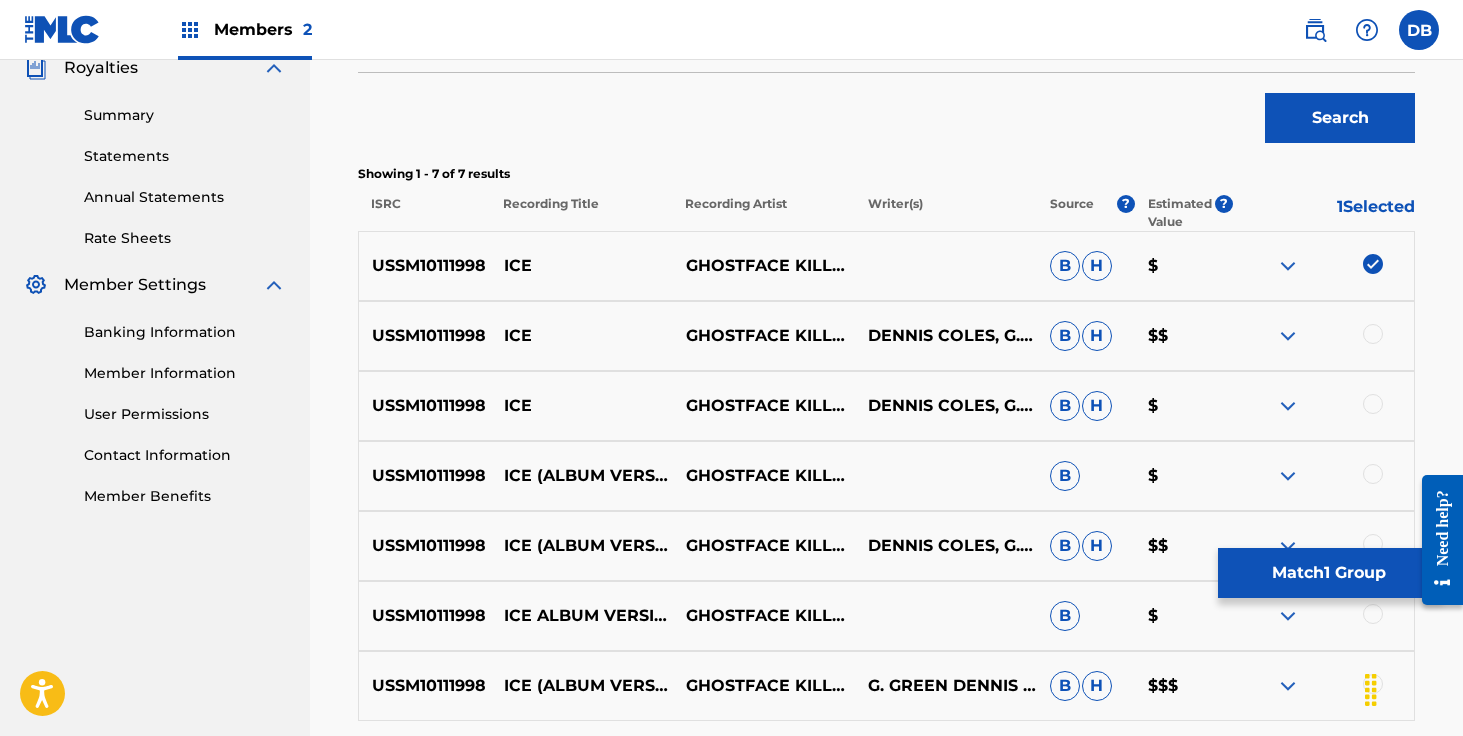 click at bounding box center [1373, 334] 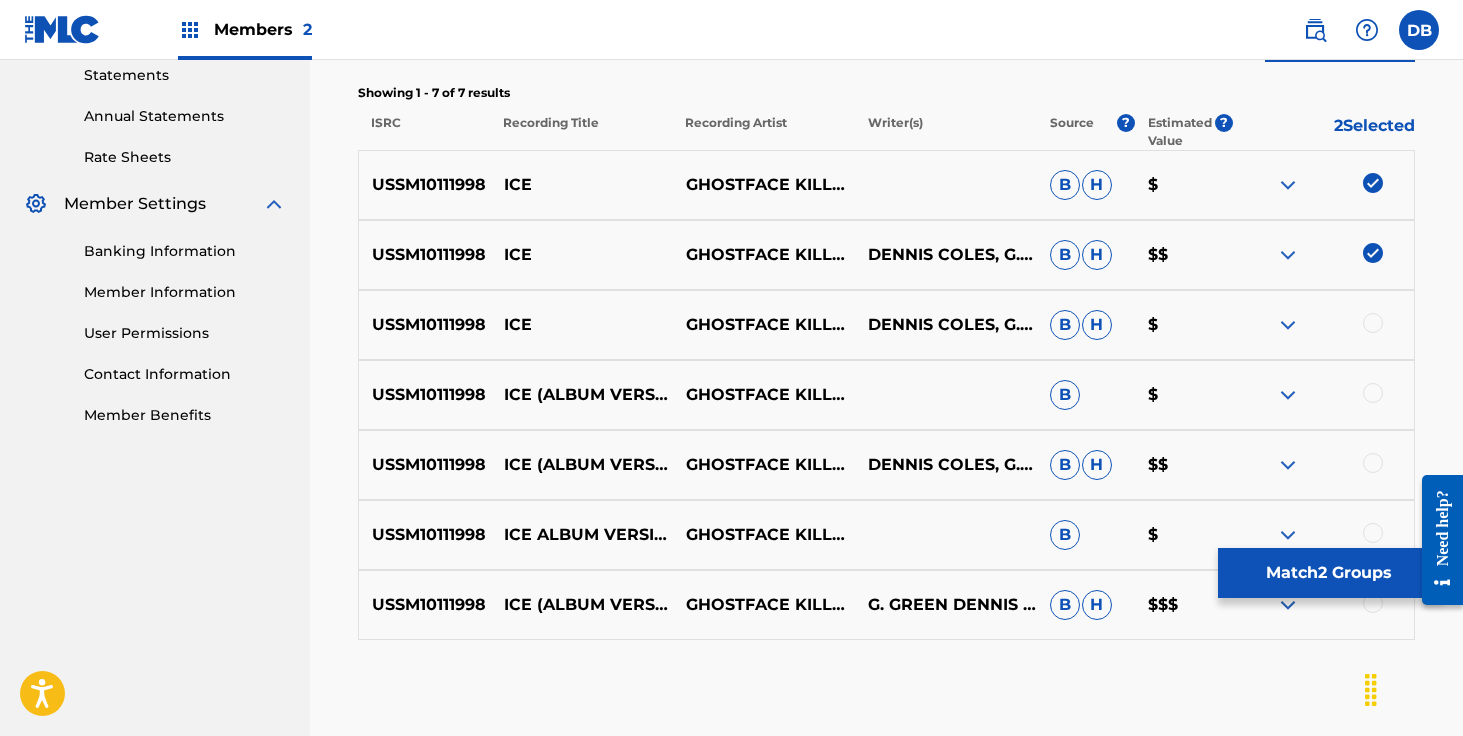 scroll, scrollTop: 706, scrollLeft: 0, axis: vertical 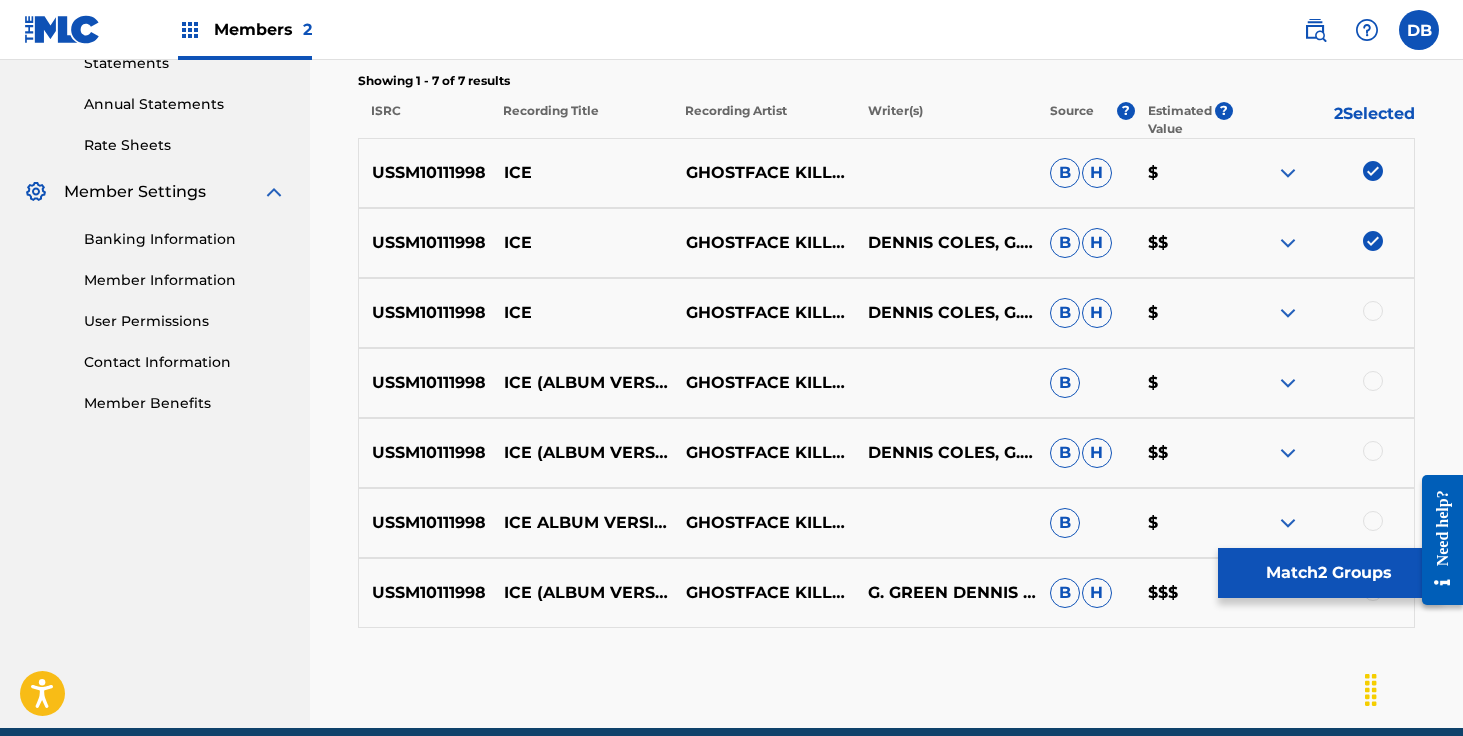 click at bounding box center [1373, 311] 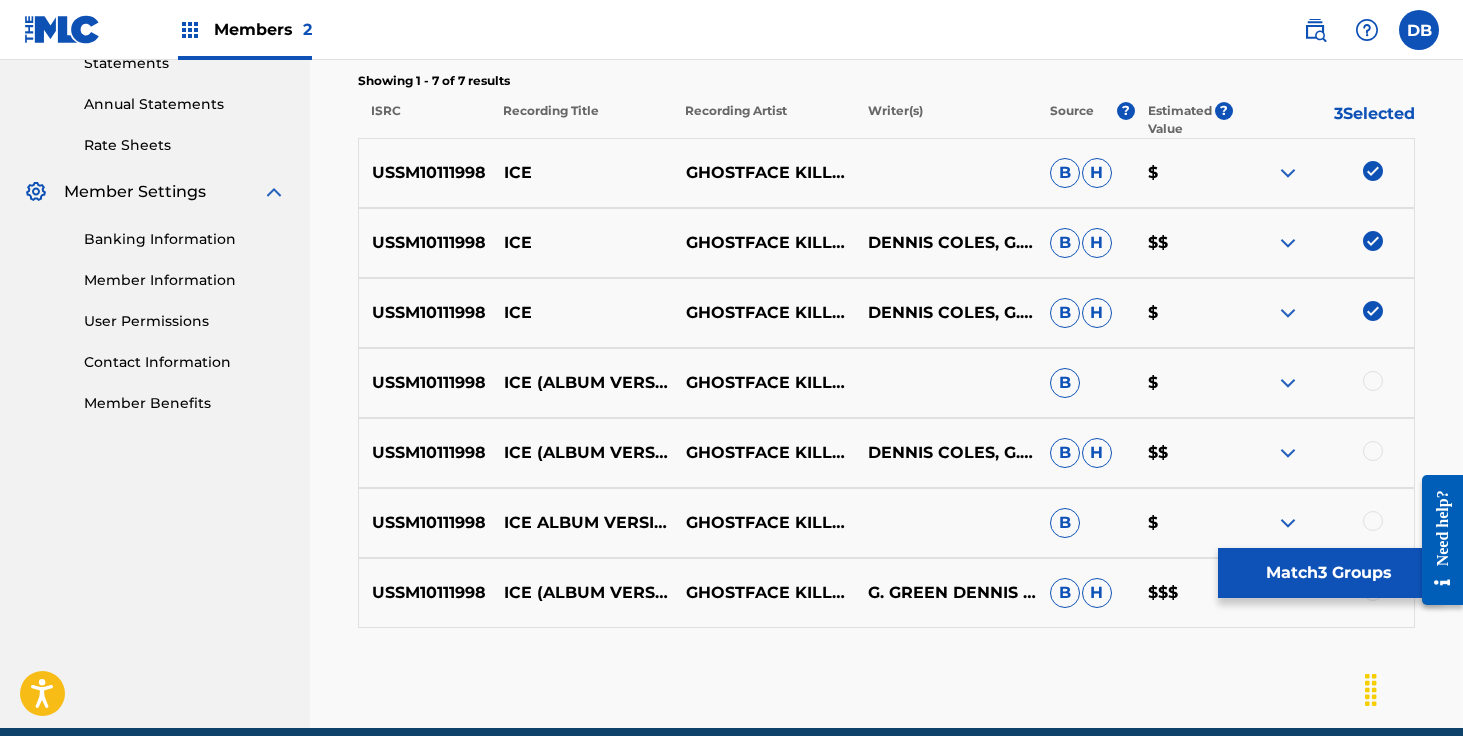 click at bounding box center (1373, 381) 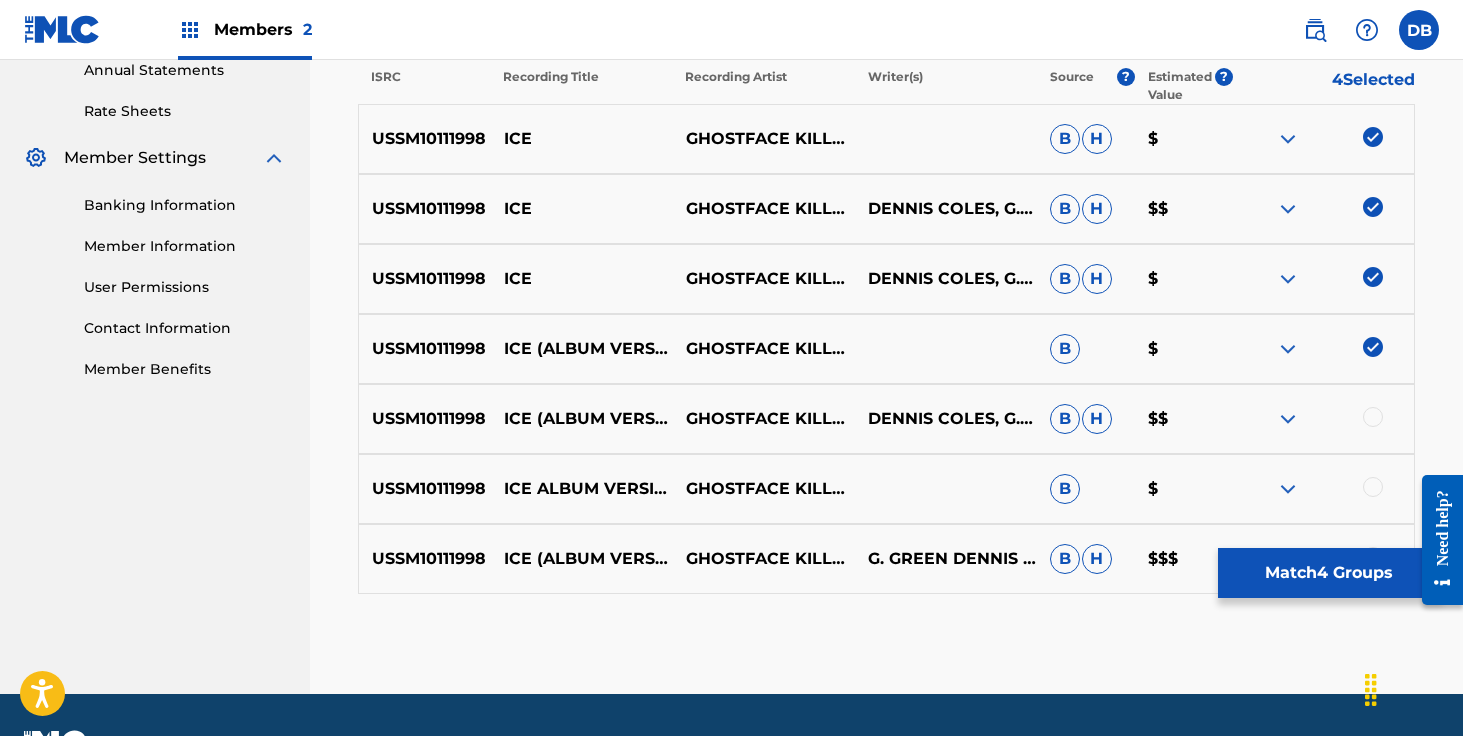 scroll, scrollTop: 794, scrollLeft: 0, axis: vertical 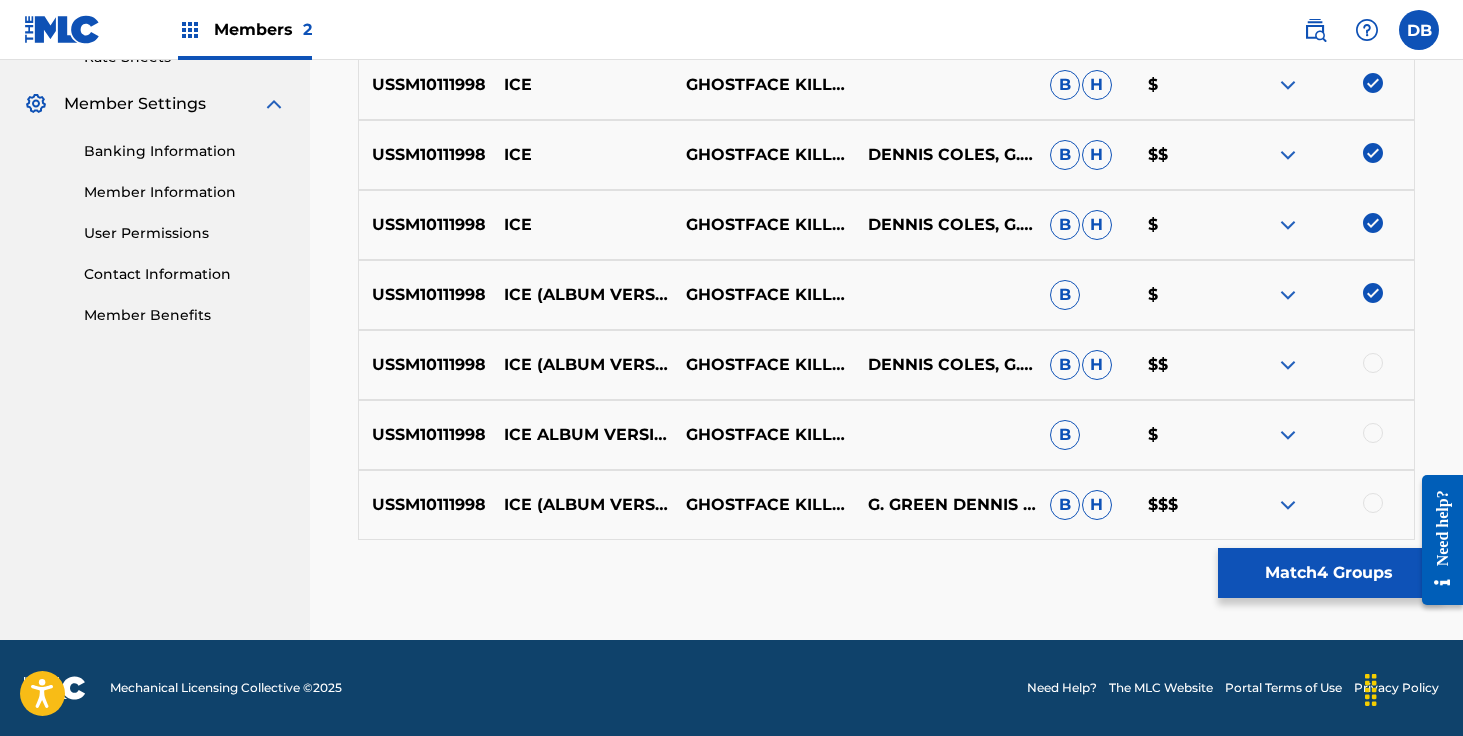 click at bounding box center (1373, 363) 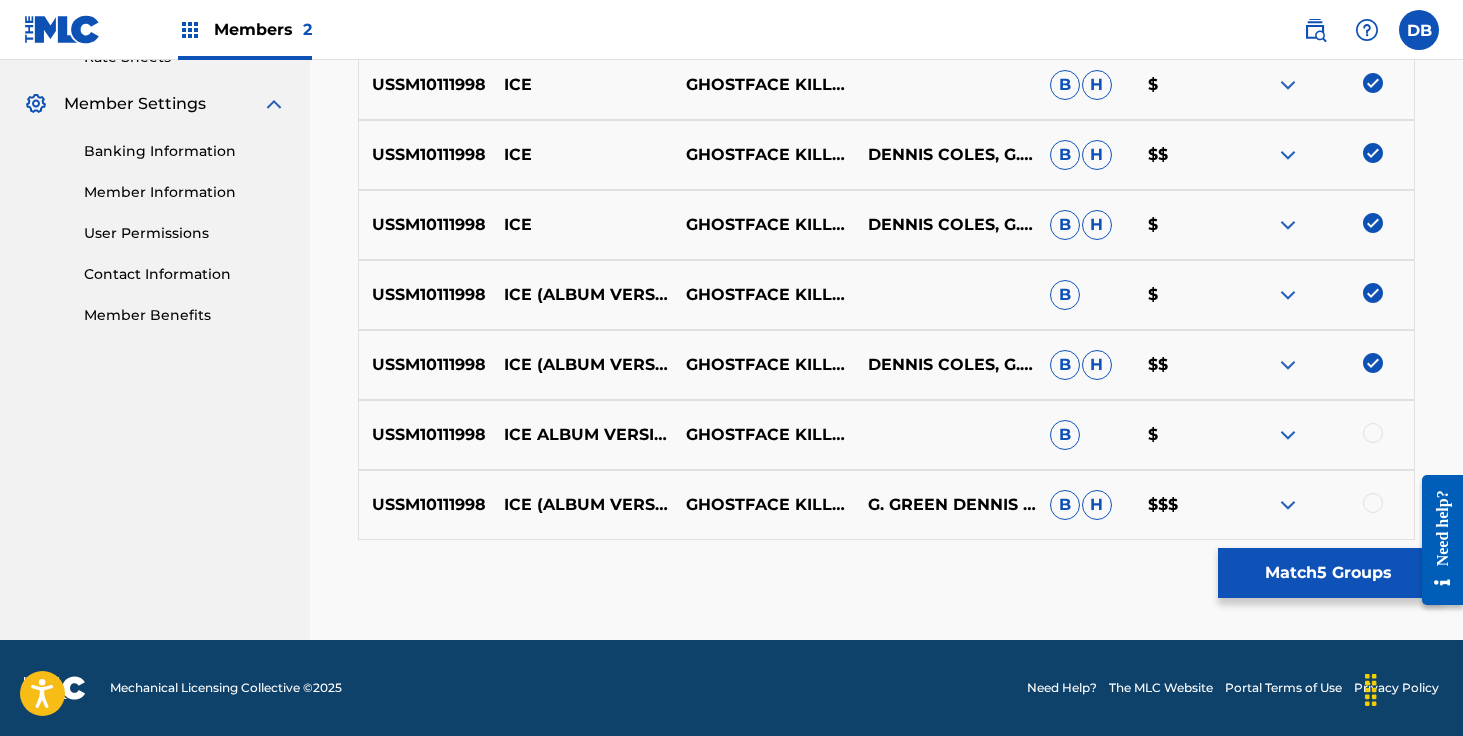 click at bounding box center (1373, 433) 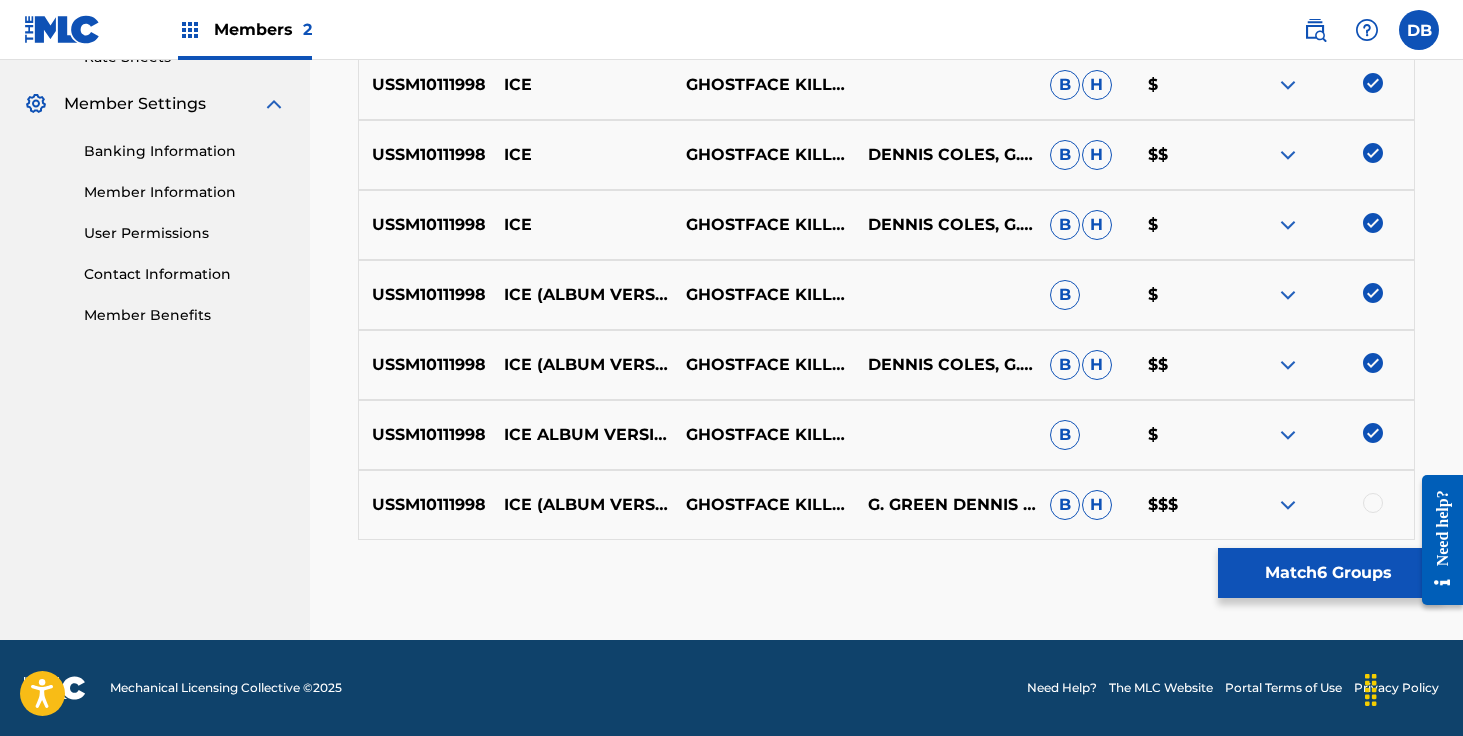 click at bounding box center [1373, 503] 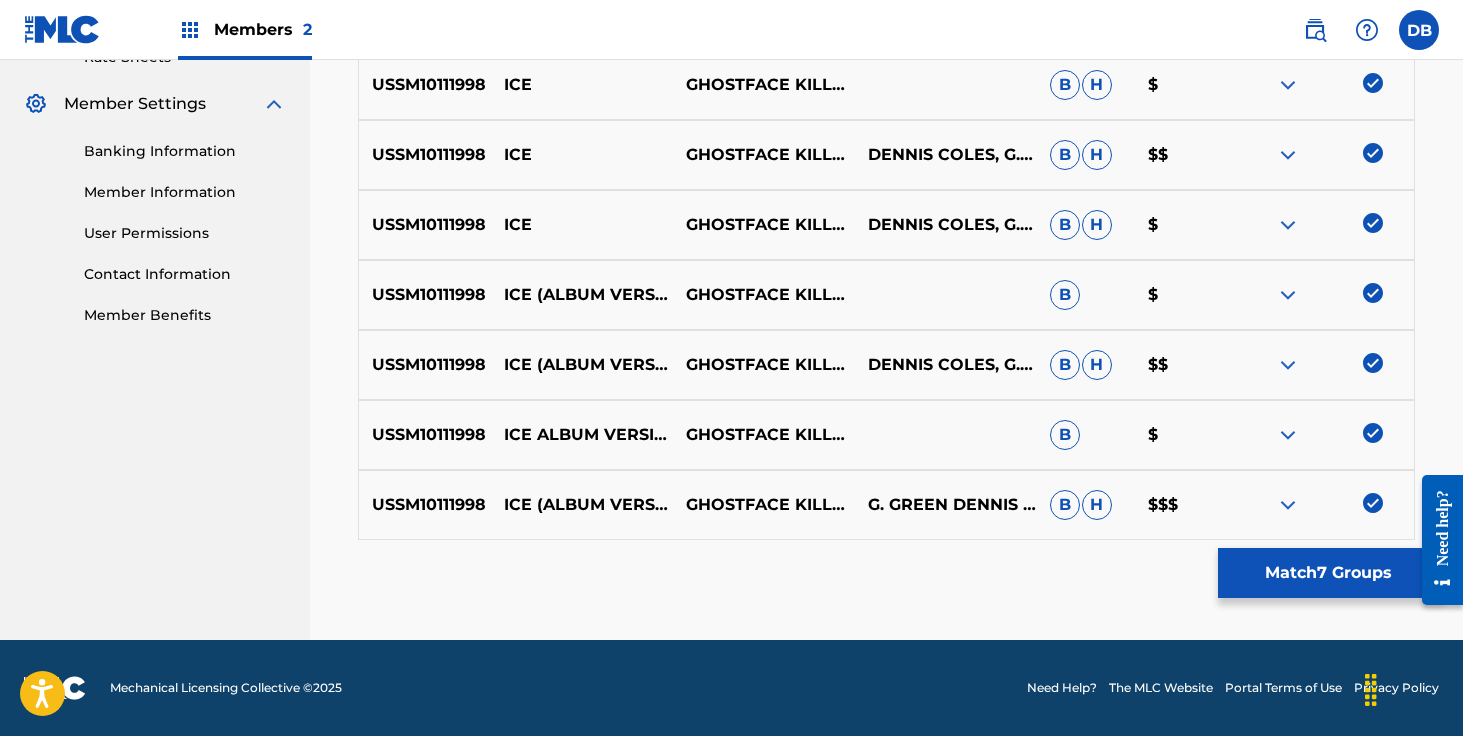 click on "Match  7 Groups" at bounding box center (1328, 573) 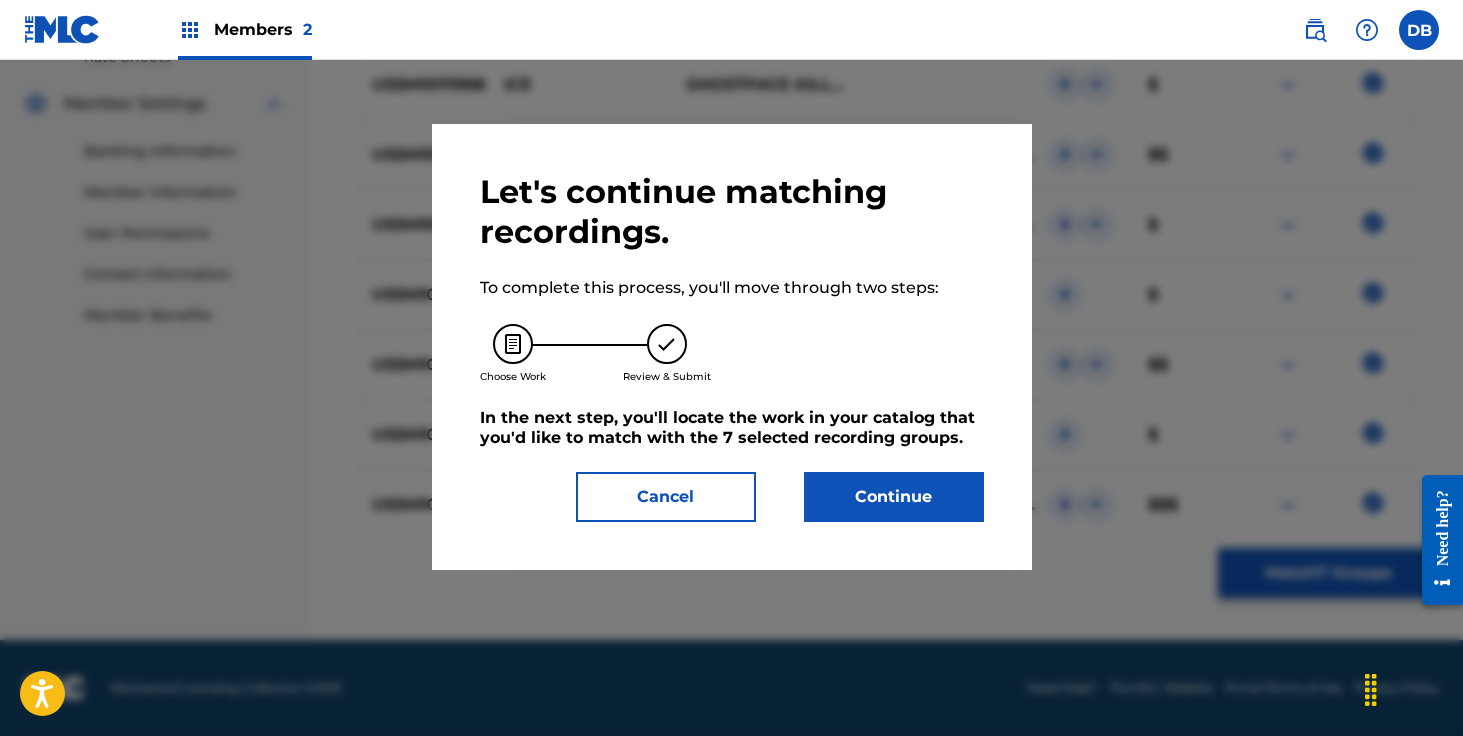 click on "Continue" at bounding box center (894, 497) 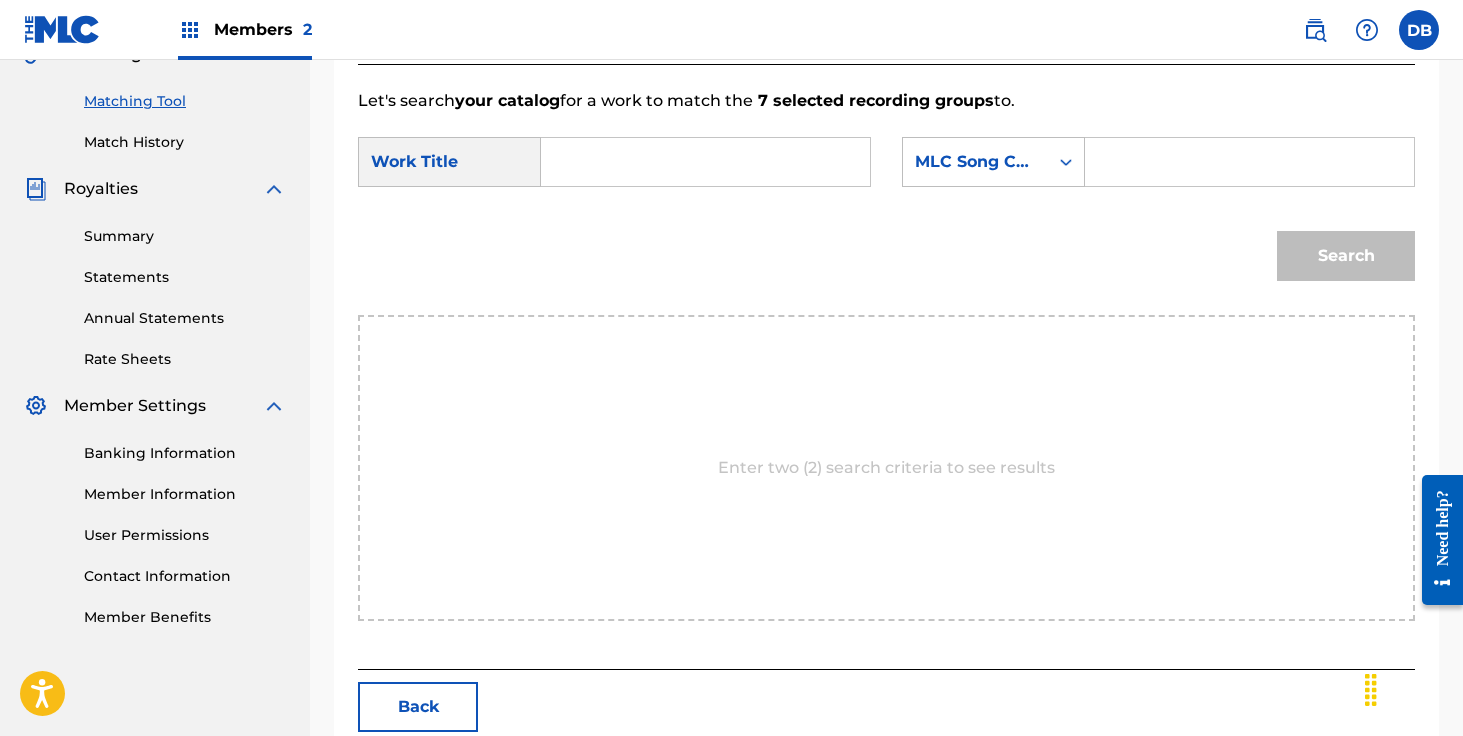 scroll, scrollTop: 319, scrollLeft: 0, axis: vertical 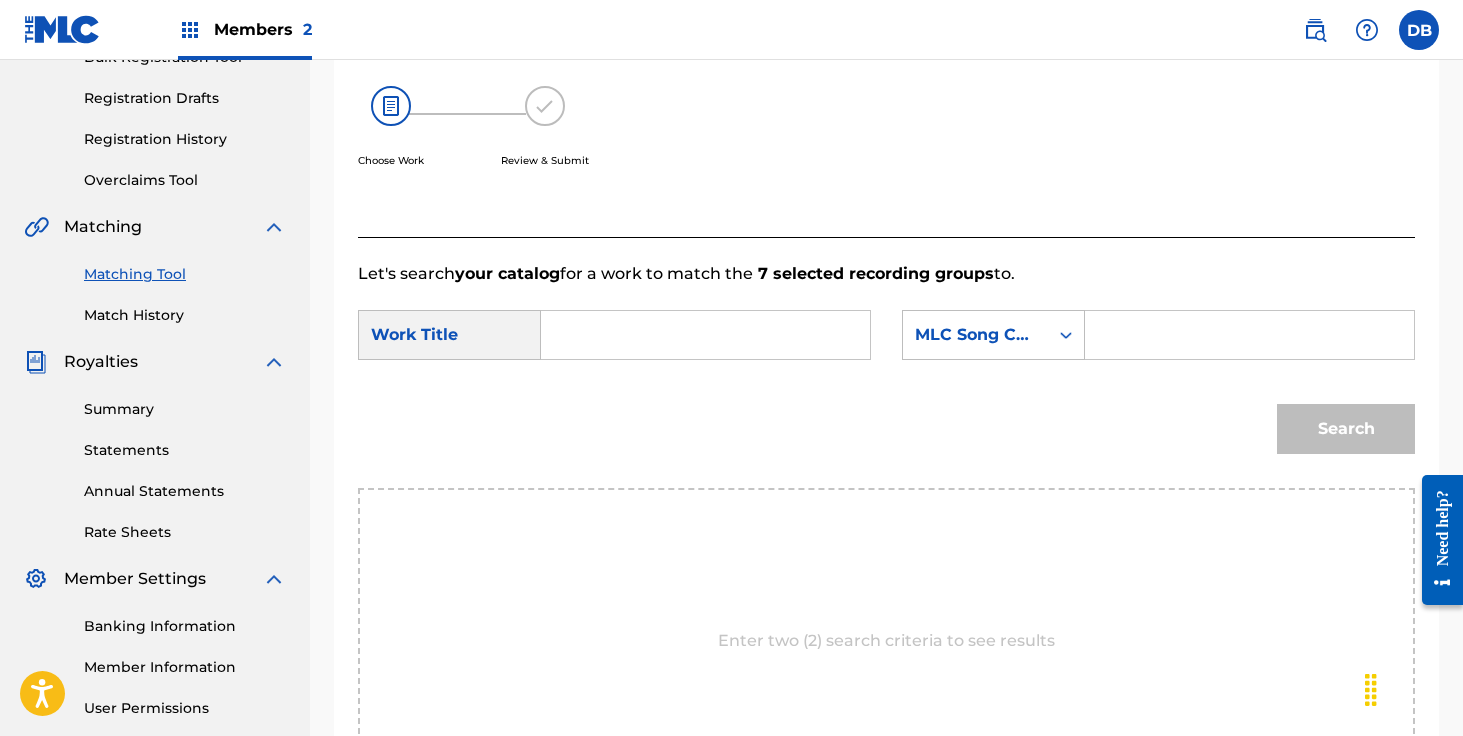 click at bounding box center (705, 335) 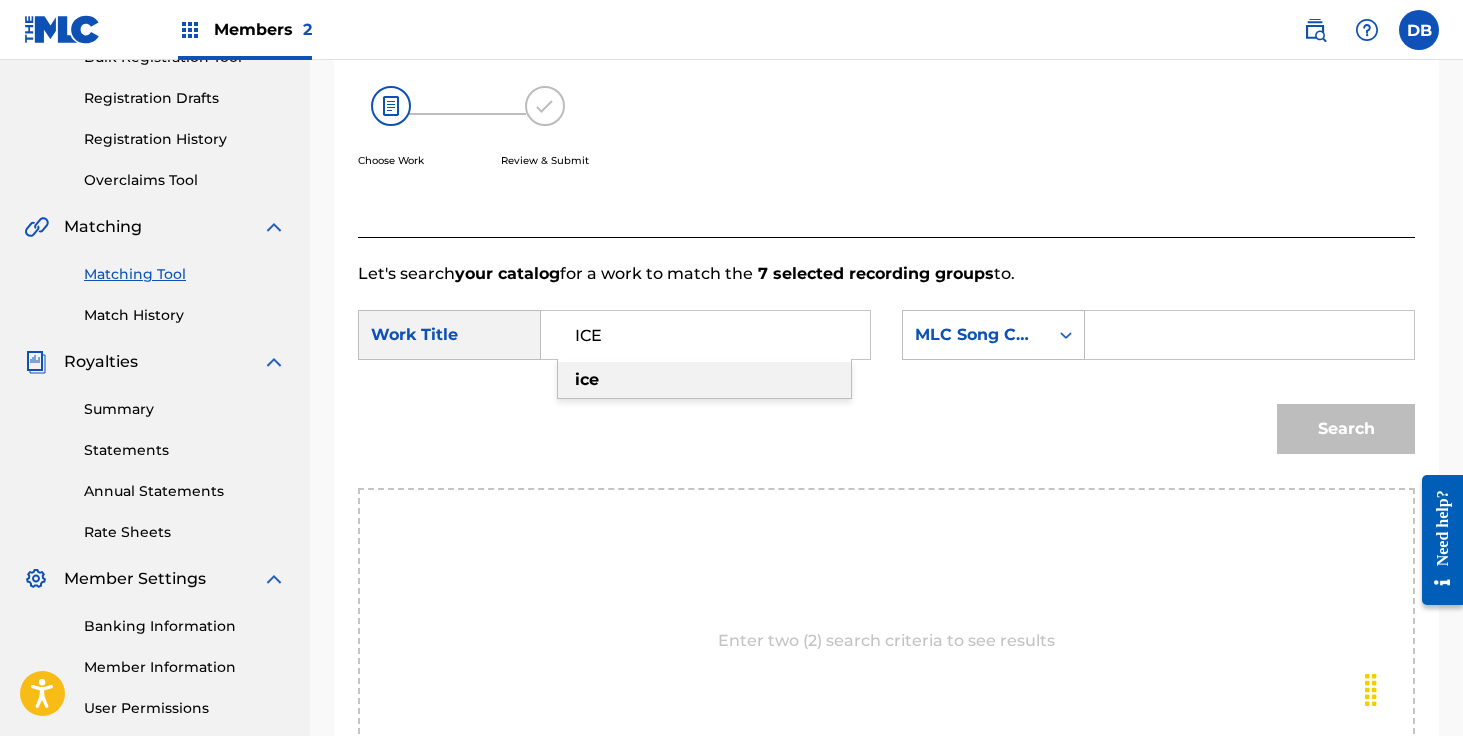 type on "ICE" 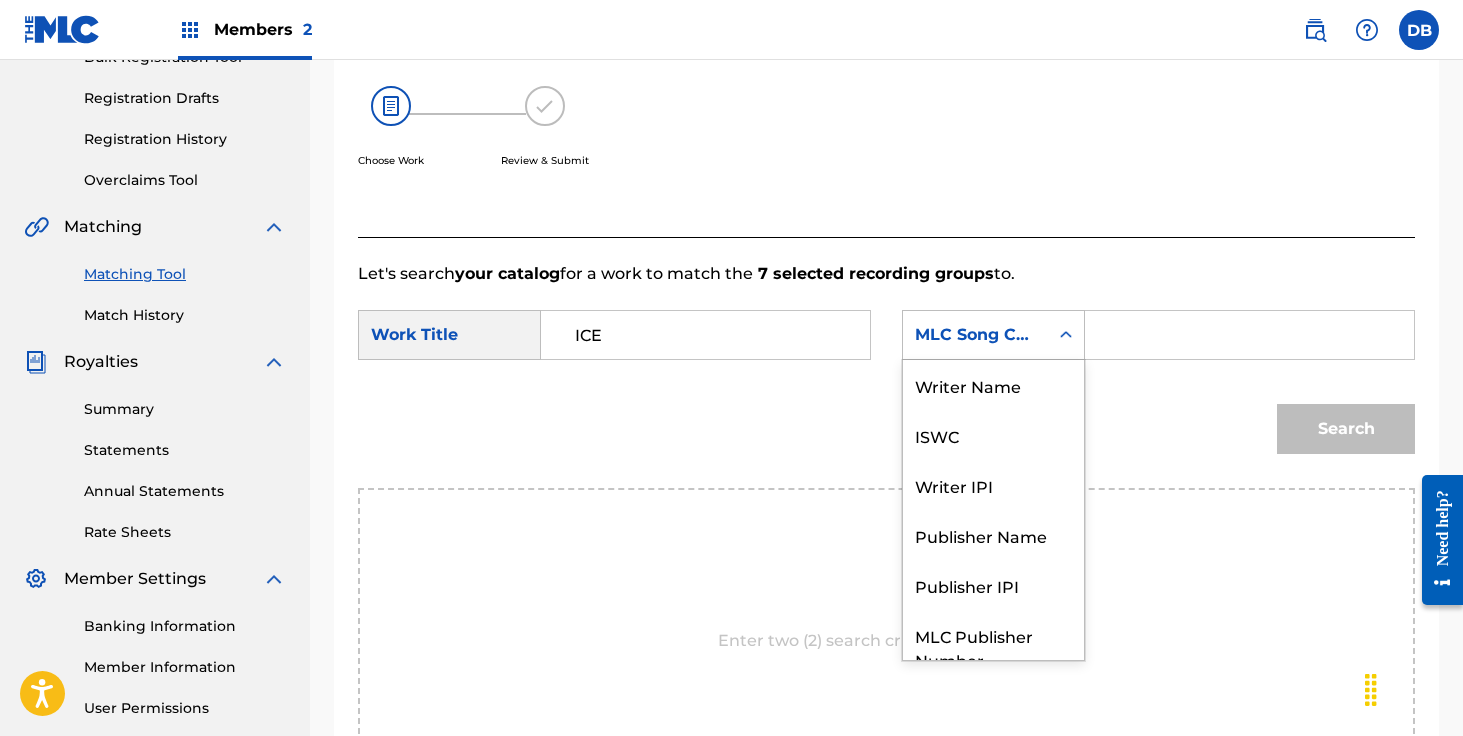 click on "MLC Song Code" at bounding box center [993, 335] 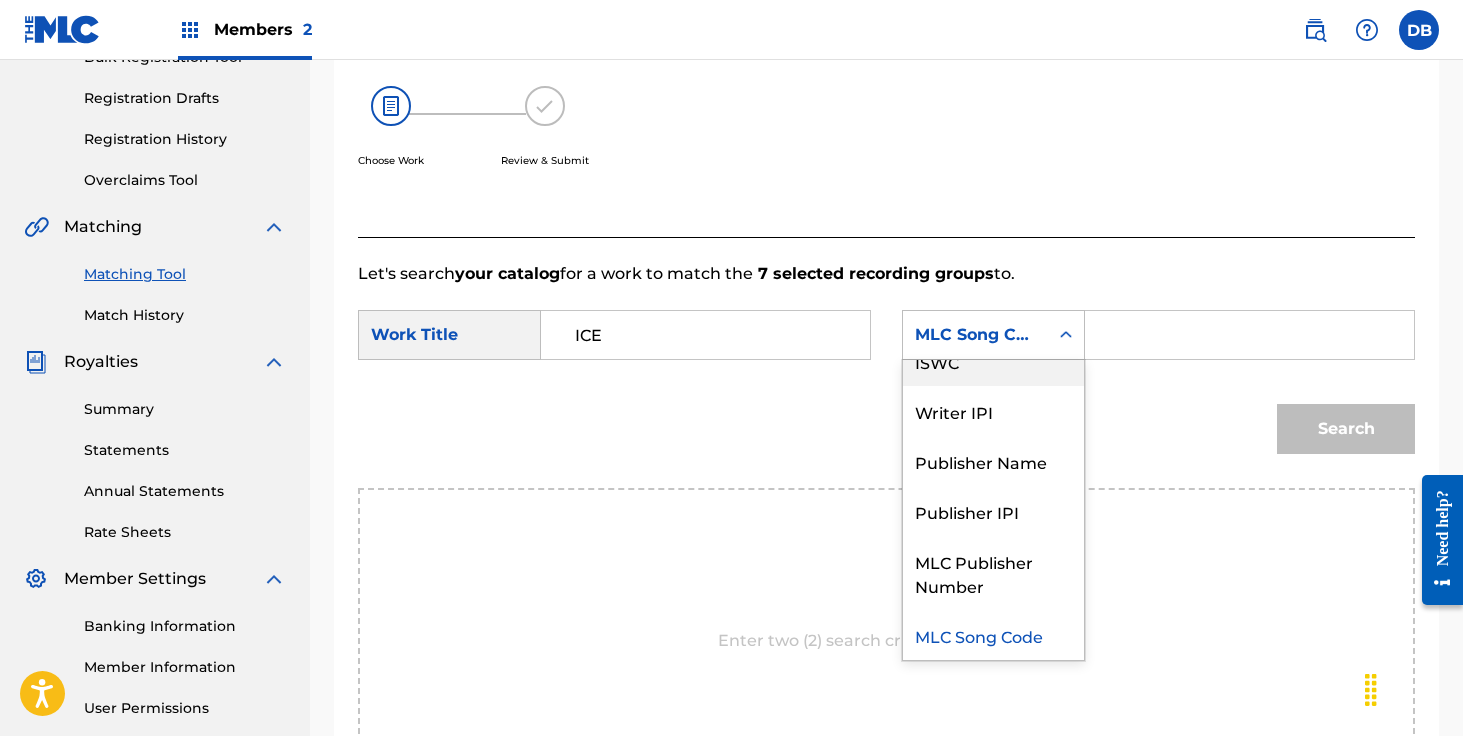 scroll, scrollTop: 0, scrollLeft: 0, axis: both 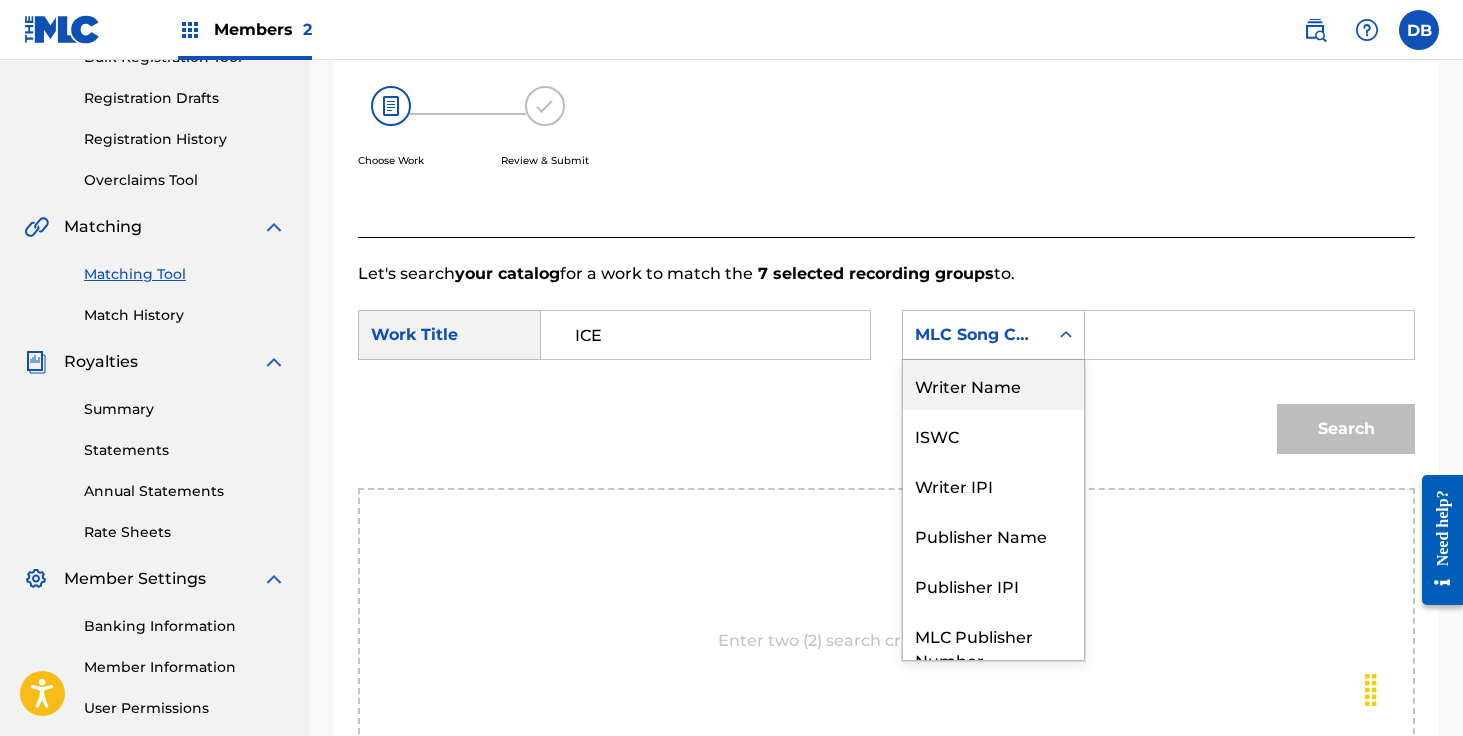 click on "Writer Name" at bounding box center [993, 385] 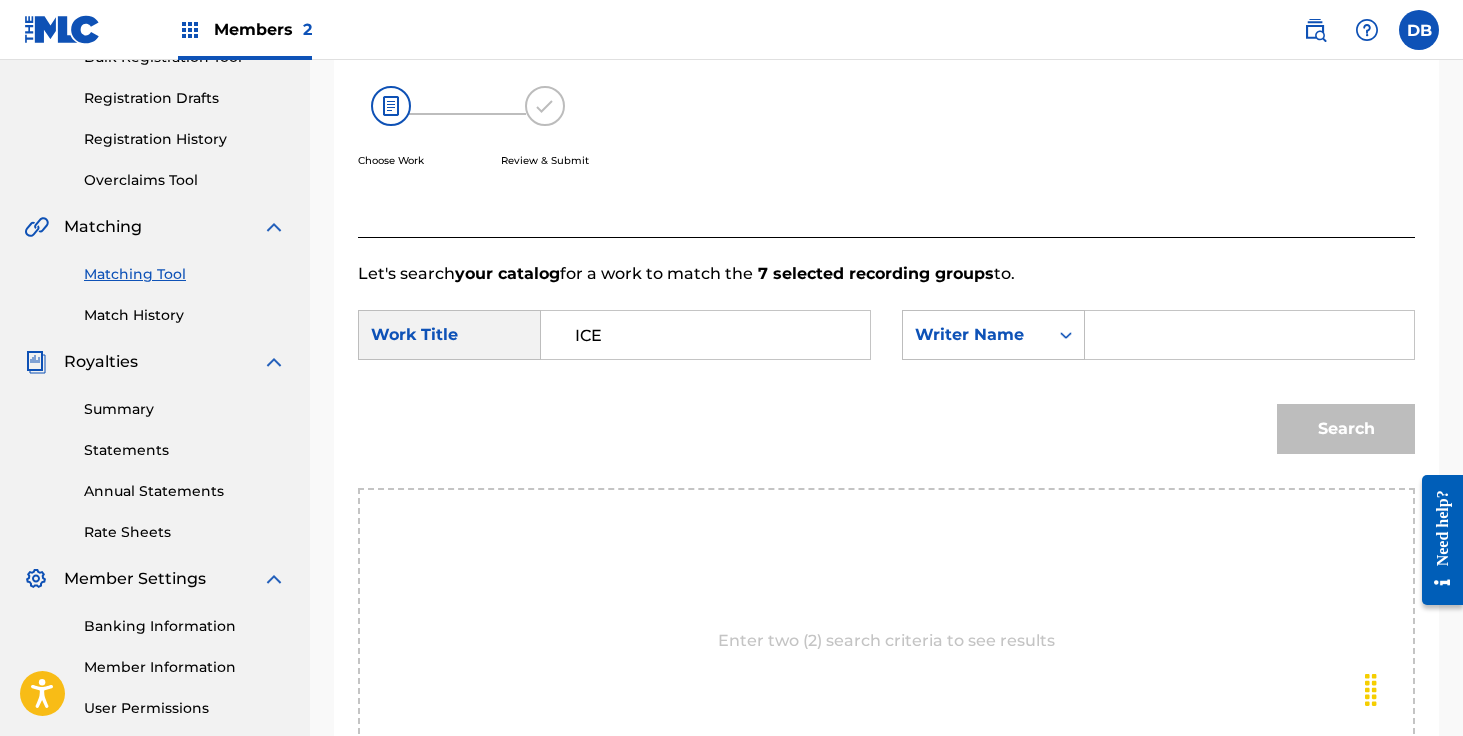 click at bounding box center (1249, 335) 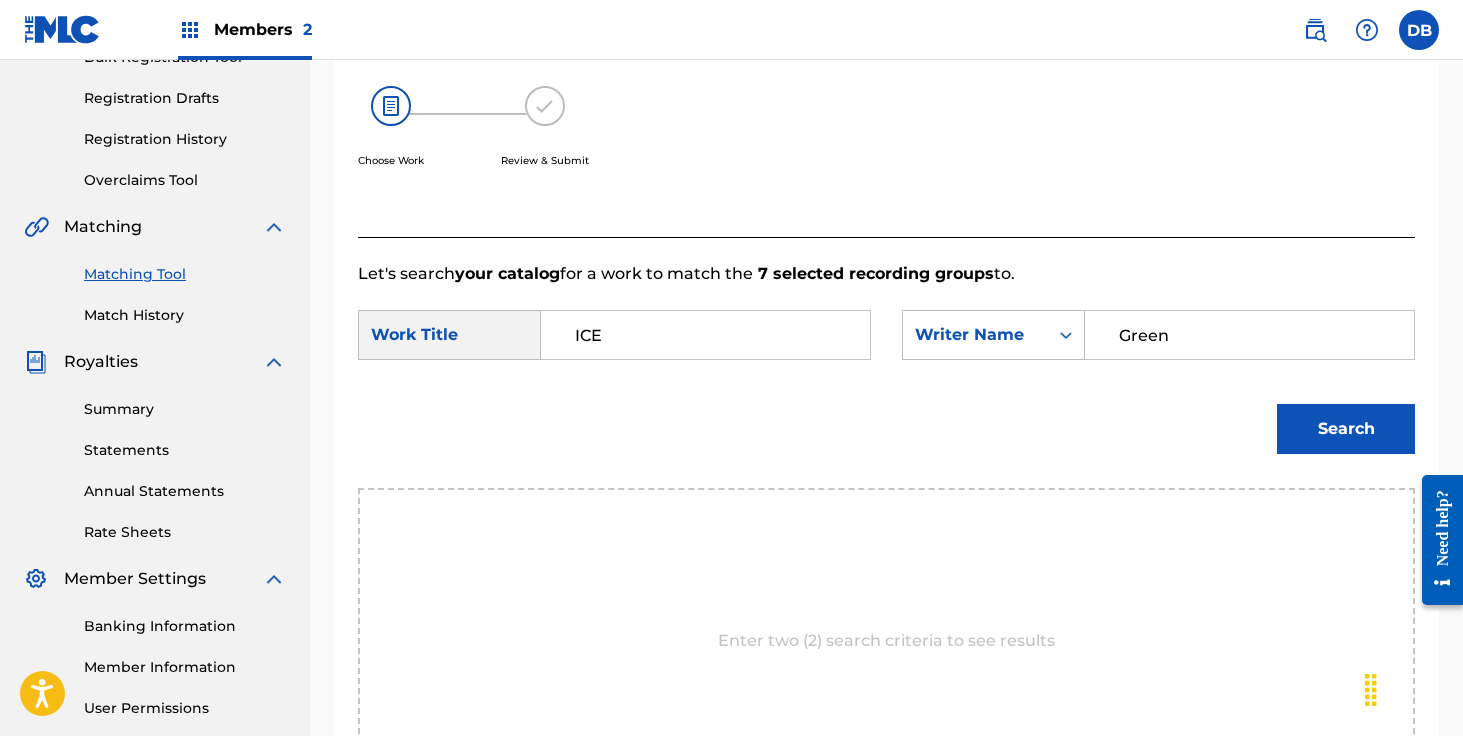 type on "Green" 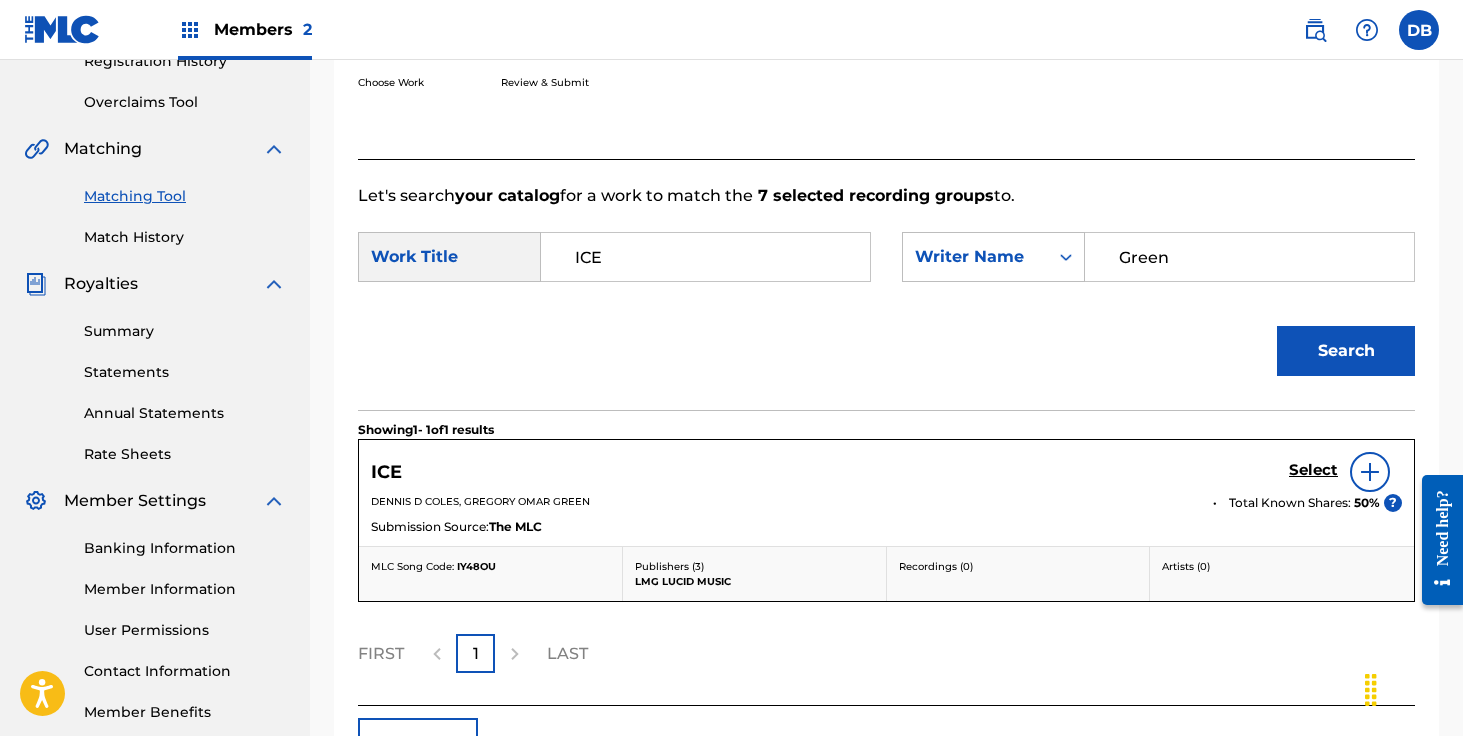 scroll, scrollTop: 400, scrollLeft: 0, axis: vertical 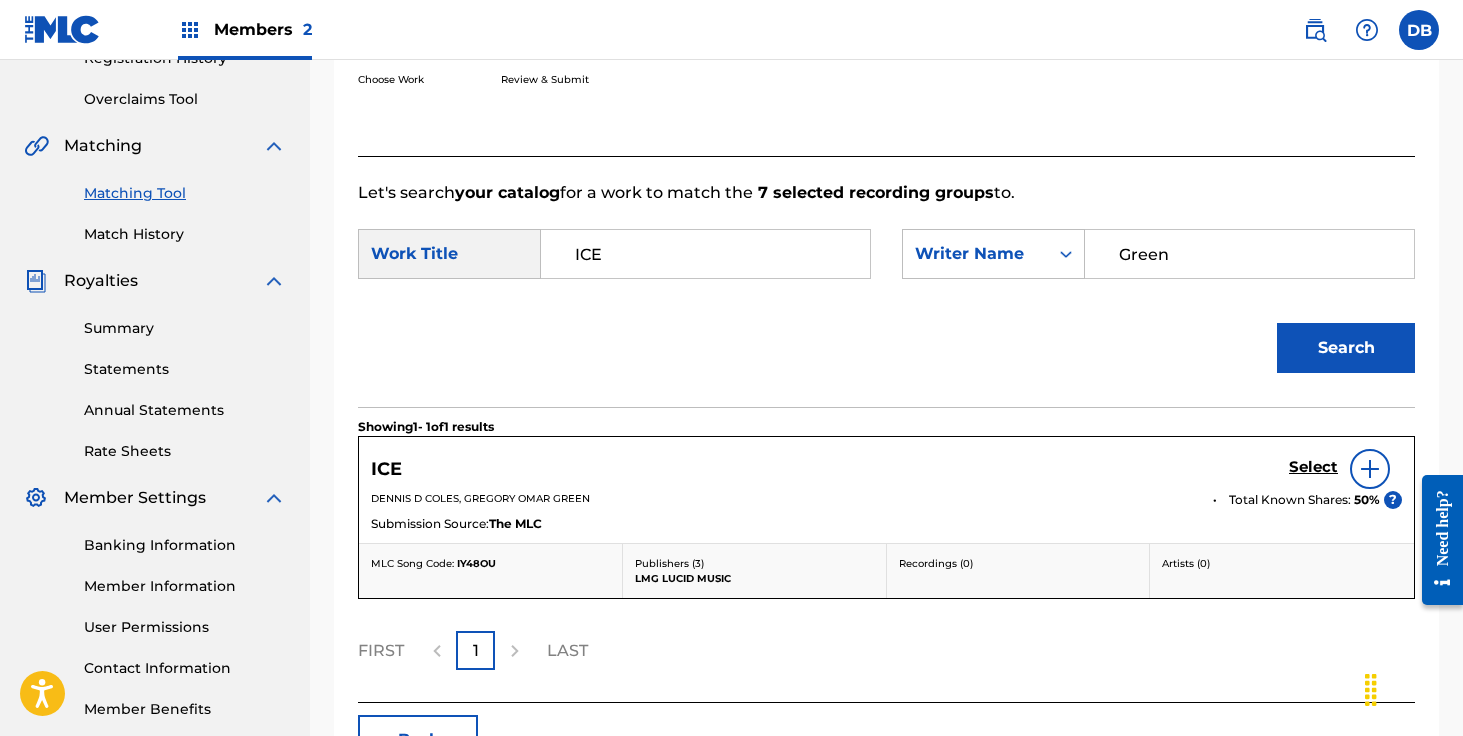 click on "Select" at bounding box center (1313, 467) 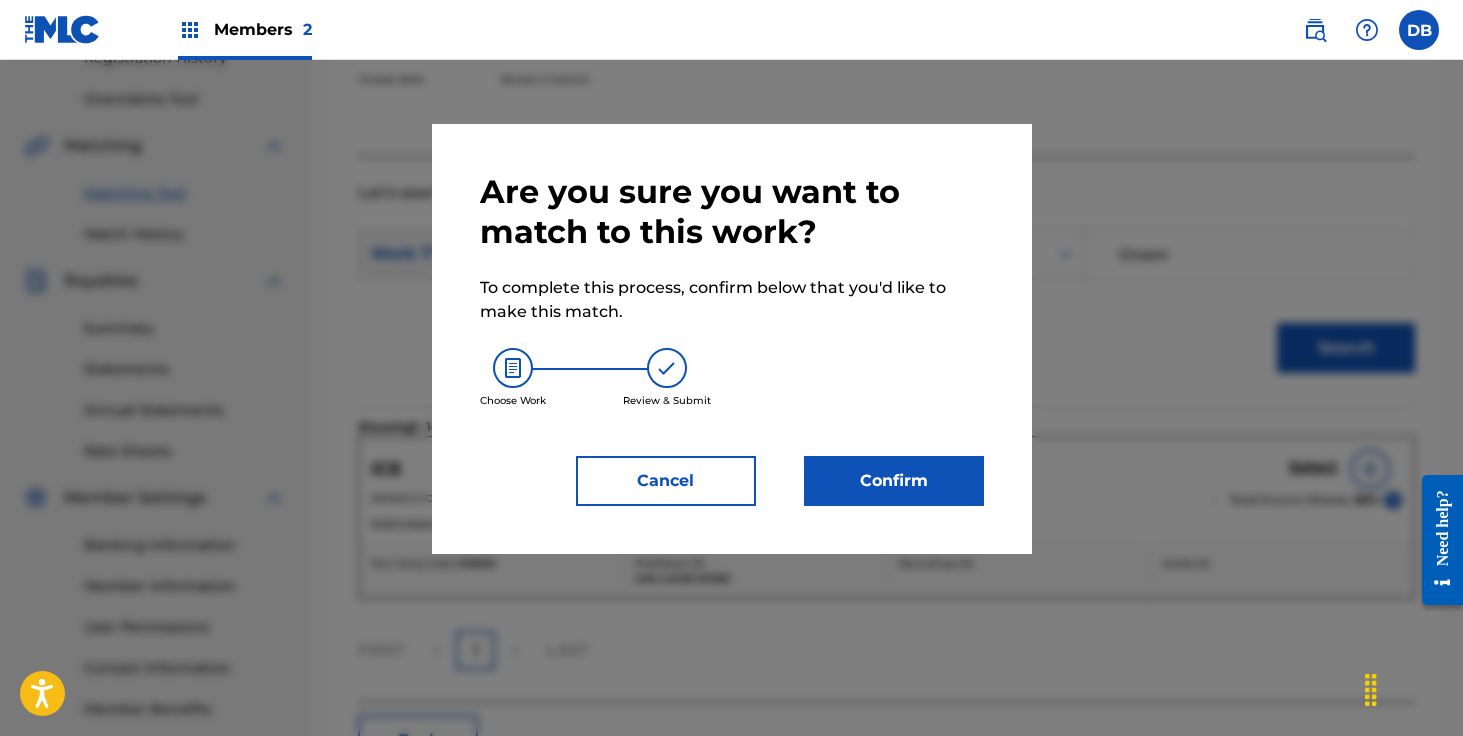 click on "Confirm" at bounding box center [894, 481] 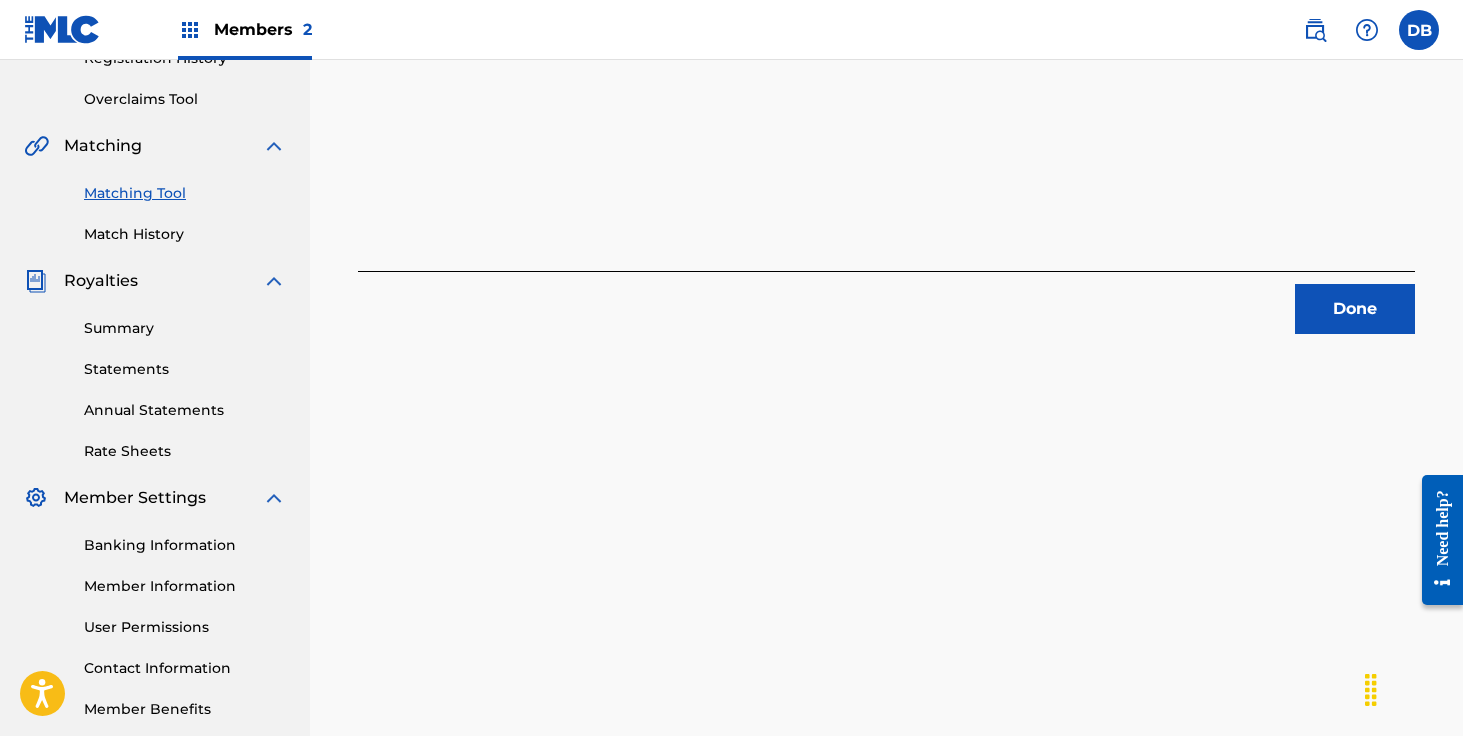 click on "Matching Tool" at bounding box center [185, 193] 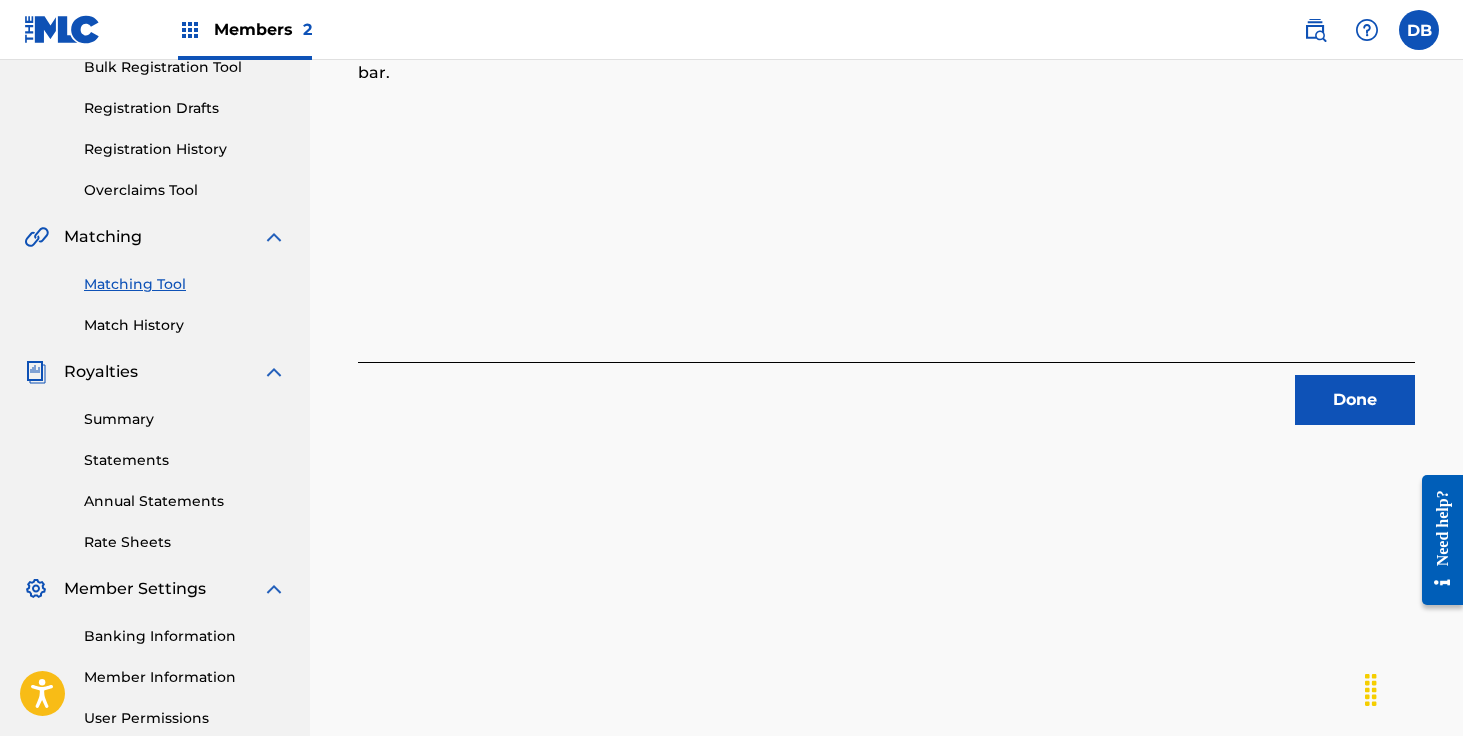 scroll, scrollTop: 355, scrollLeft: 0, axis: vertical 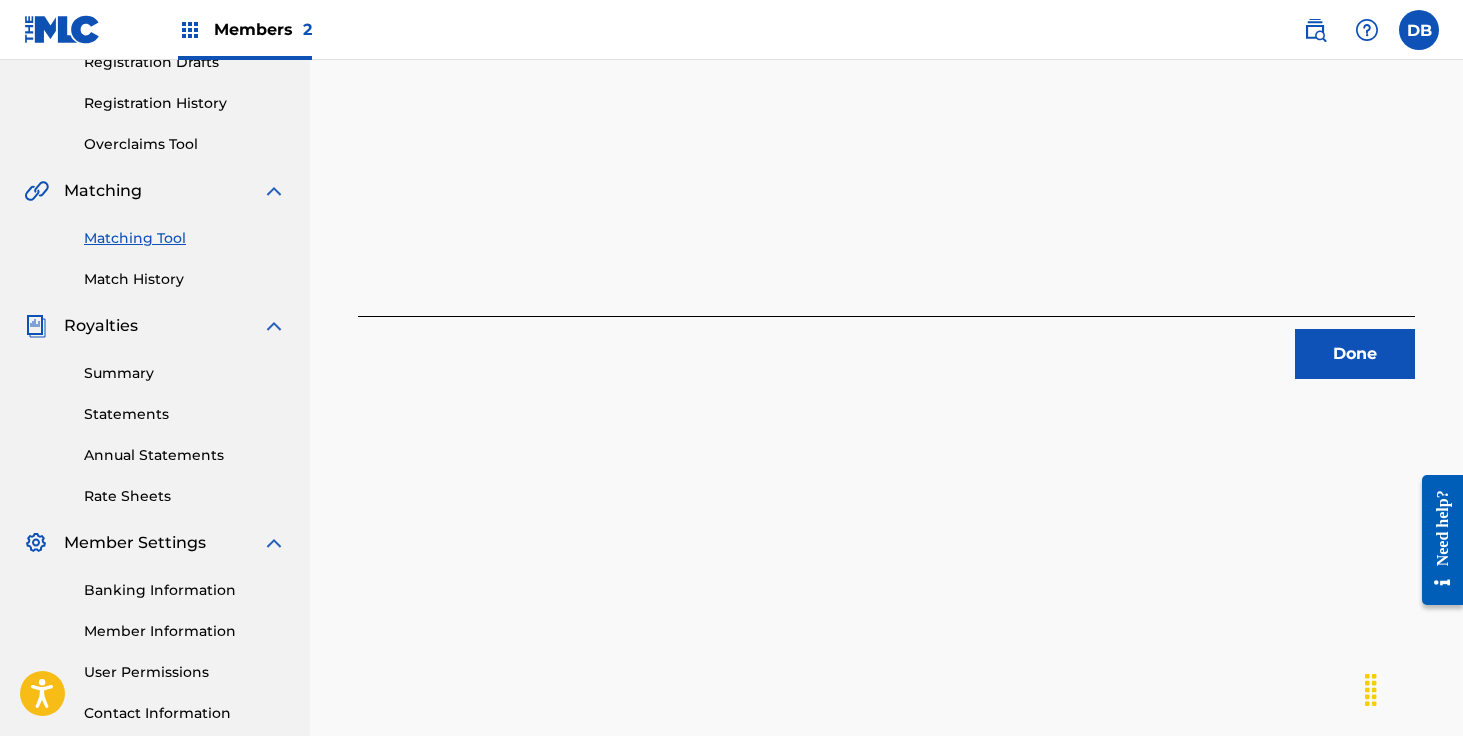 click on "Done" at bounding box center [1355, 354] 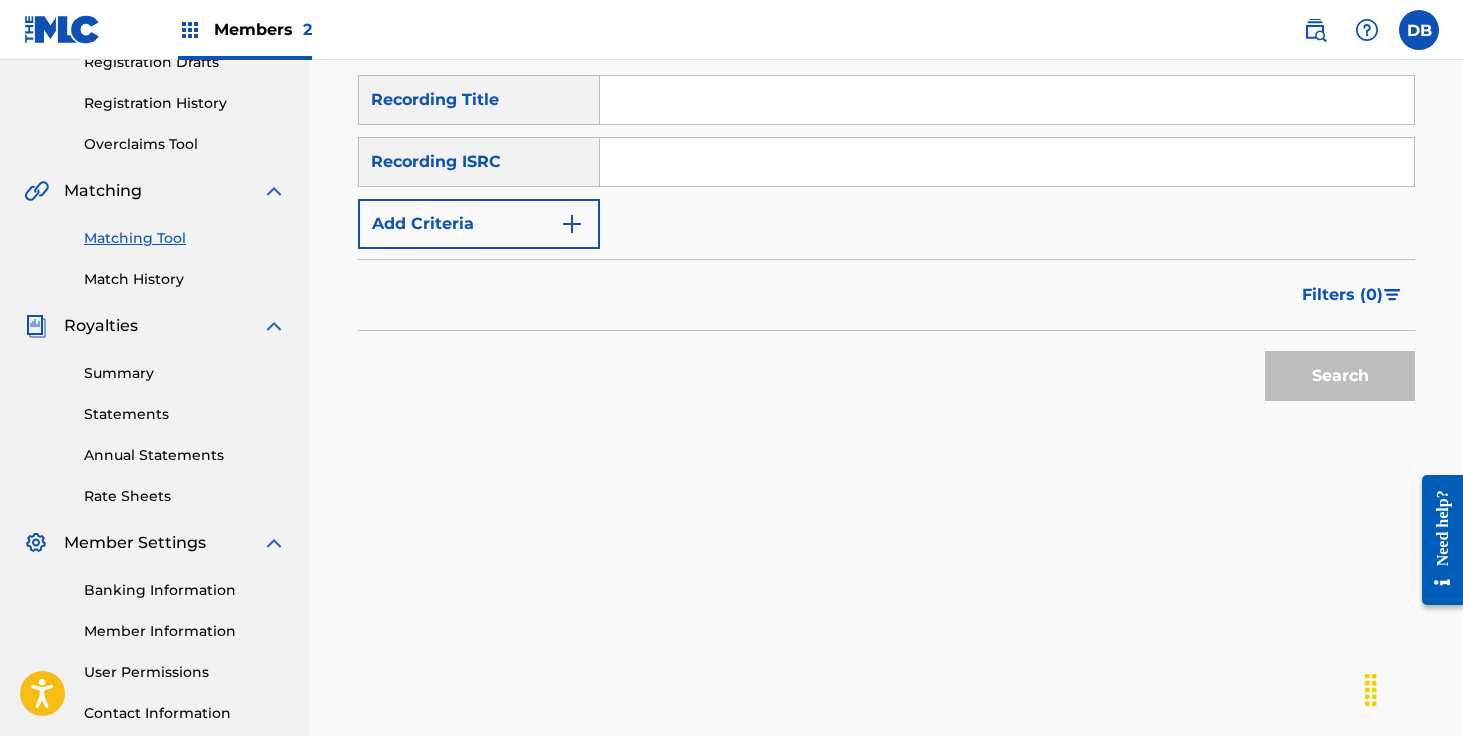 click at bounding box center [1007, 100] 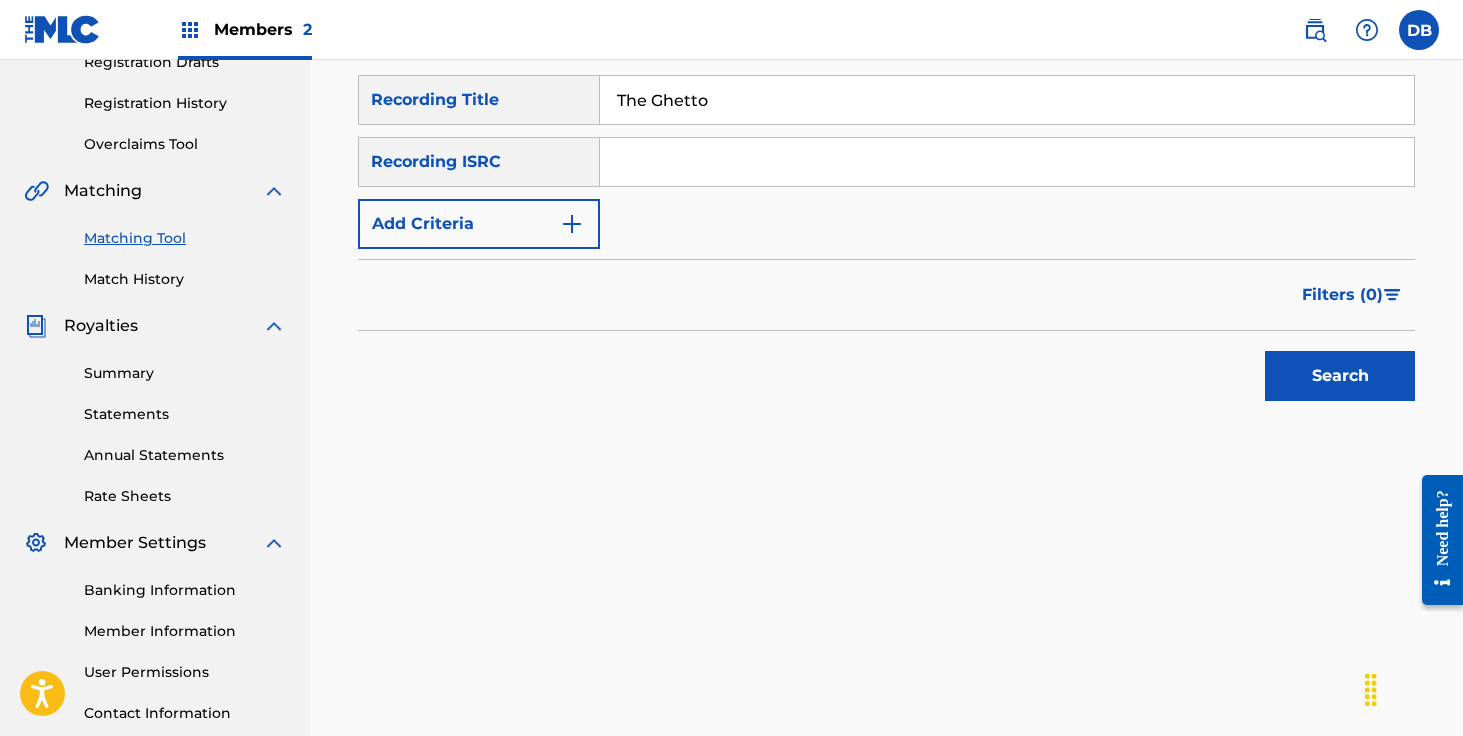 type on "The Ghetto" 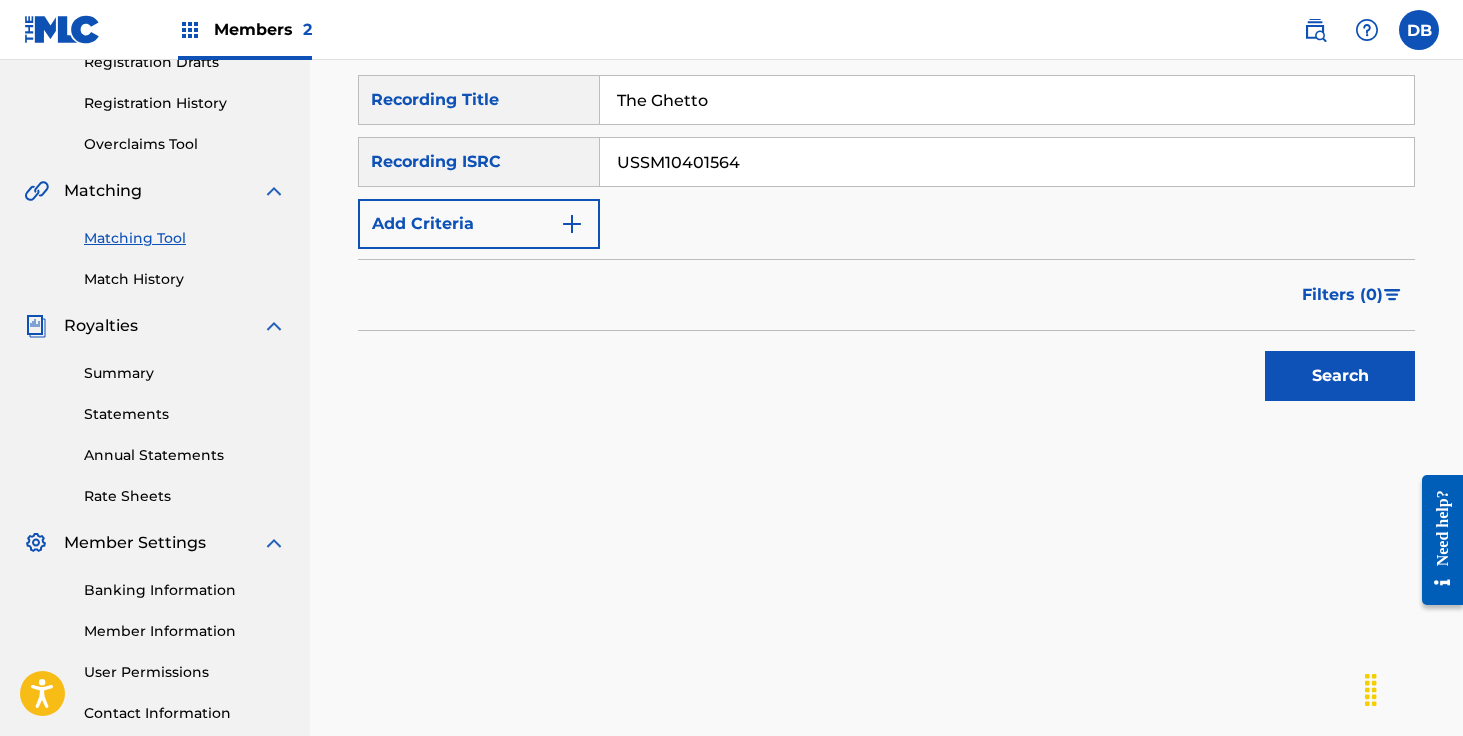 type on "USSM10401564" 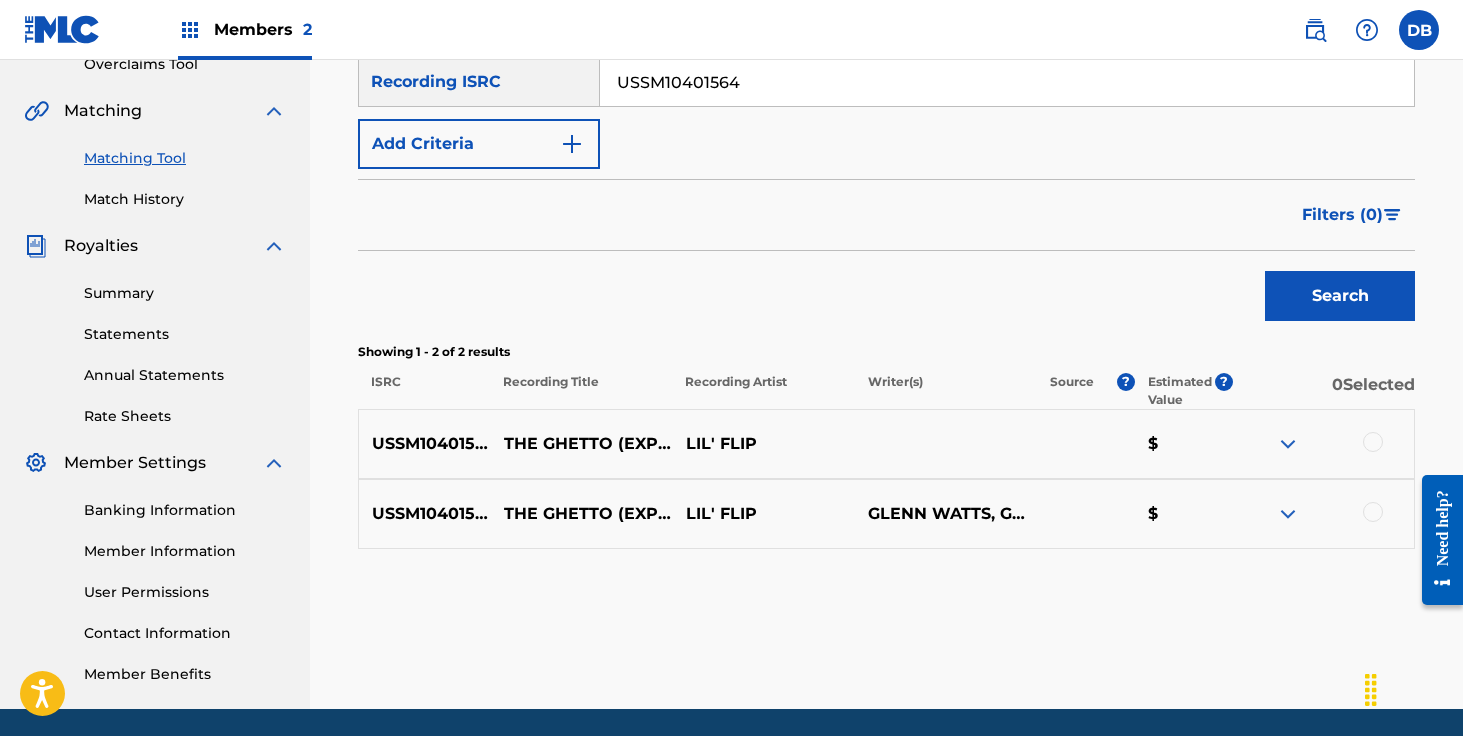 scroll, scrollTop: 504, scrollLeft: 0, axis: vertical 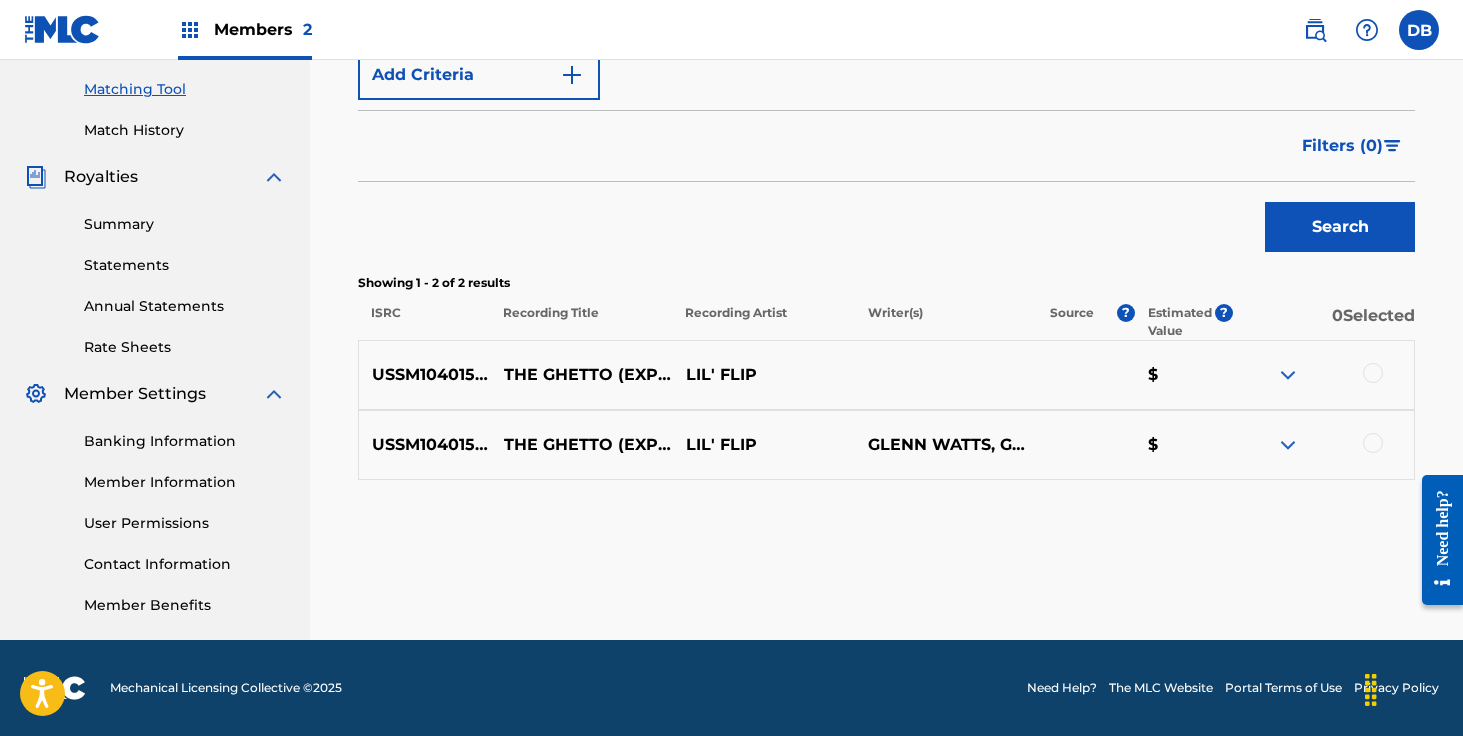 click at bounding box center [1373, 373] 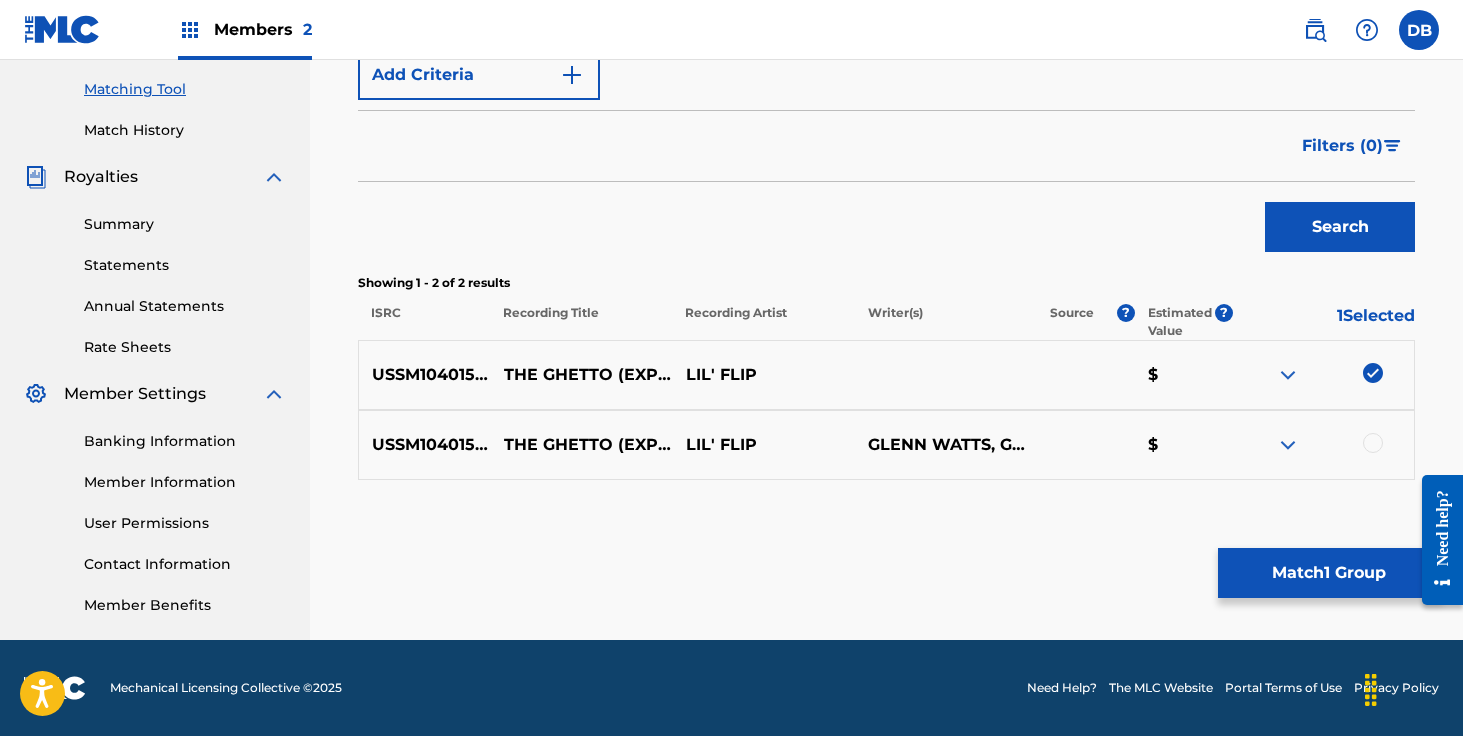 click at bounding box center (1373, 443) 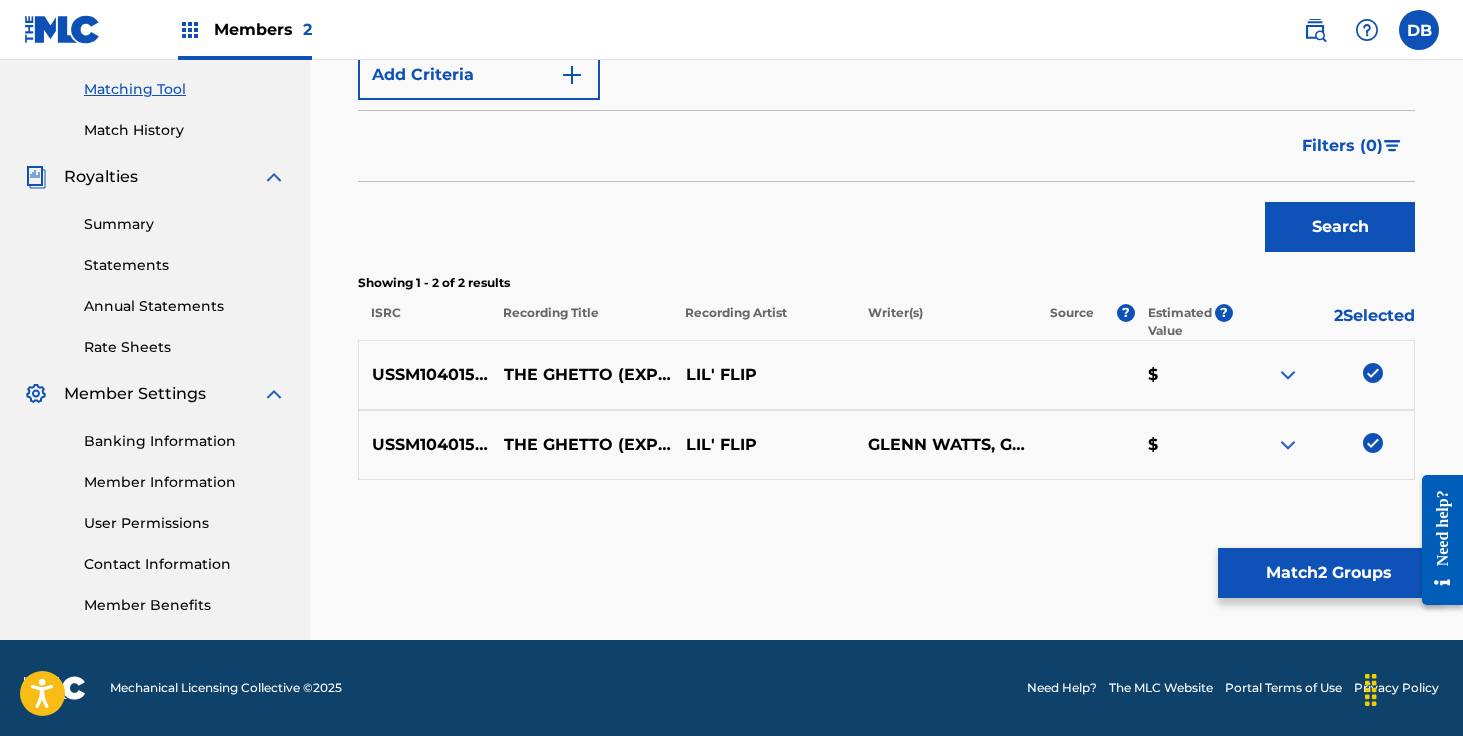 click on "Match  2 Groups" at bounding box center (1328, 573) 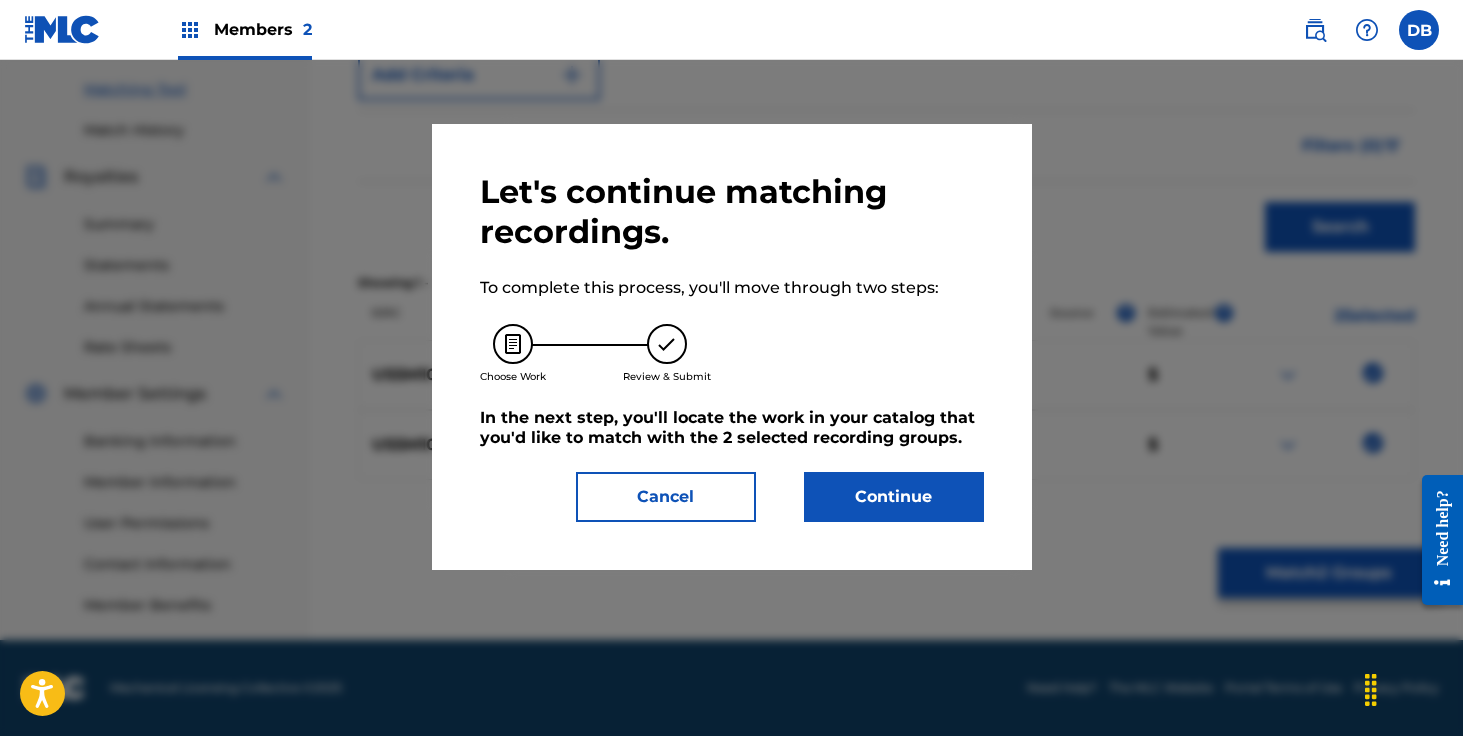 click on "Continue" at bounding box center [894, 497] 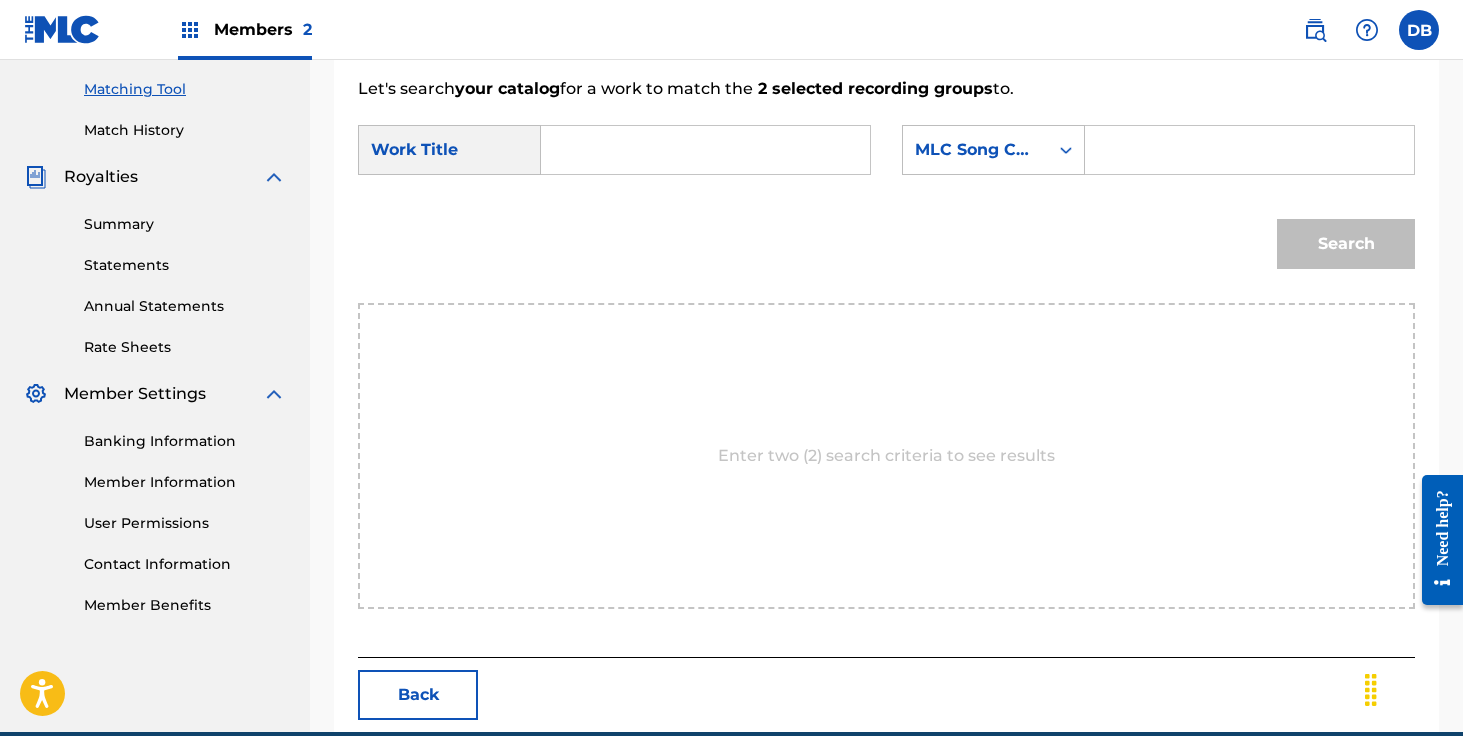 click at bounding box center [705, 150] 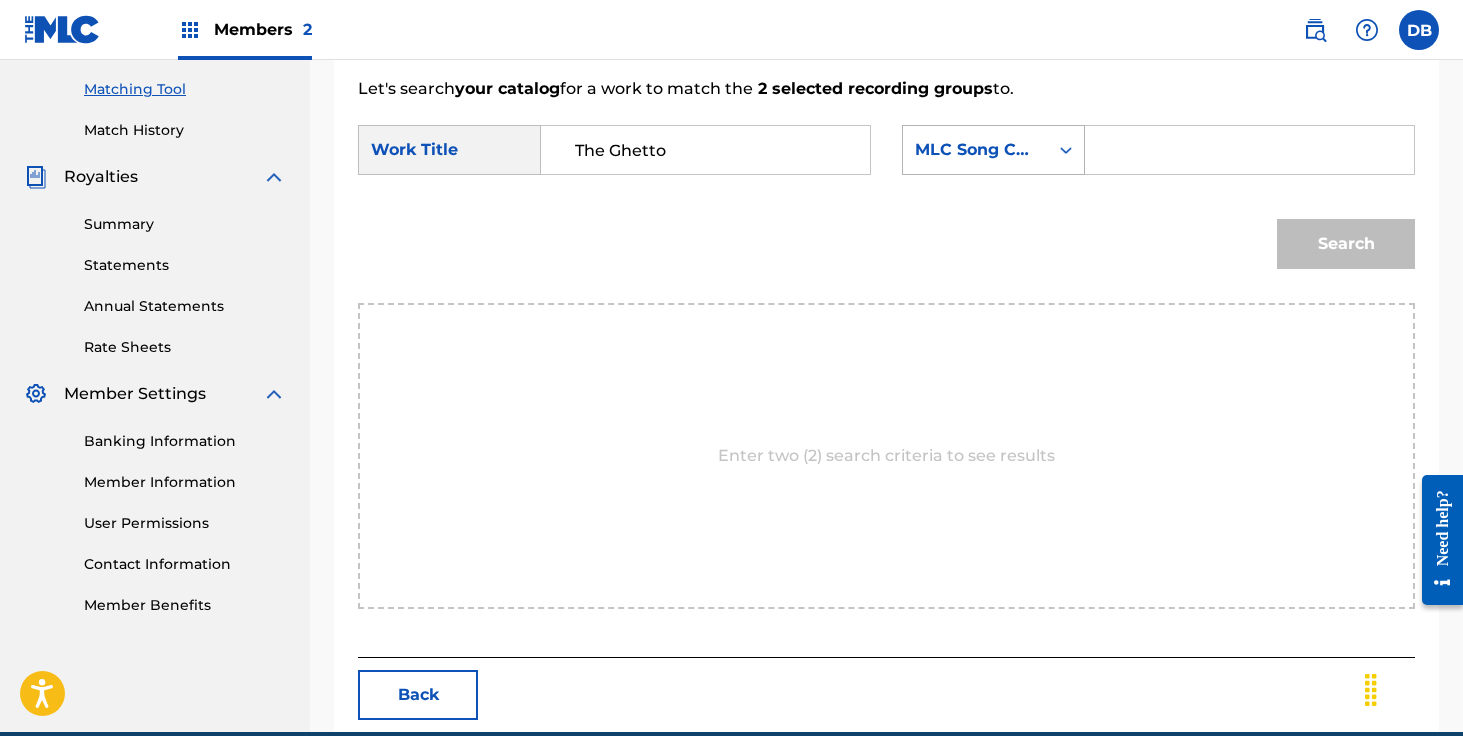 type on "The Ghetto" 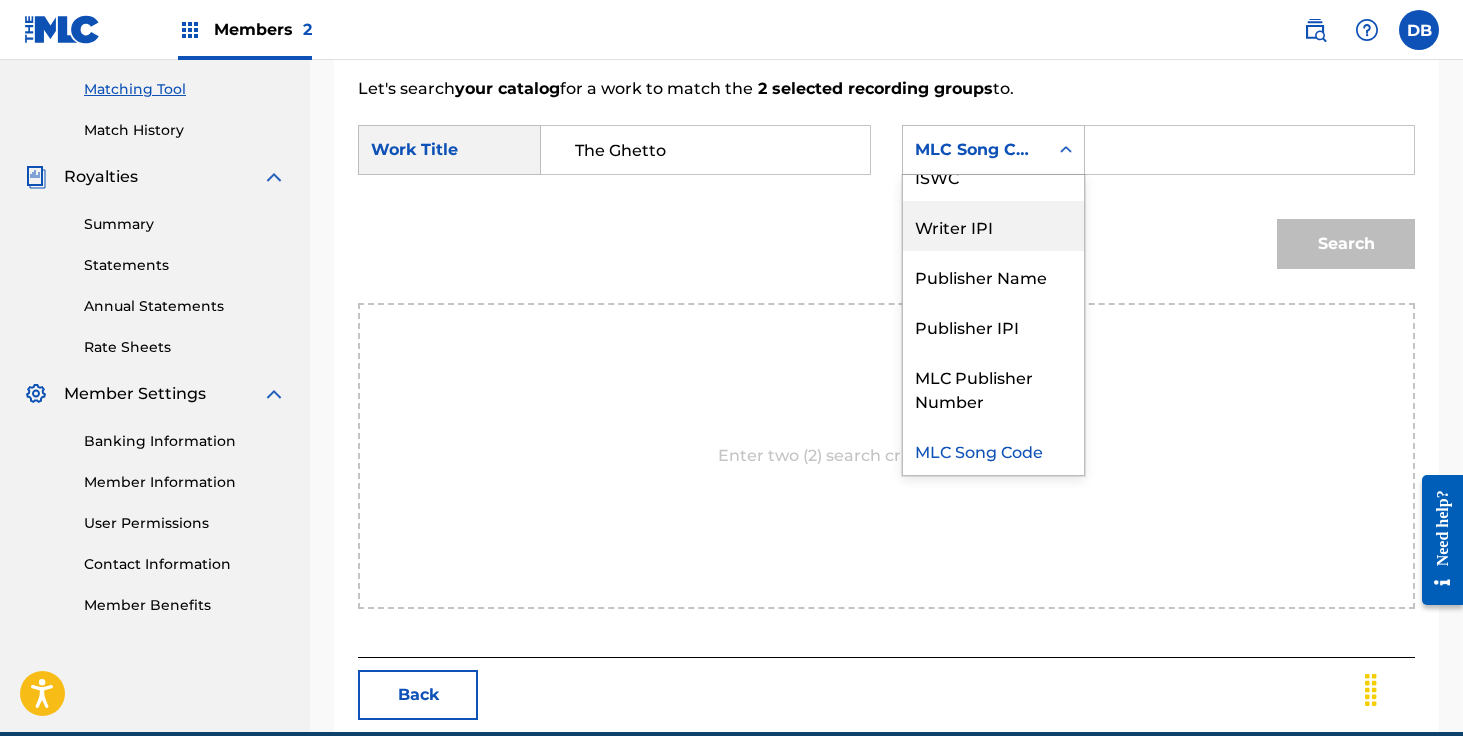 scroll, scrollTop: 0, scrollLeft: 0, axis: both 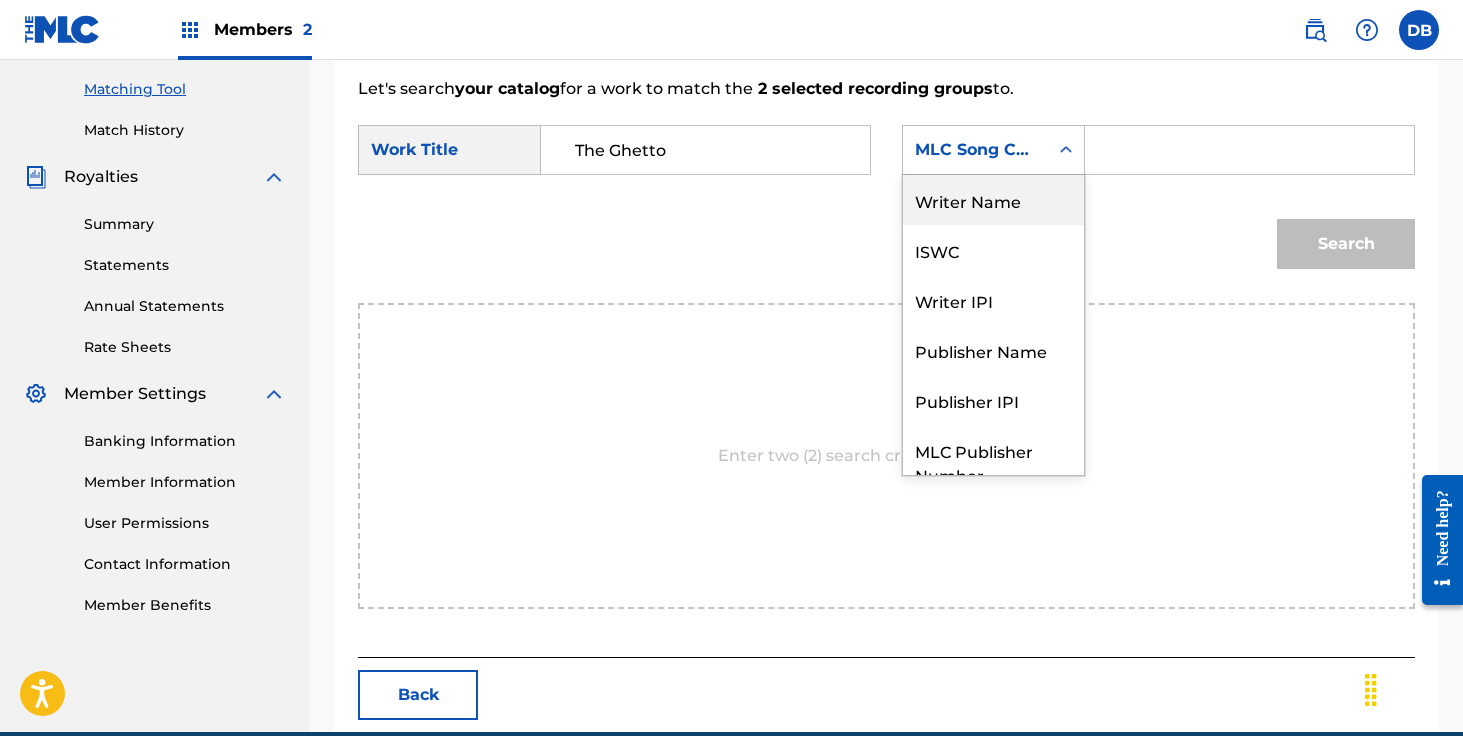 click on "Writer Name" at bounding box center [993, 200] 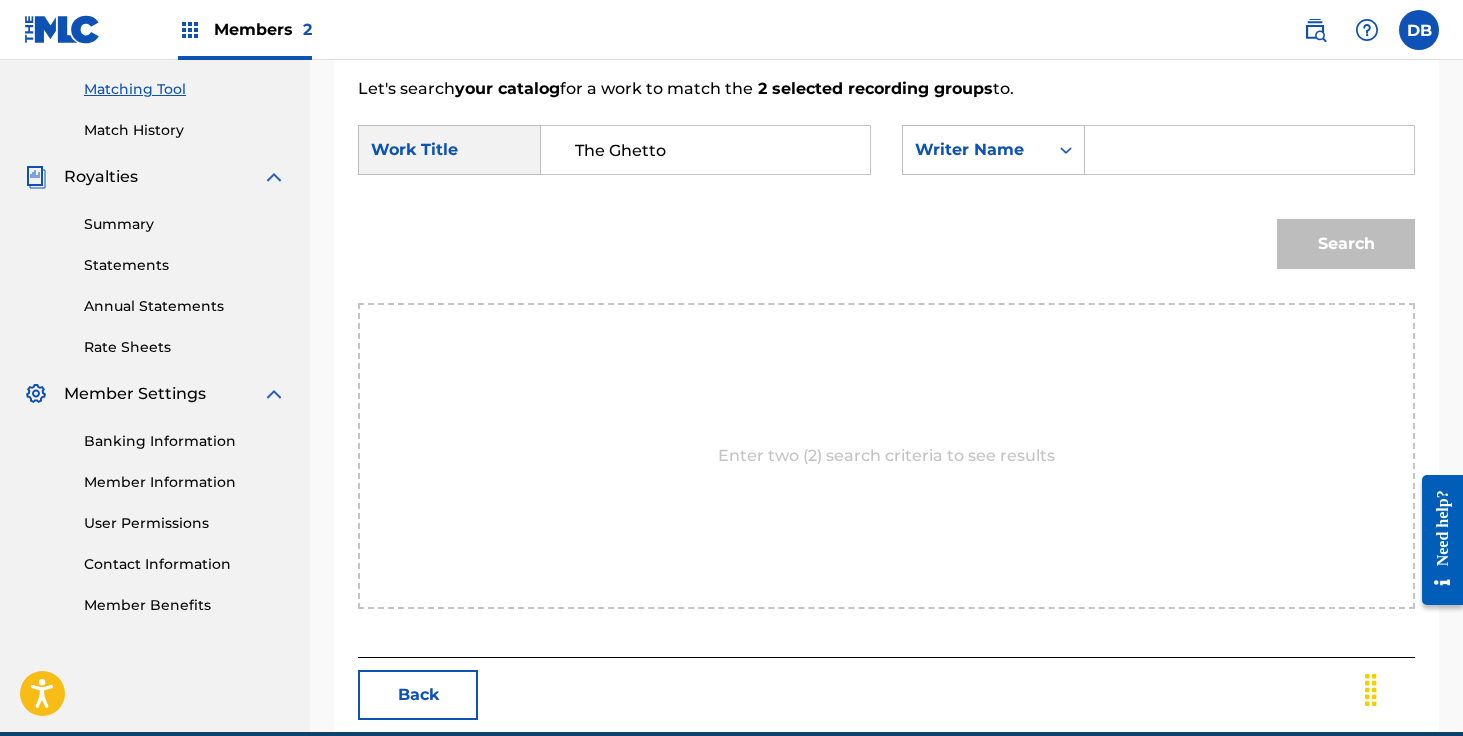 click at bounding box center (1249, 150) 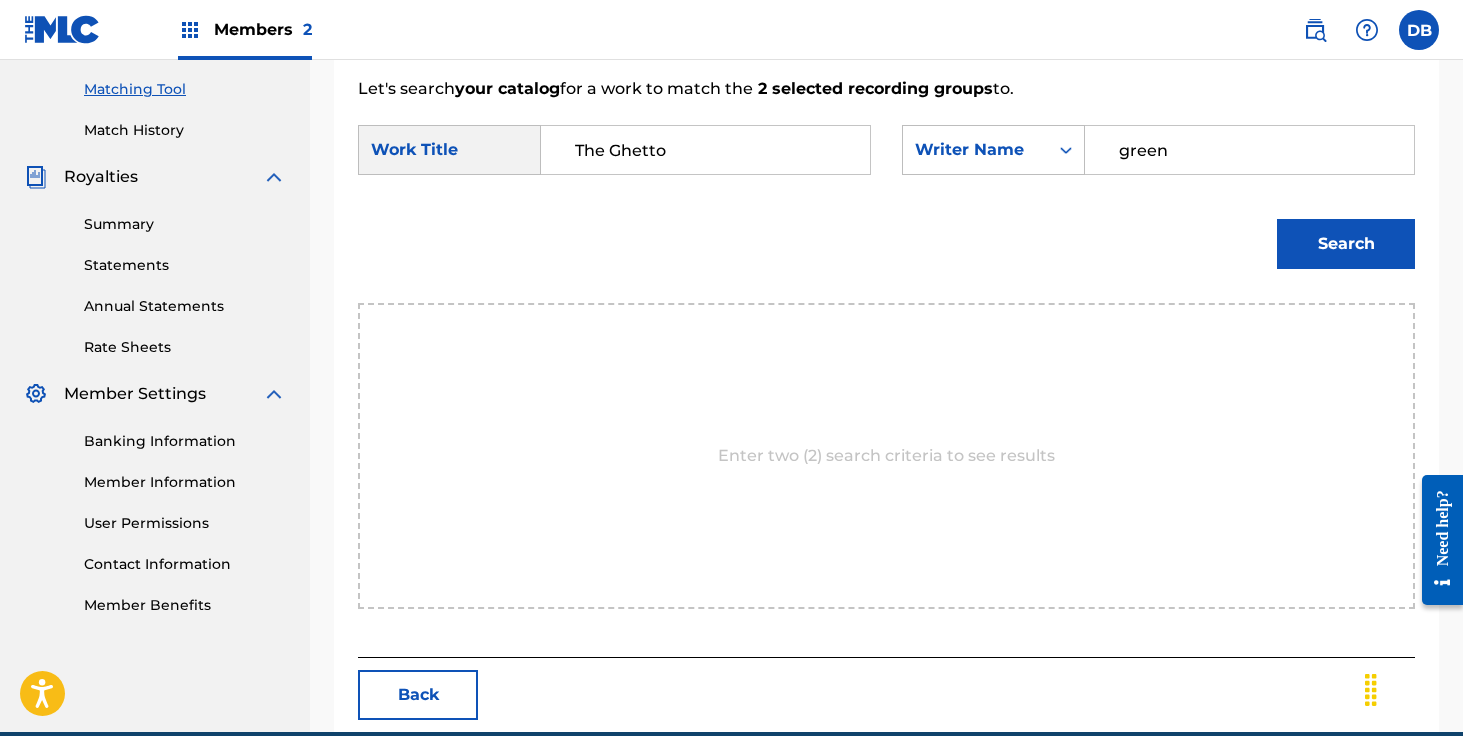 type on "green" 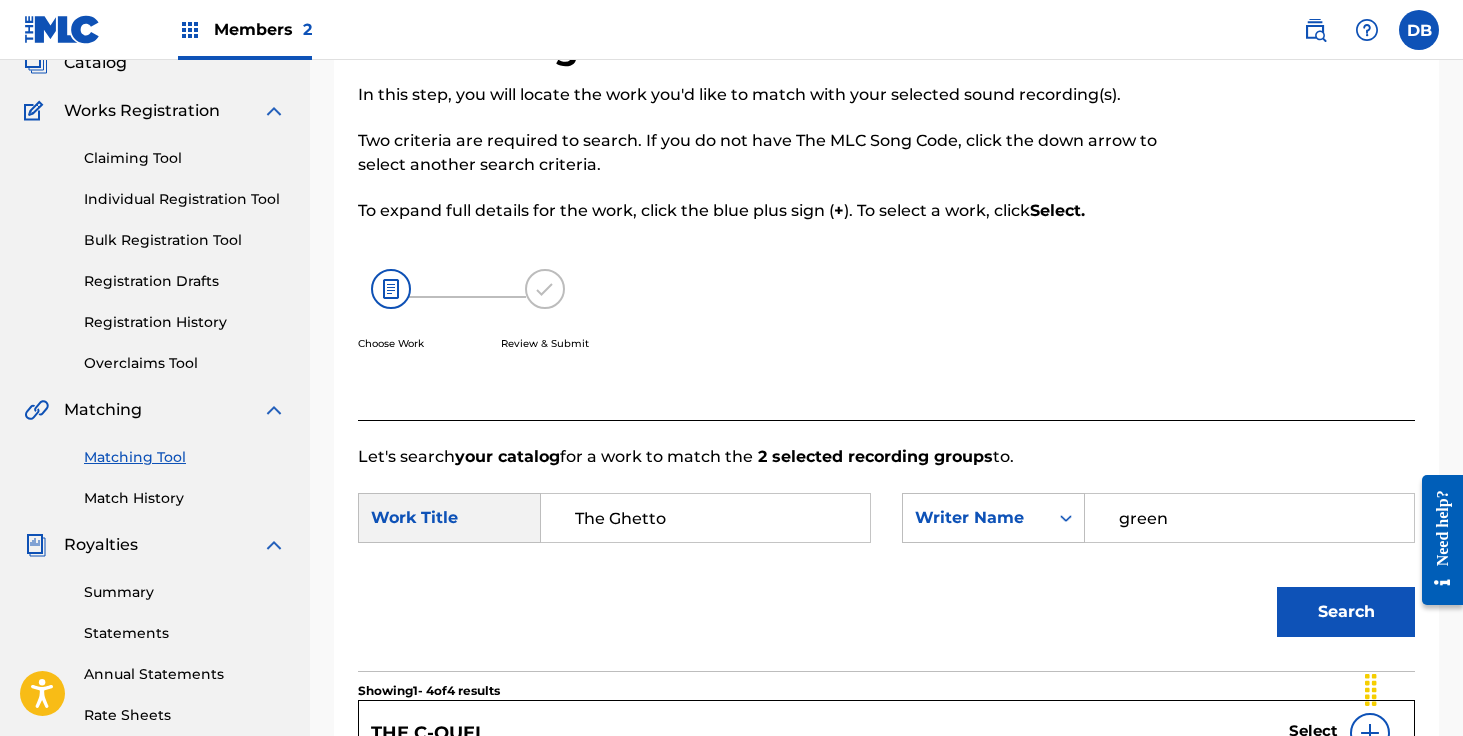 scroll, scrollTop: 131, scrollLeft: 0, axis: vertical 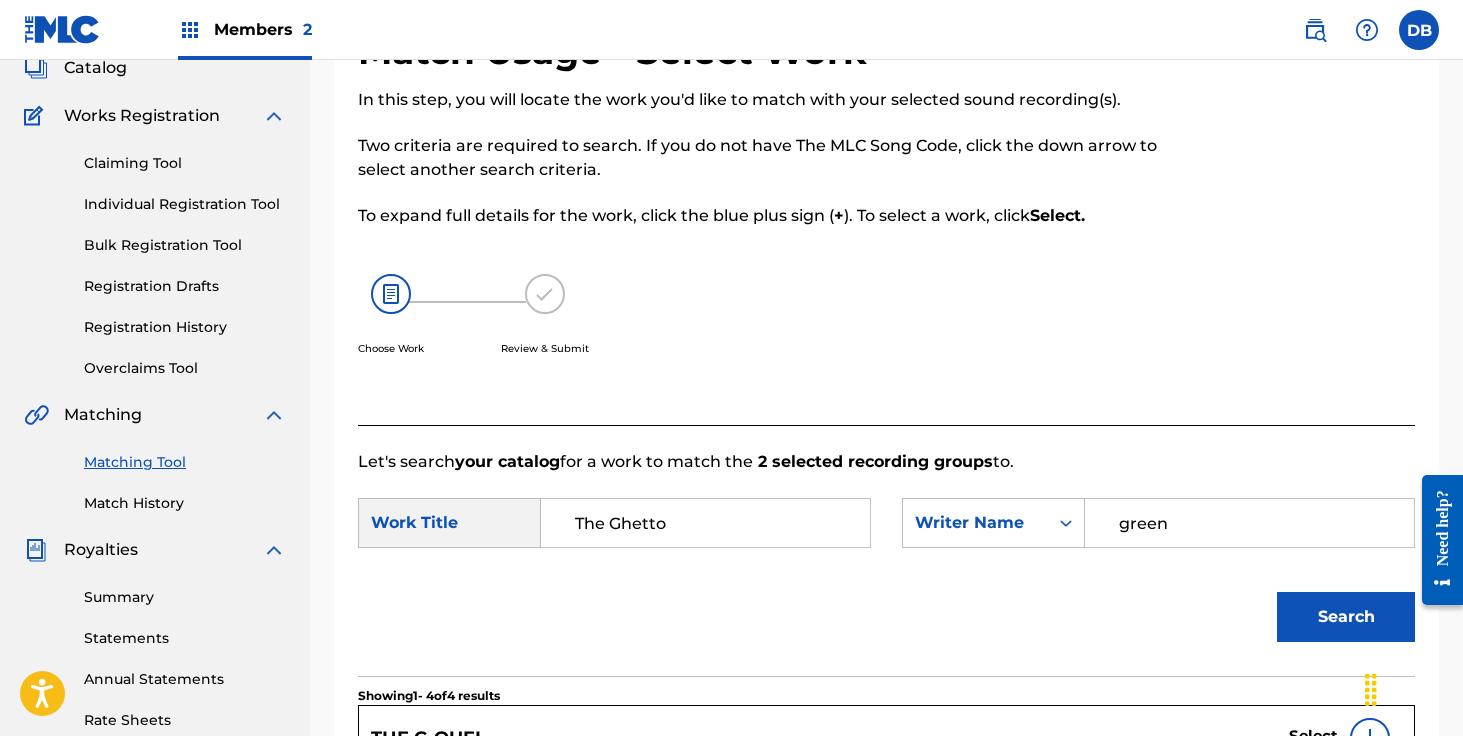 drag, startPoint x: 704, startPoint y: 537, endPoint x: 518, endPoint y: 538, distance: 186.00269 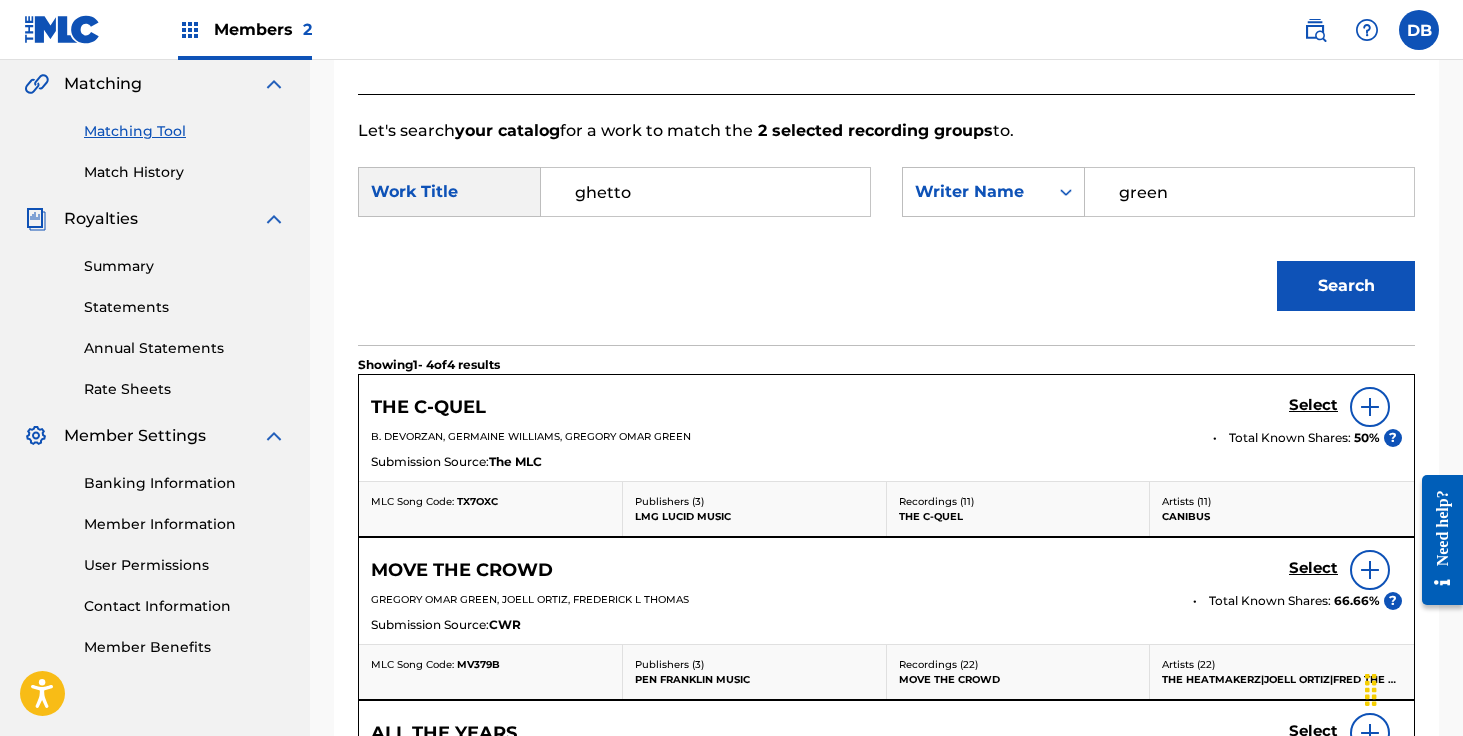 scroll, scrollTop: 469, scrollLeft: 0, axis: vertical 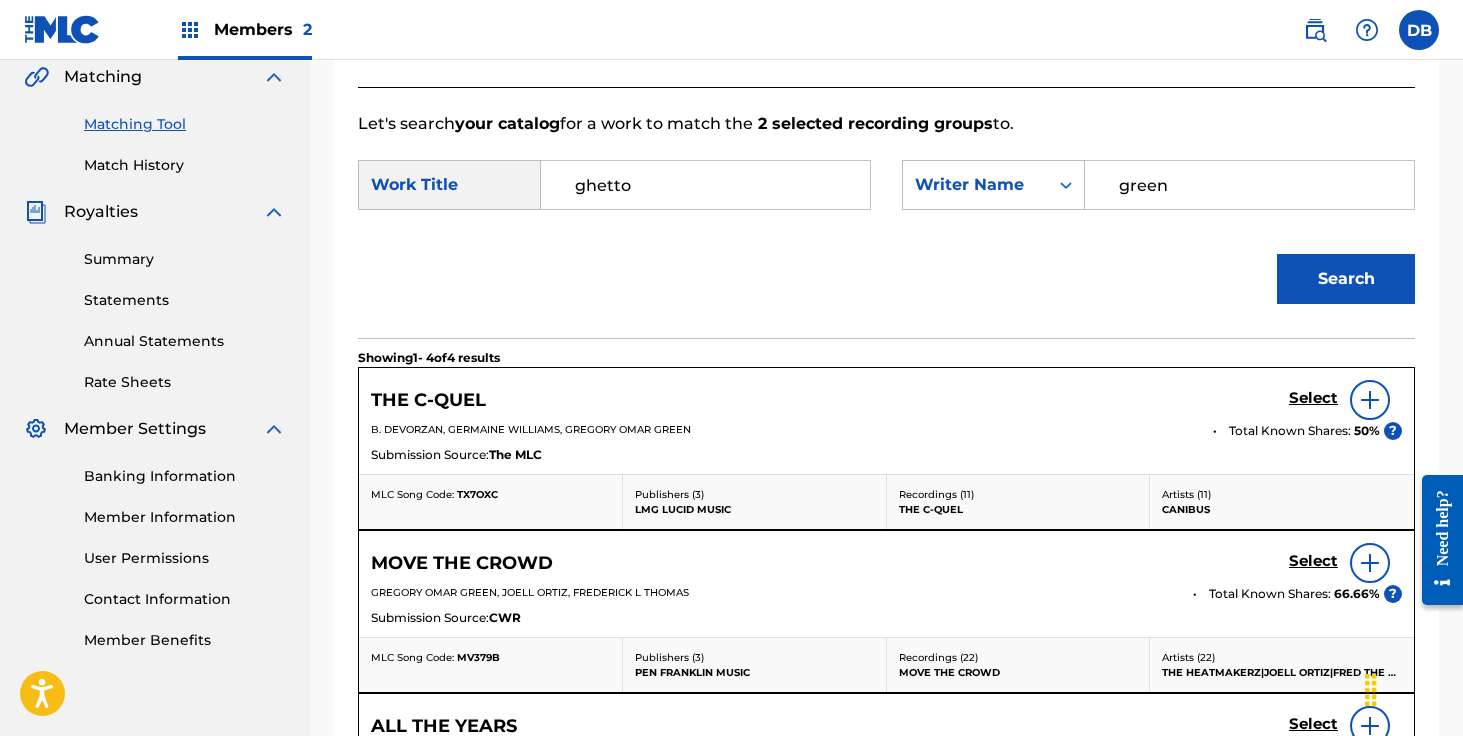 type on "ghetto" 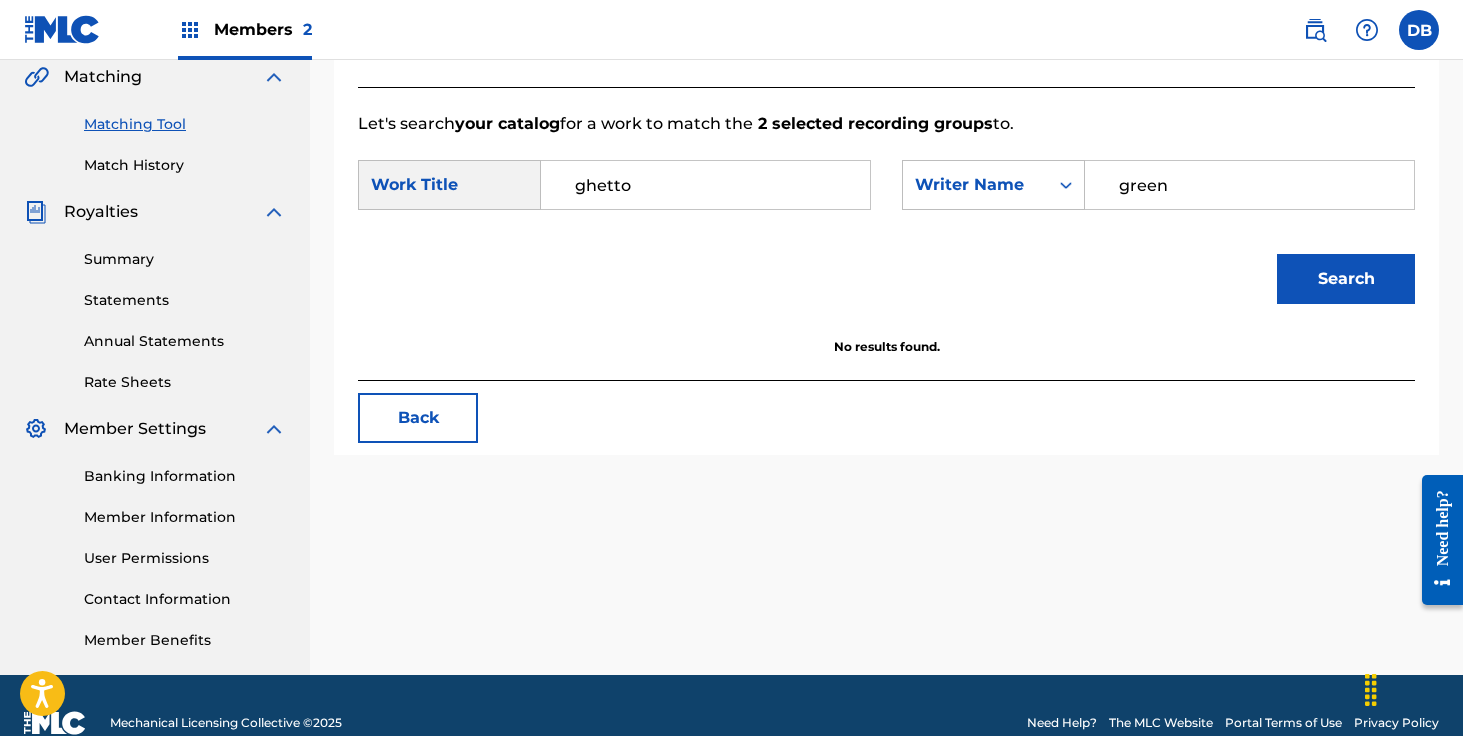 click on "Search" at bounding box center [1346, 279] 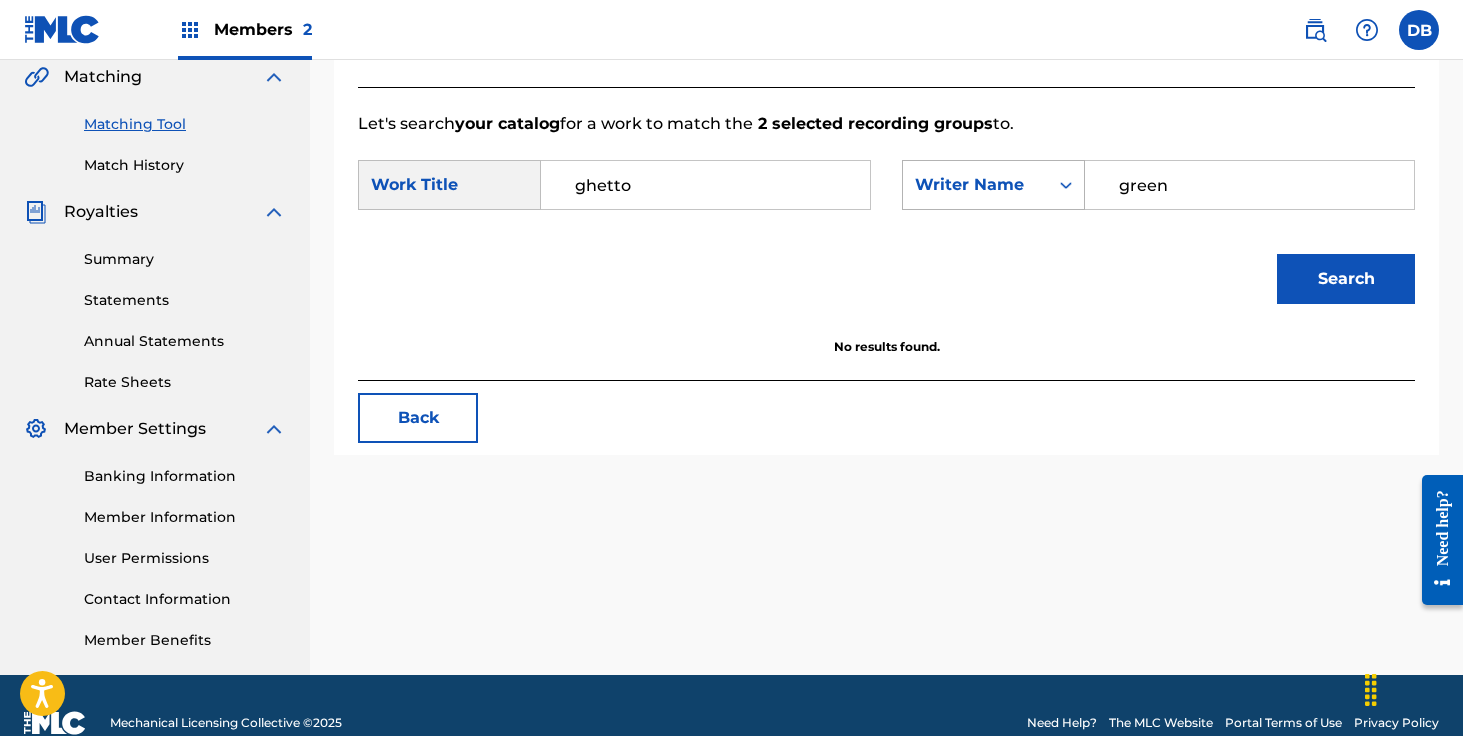 click at bounding box center (1066, 185) 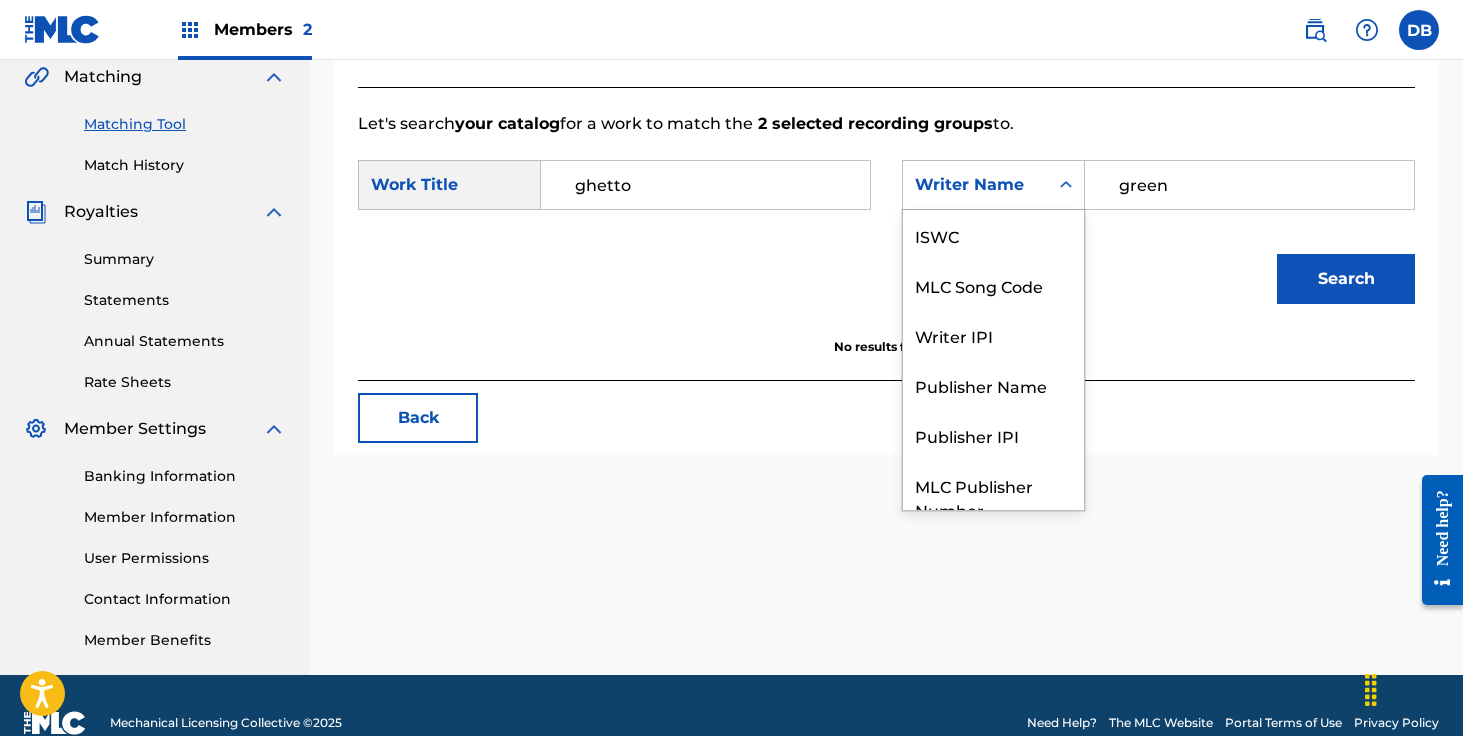 scroll, scrollTop: 74, scrollLeft: 0, axis: vertical 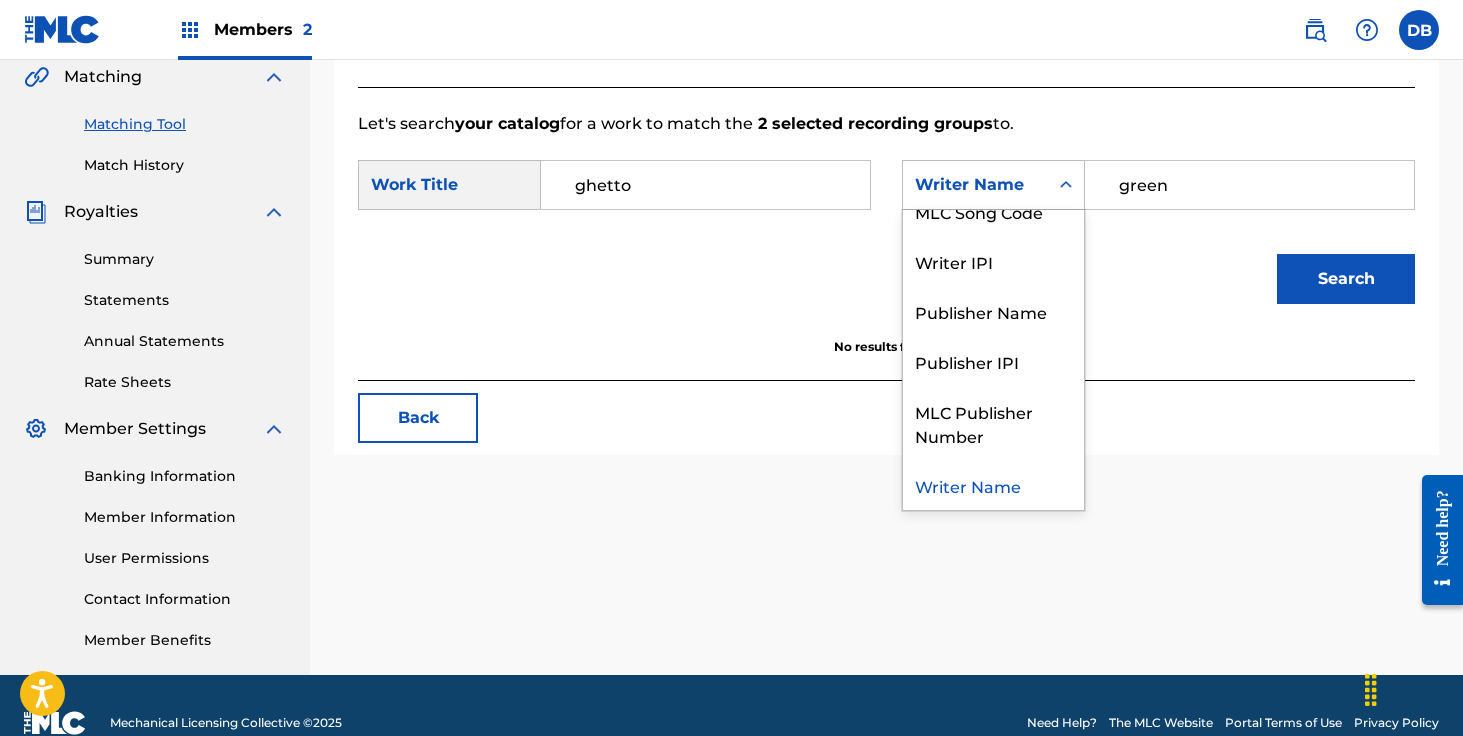 click on "green" at bounding box center [1249, 185] 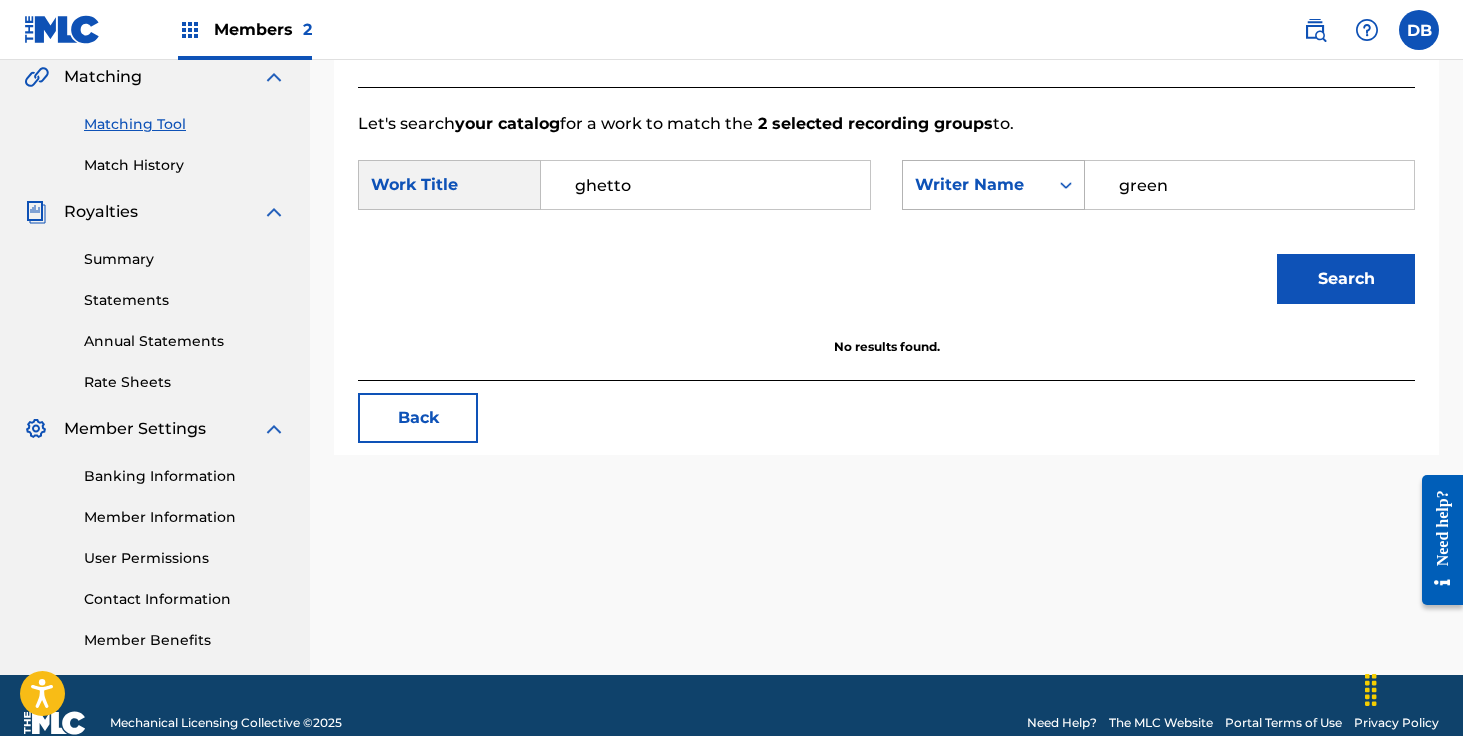 drag, startPoint x: 1215, startPoint y: 184, endPoint x: 1061, endPoint y: 185, distance: 154.00325 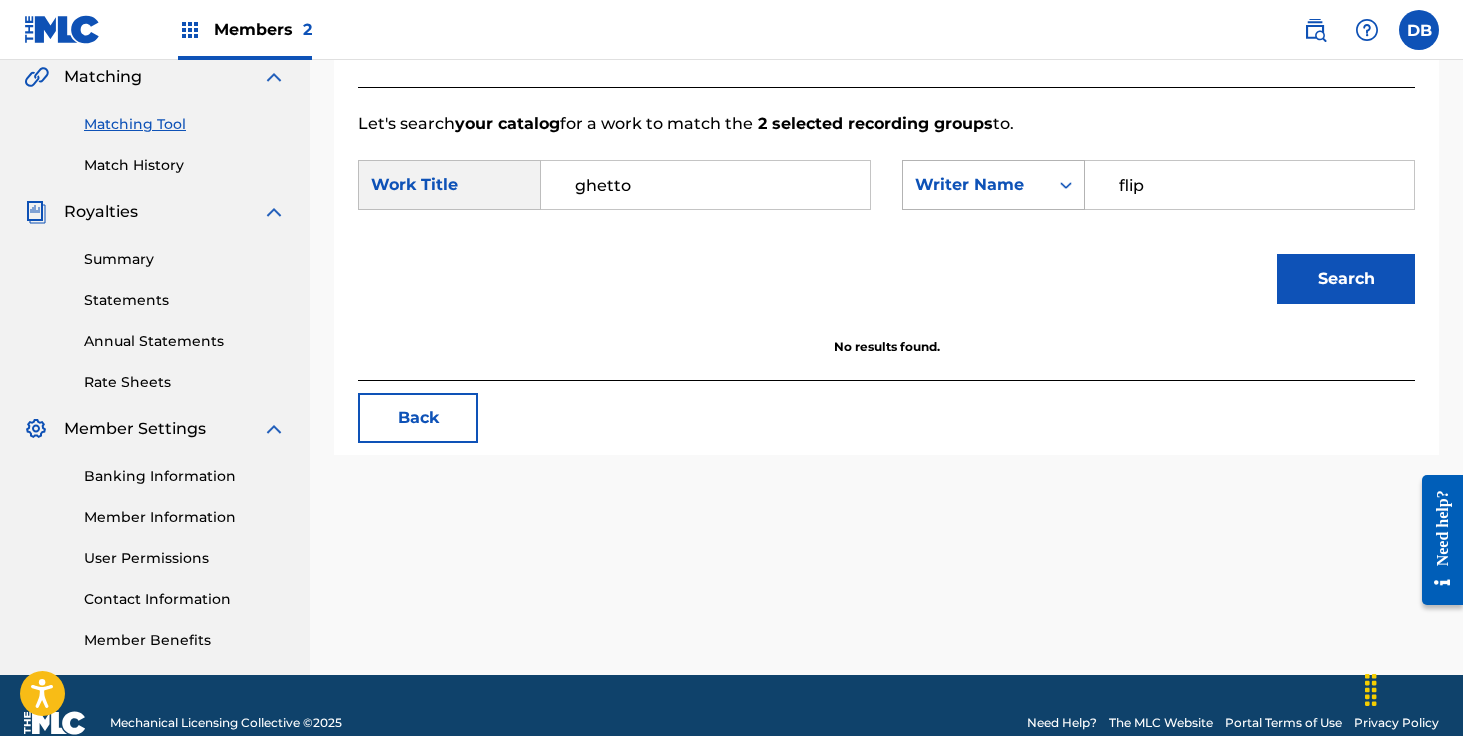 click on "Search" at bounding box center (1346, 279) 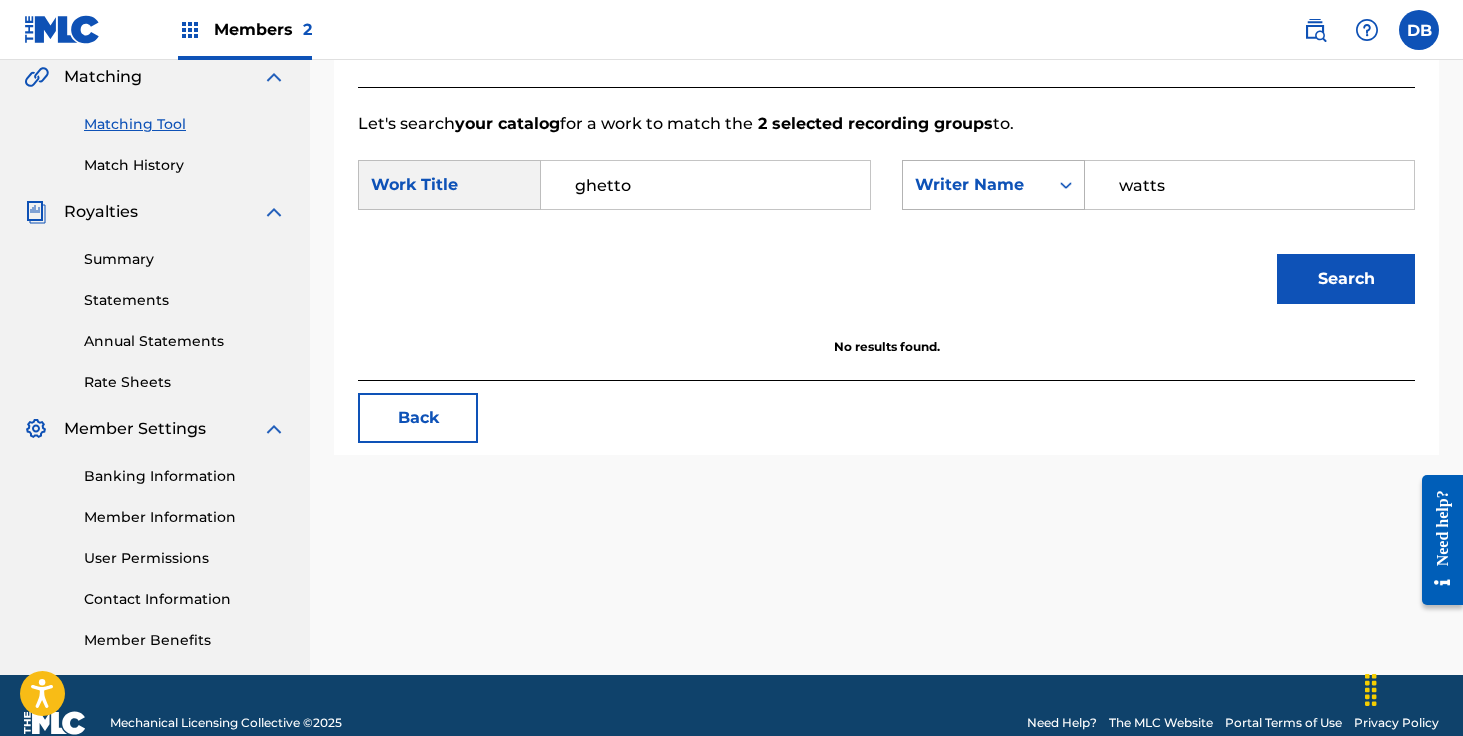 type on "watts" 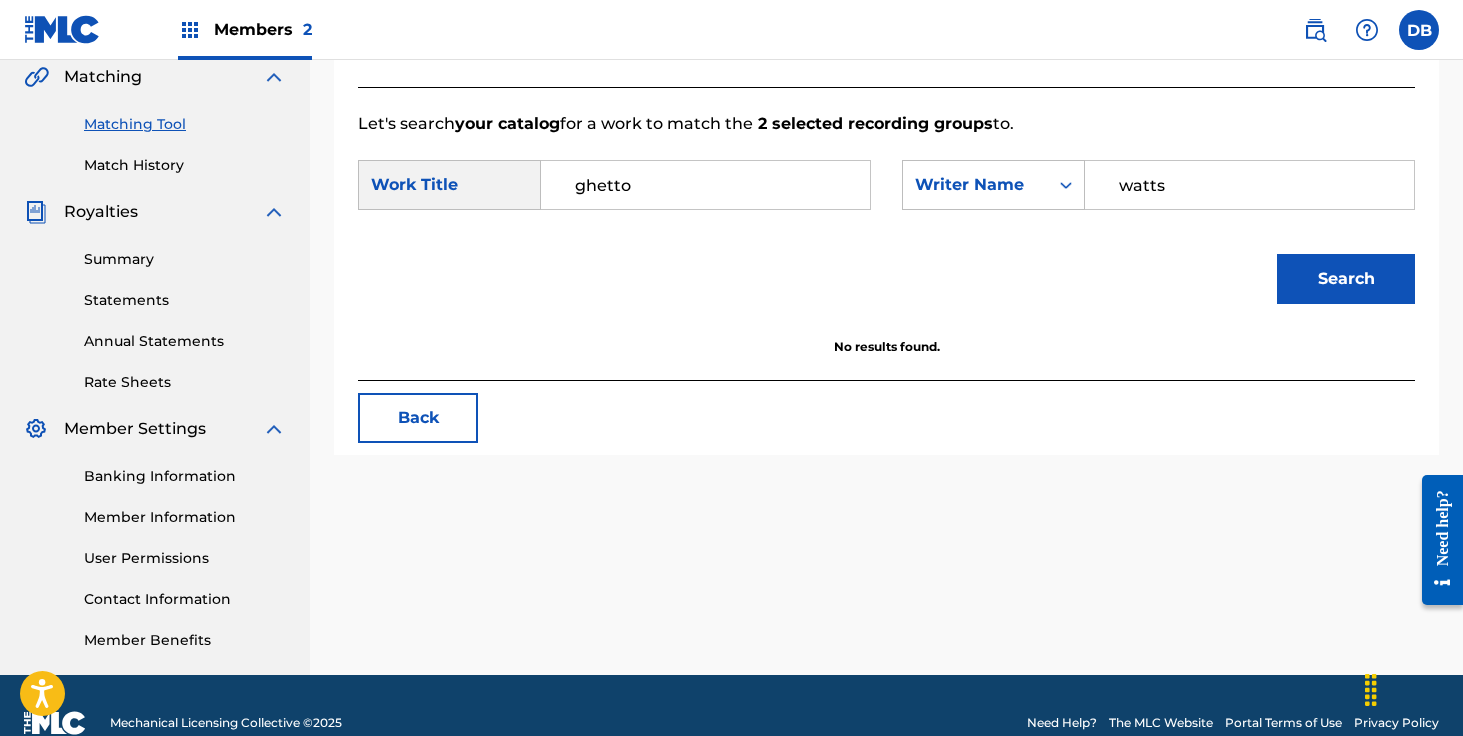 click on "ghetto" at bounding box center (705, 185) 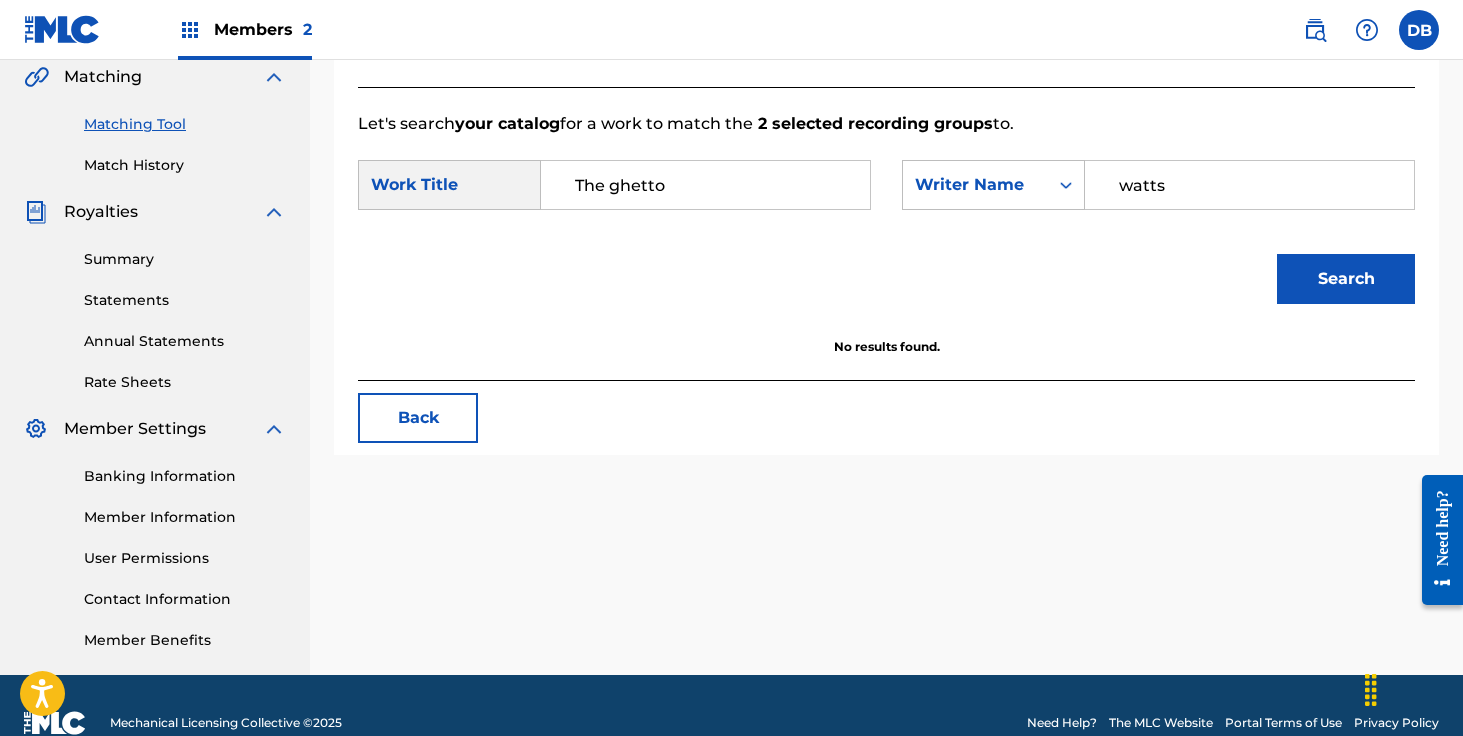 click on "Search" at bounding box center (1346, 279) 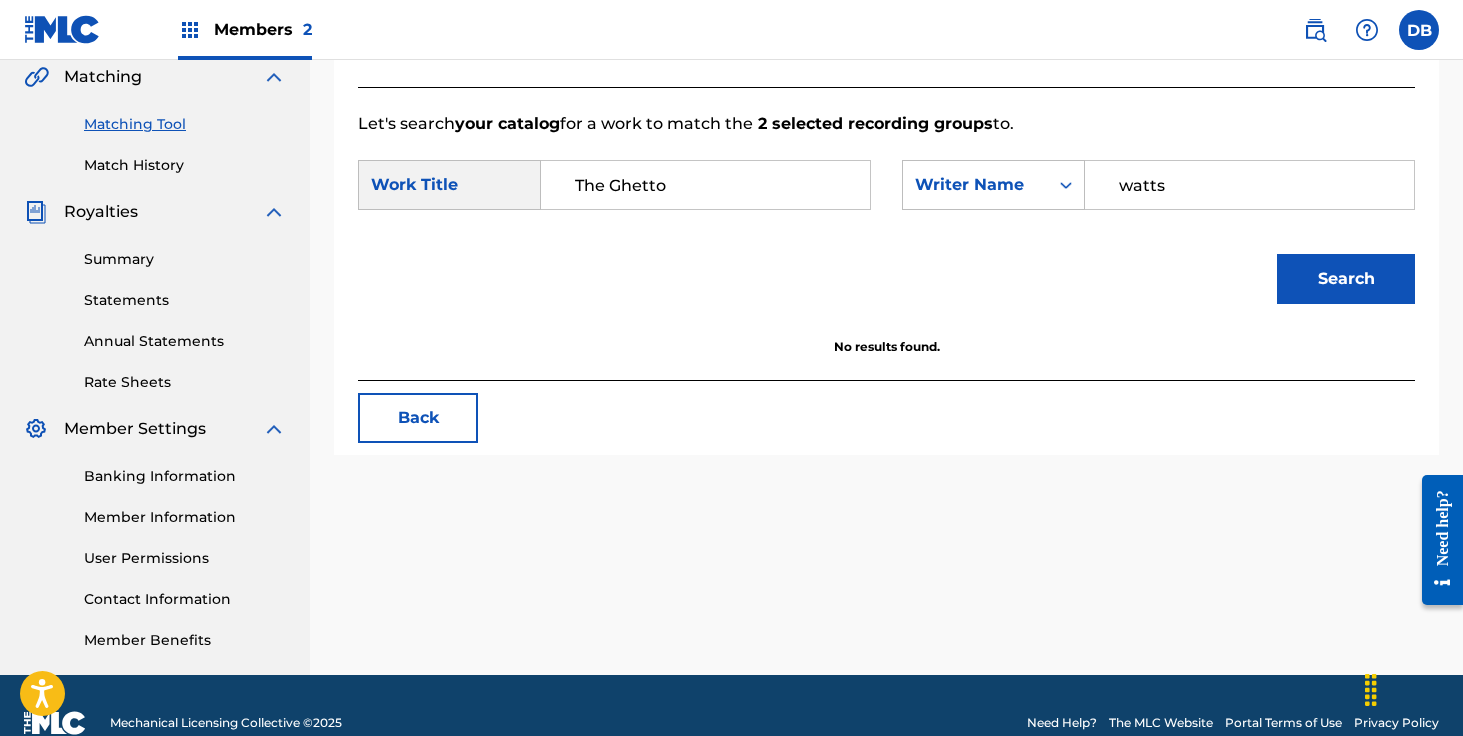 type on "The Ghetto" 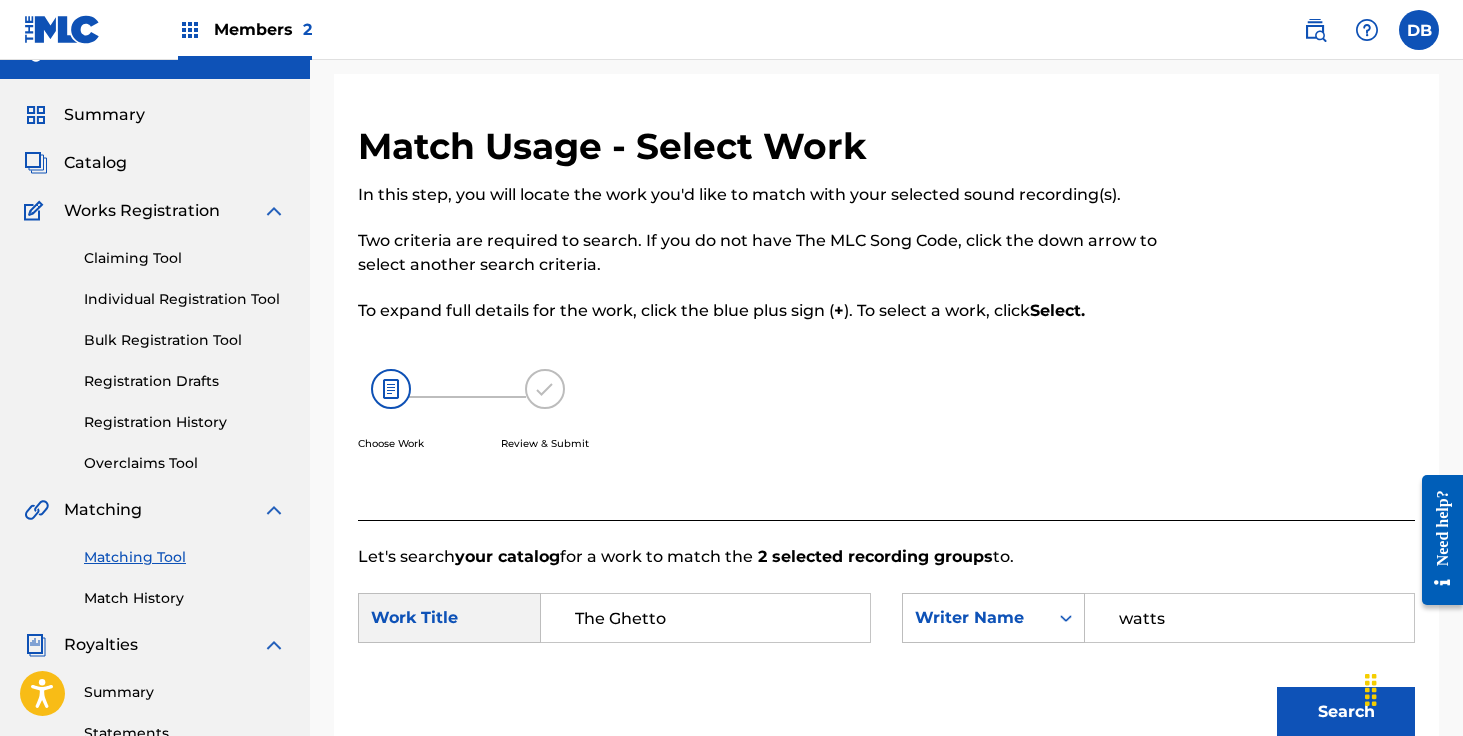 scroll, scrollTop: 37, scrollLeft: 0, axis: vertical 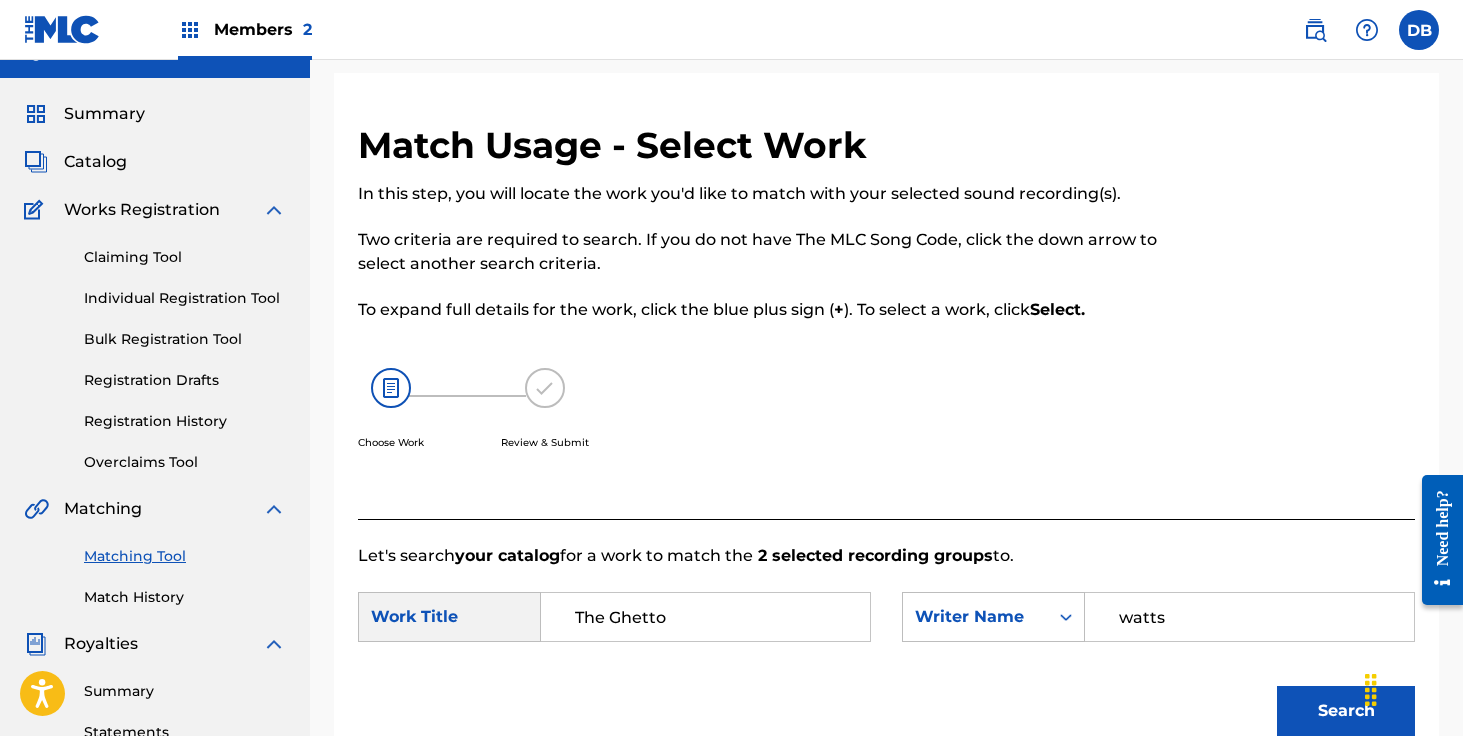 click on "Matching Tool" at bounding box center [185, 556] 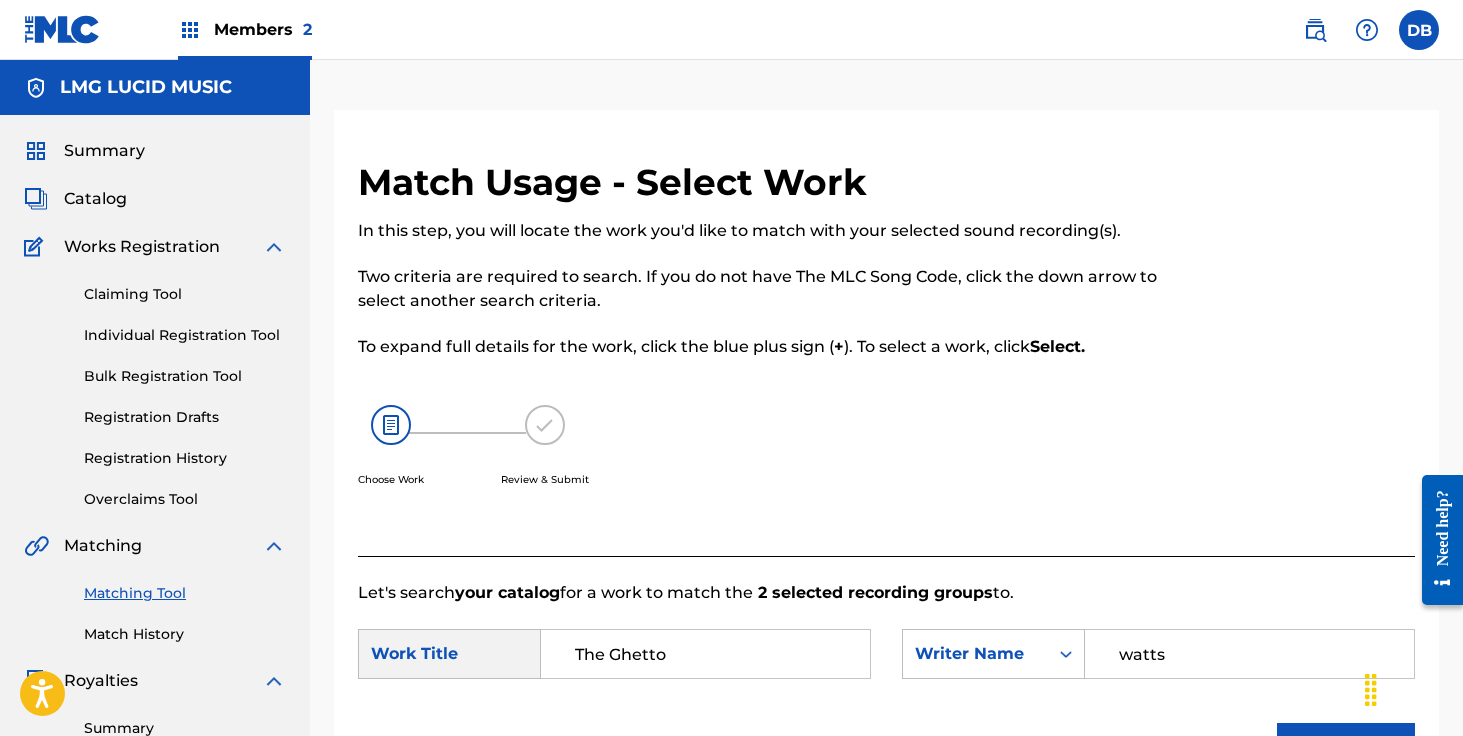 click on "Matching Tool" at bounding box center (185, 593) 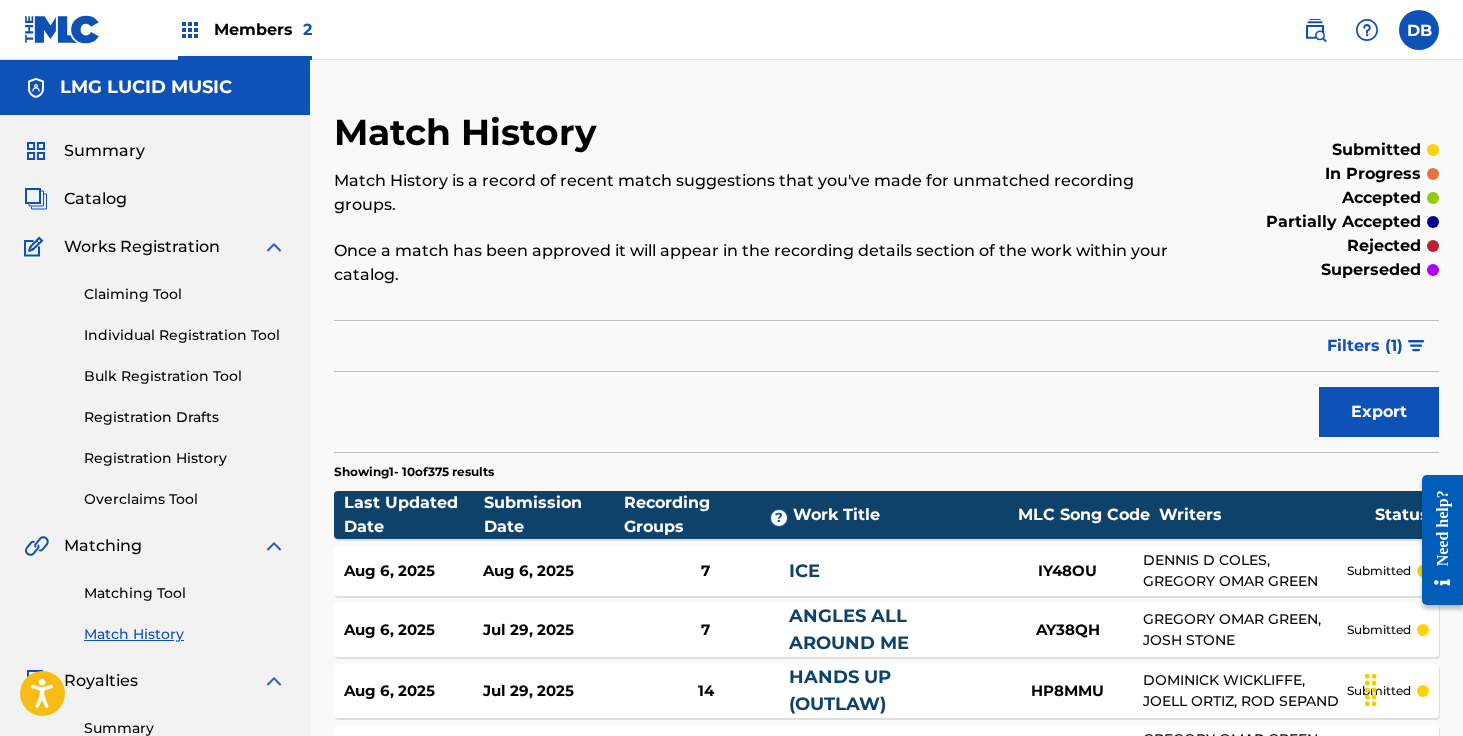 click on "Matching Tool" at bounding box center [185, 593] 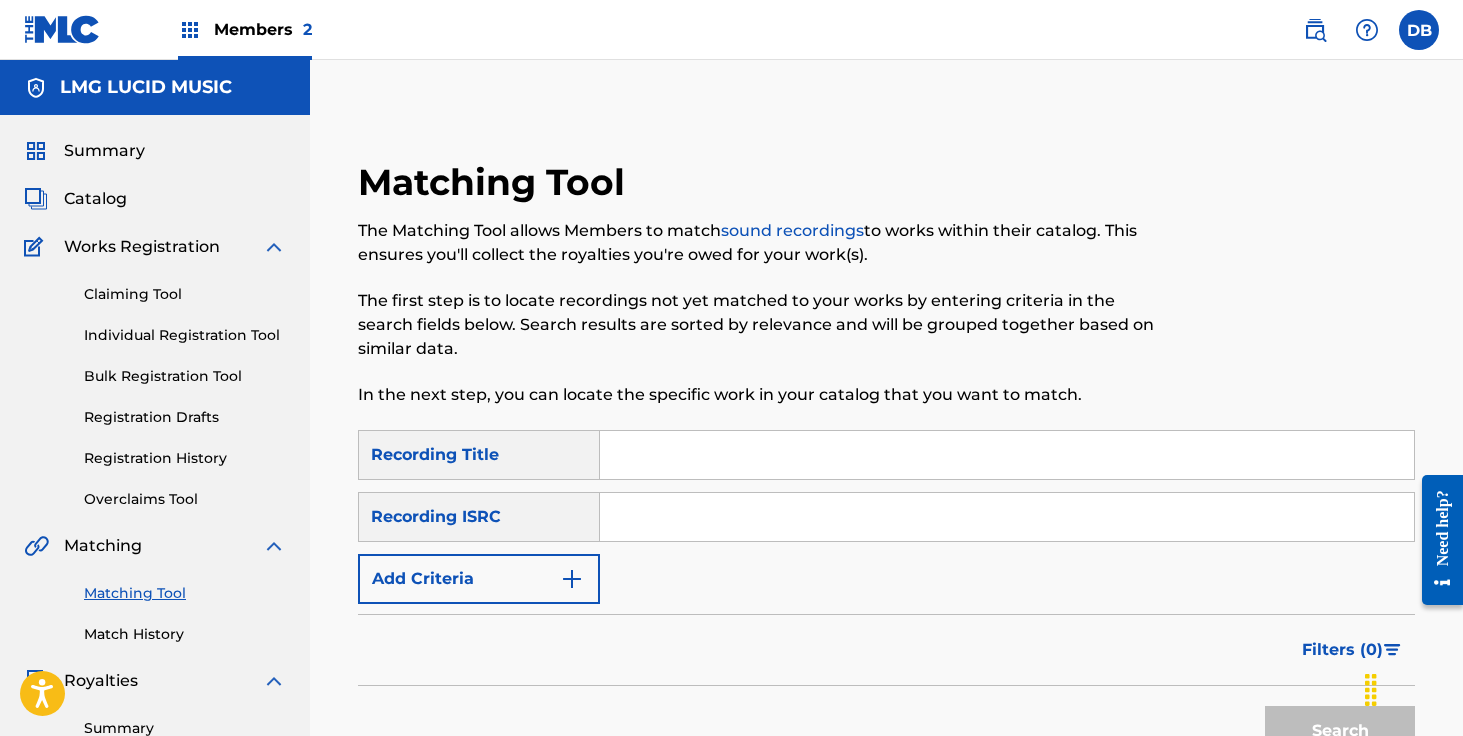click at bounding box center (1007, 455) 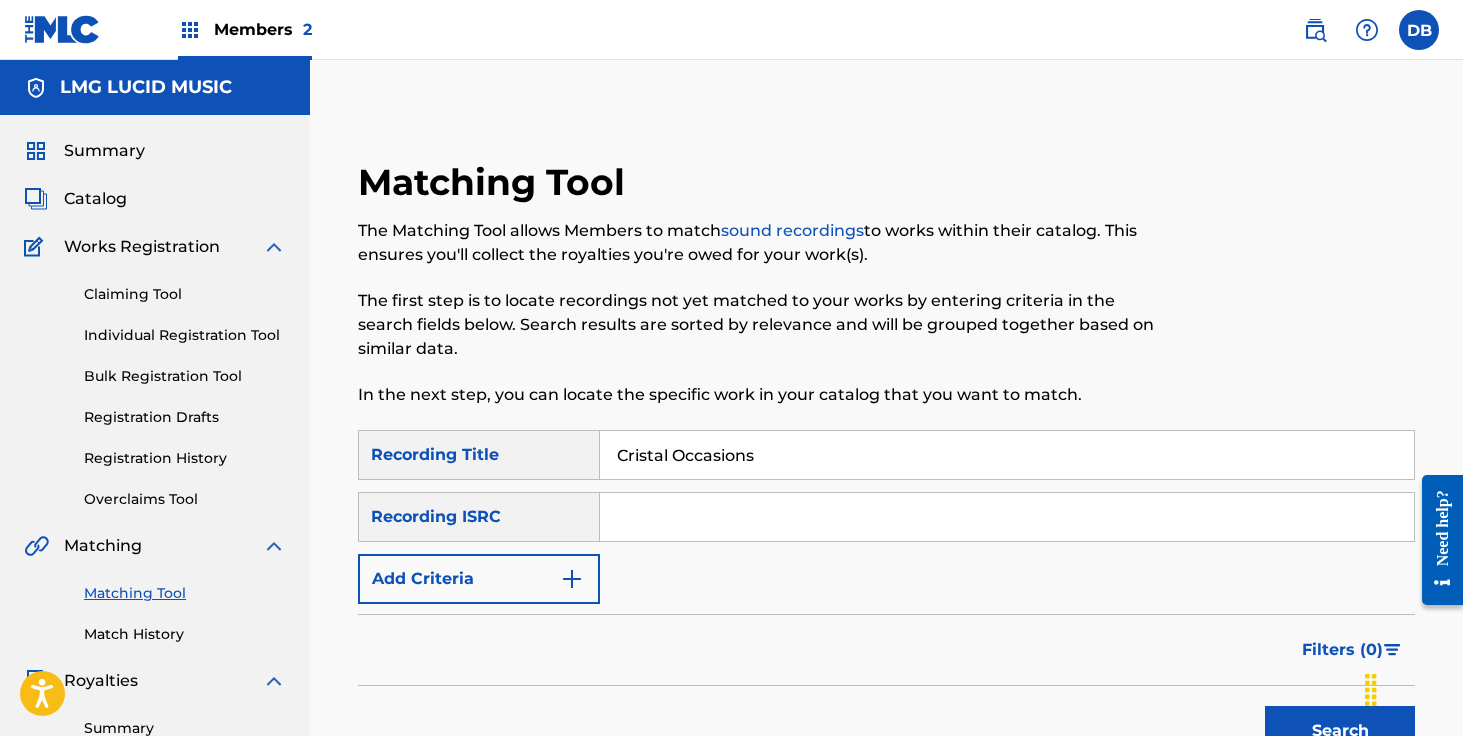 type on "Cristal Occasions" 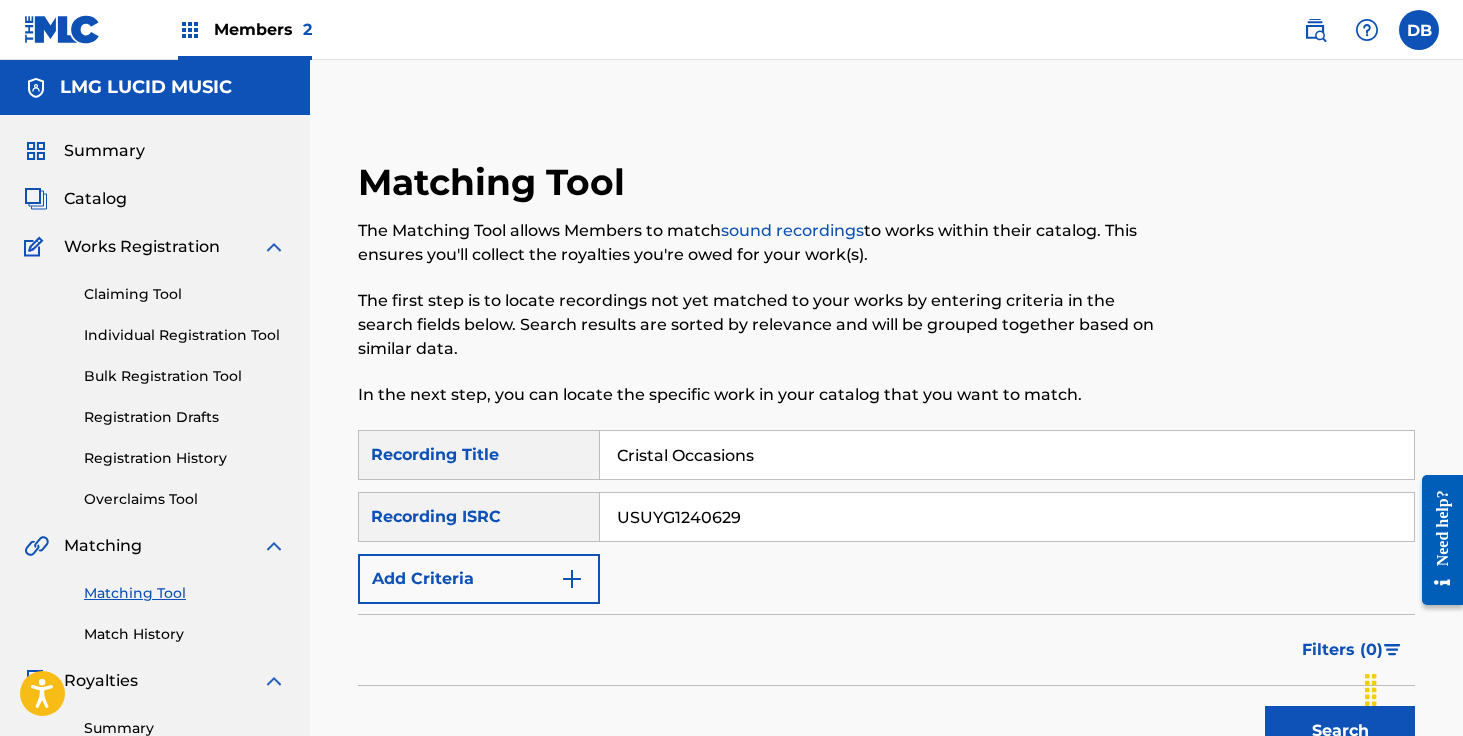 type on "USUYG1240629" 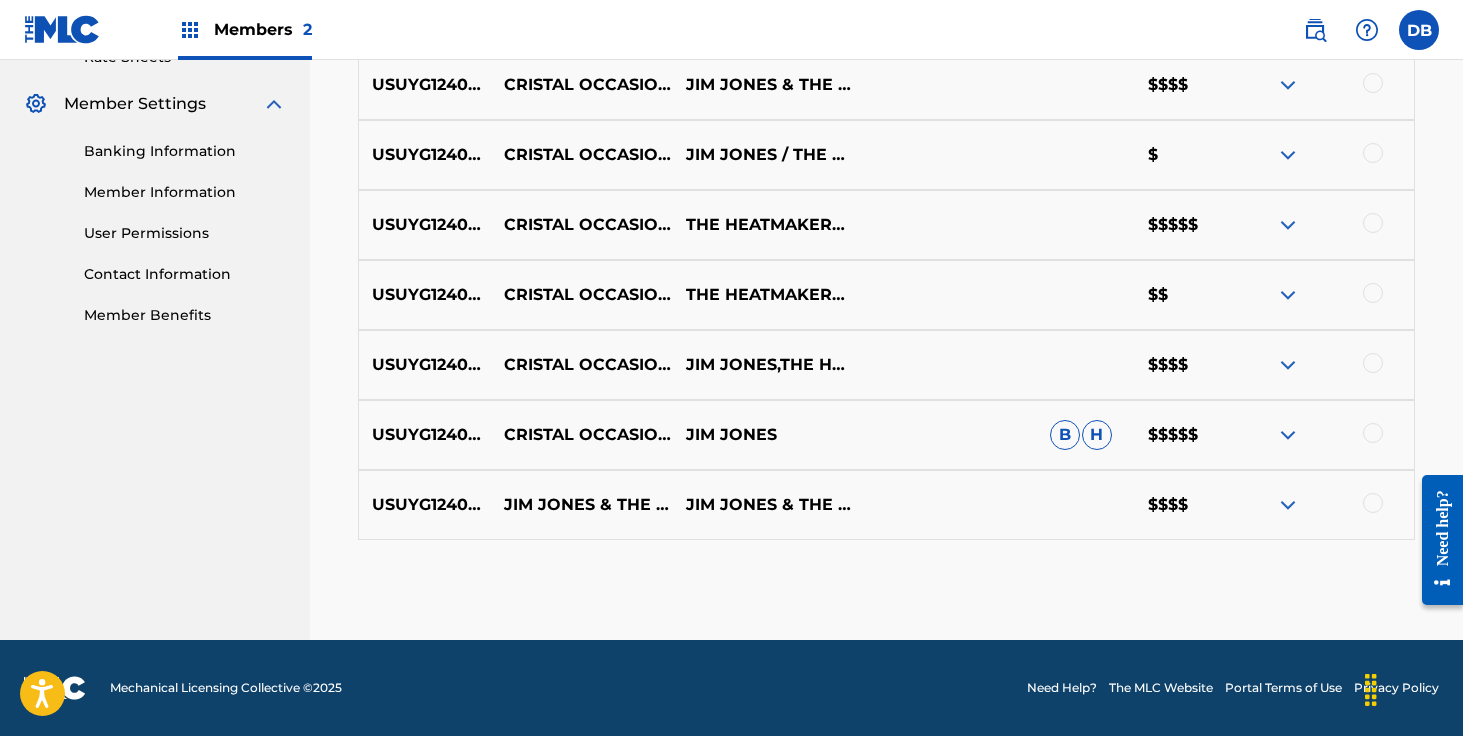 scroll, scrollTop: 689, scrollLeft: 0, axis: vertical 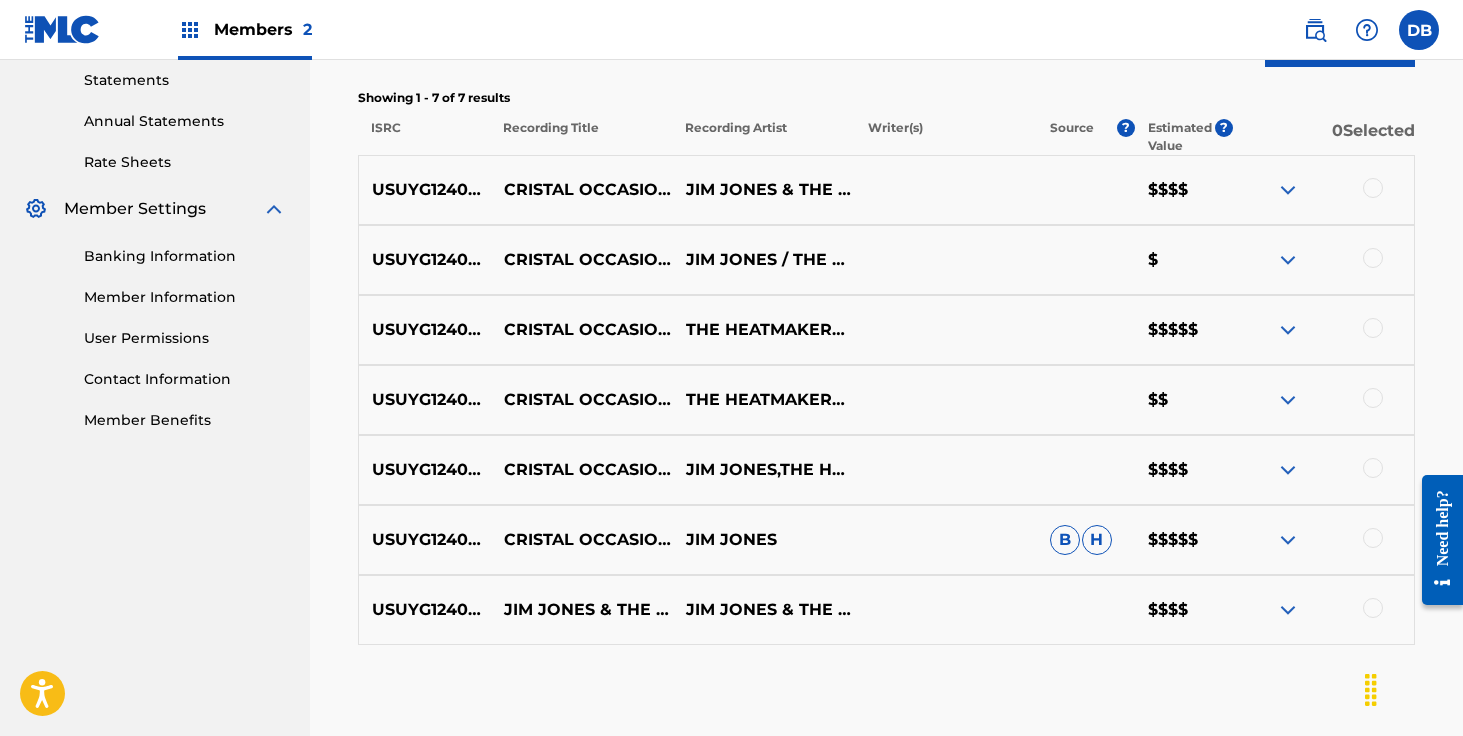 click at bounding box center [1373, 188] 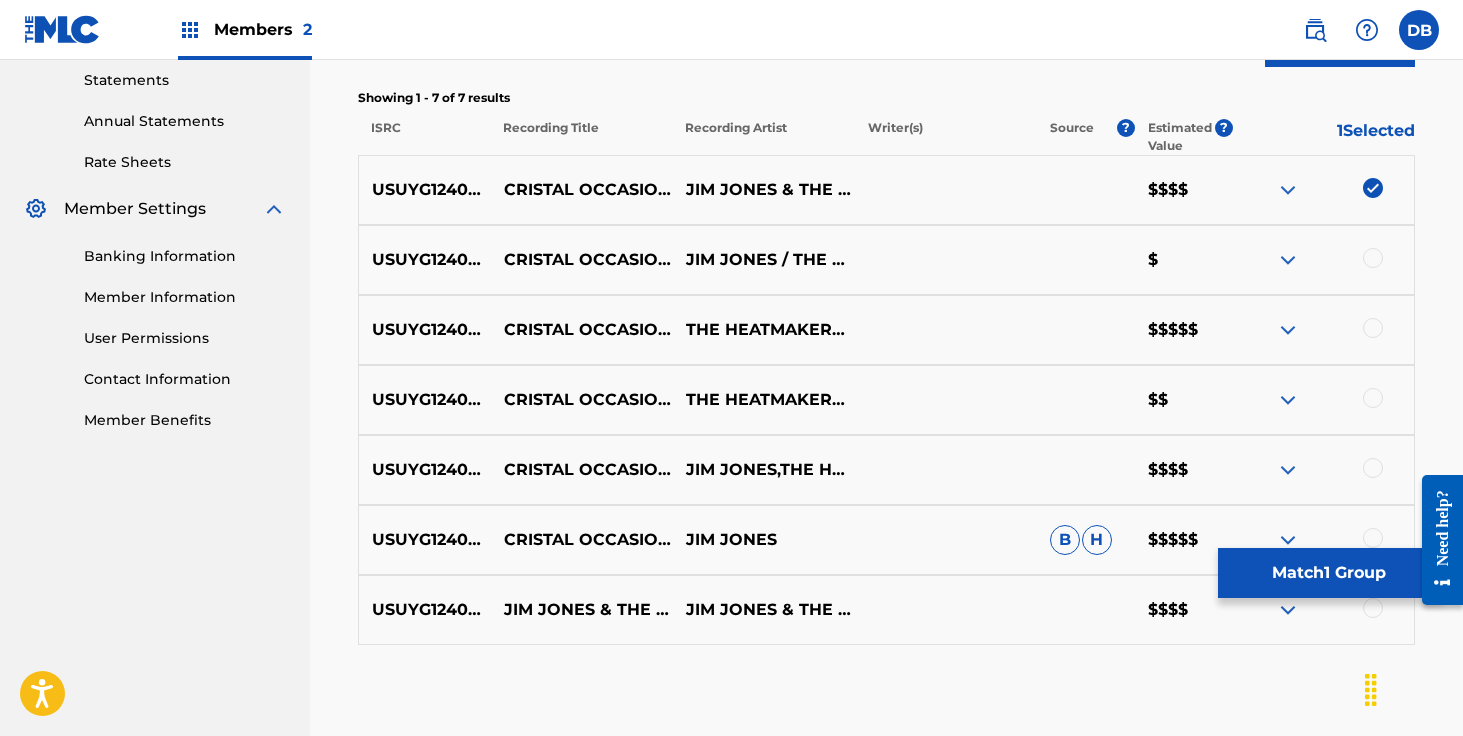 click at bounding box center [1373, 258] 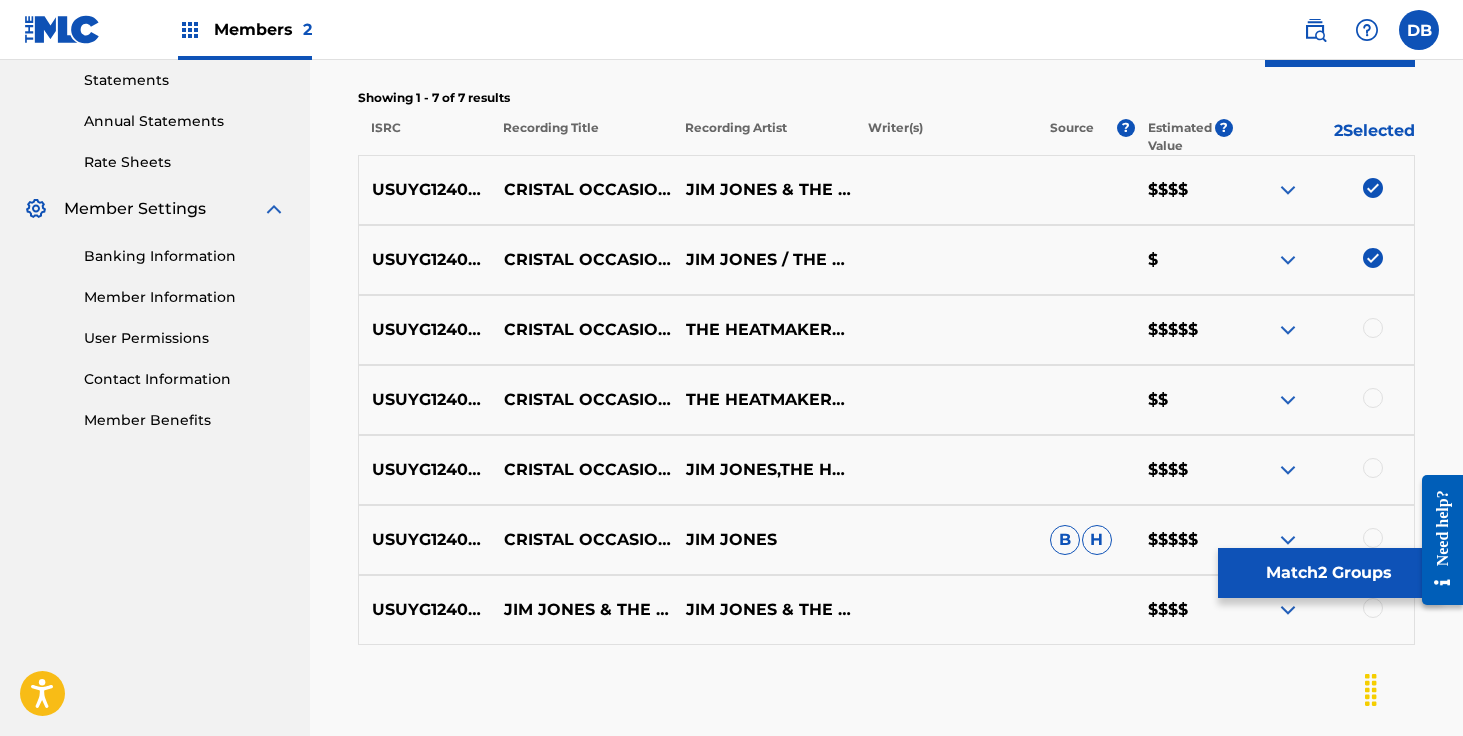 click on "USUYG1240629 CRISTAL OCCASIONS THE HEATMAKERZ|JIM JONES $$$$$" at bounding box center [886, 330] 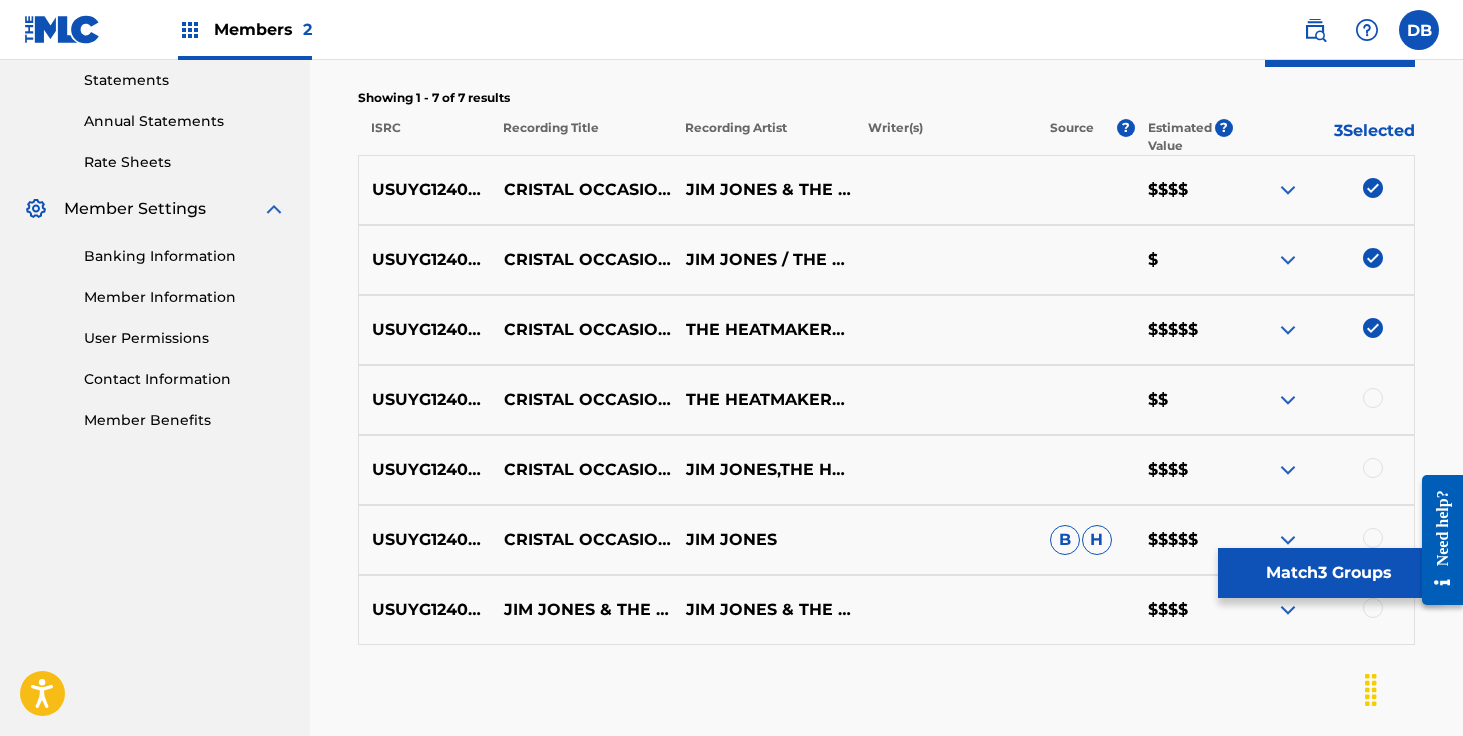 click at bounding box center (1373, 398) 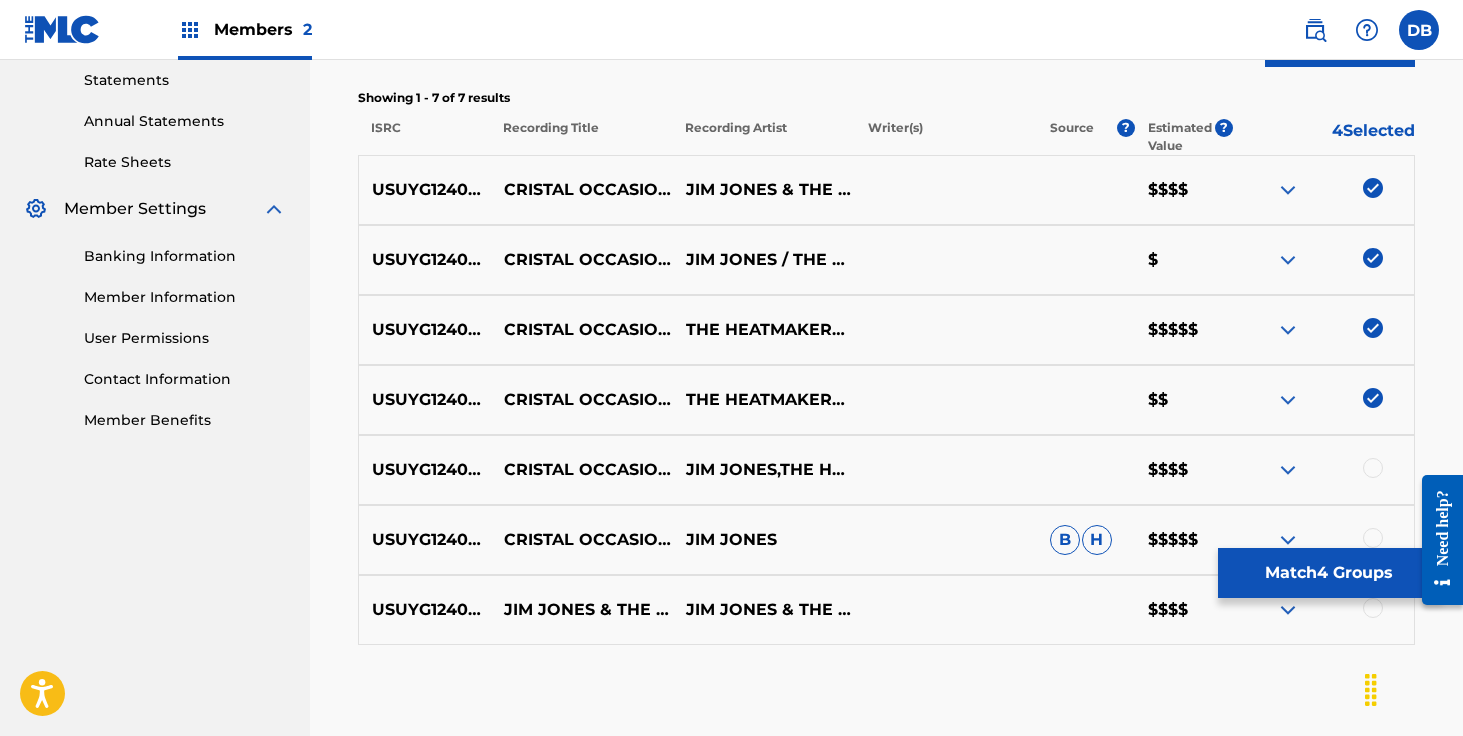 click at bounding box center [1373, 468] 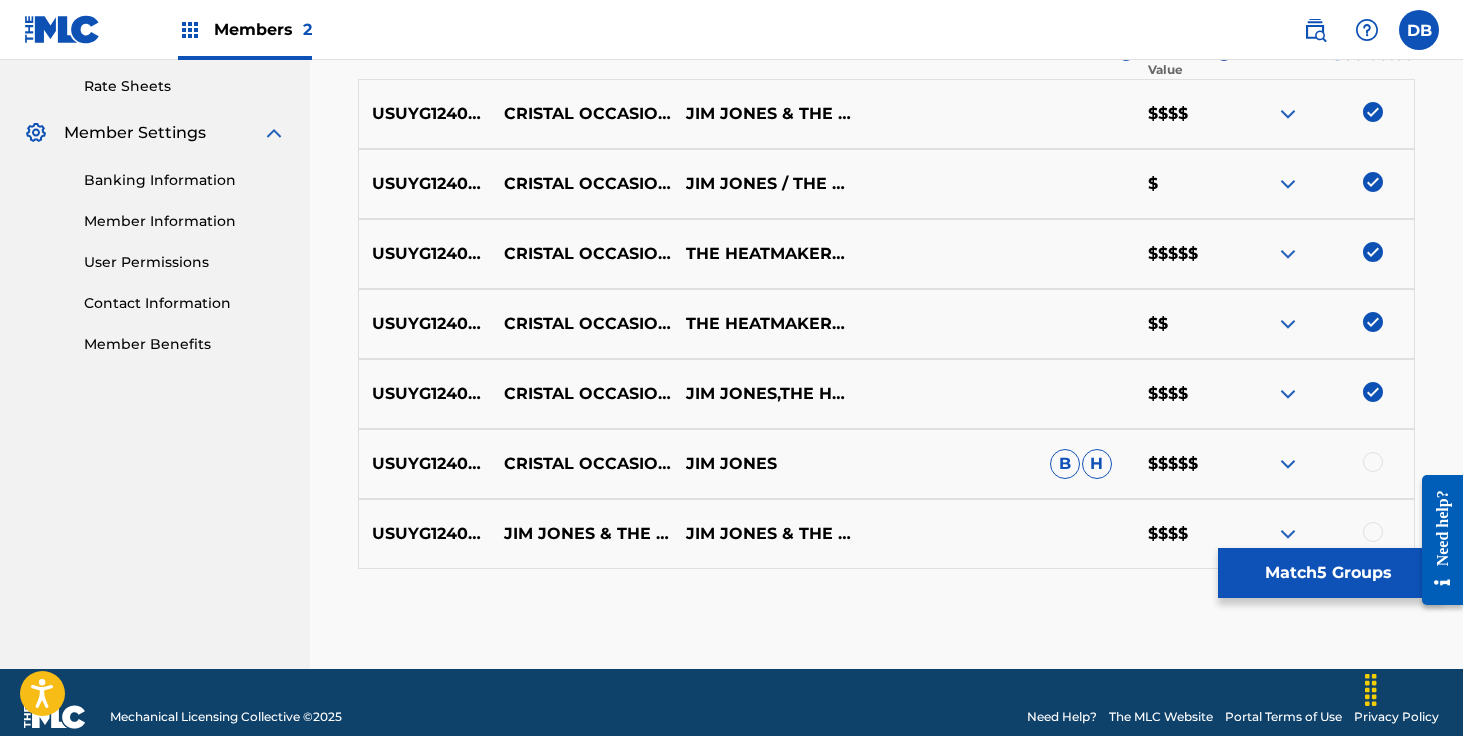 scroll, scrollTop: 794, scrollLeft: 0, axis: vertical 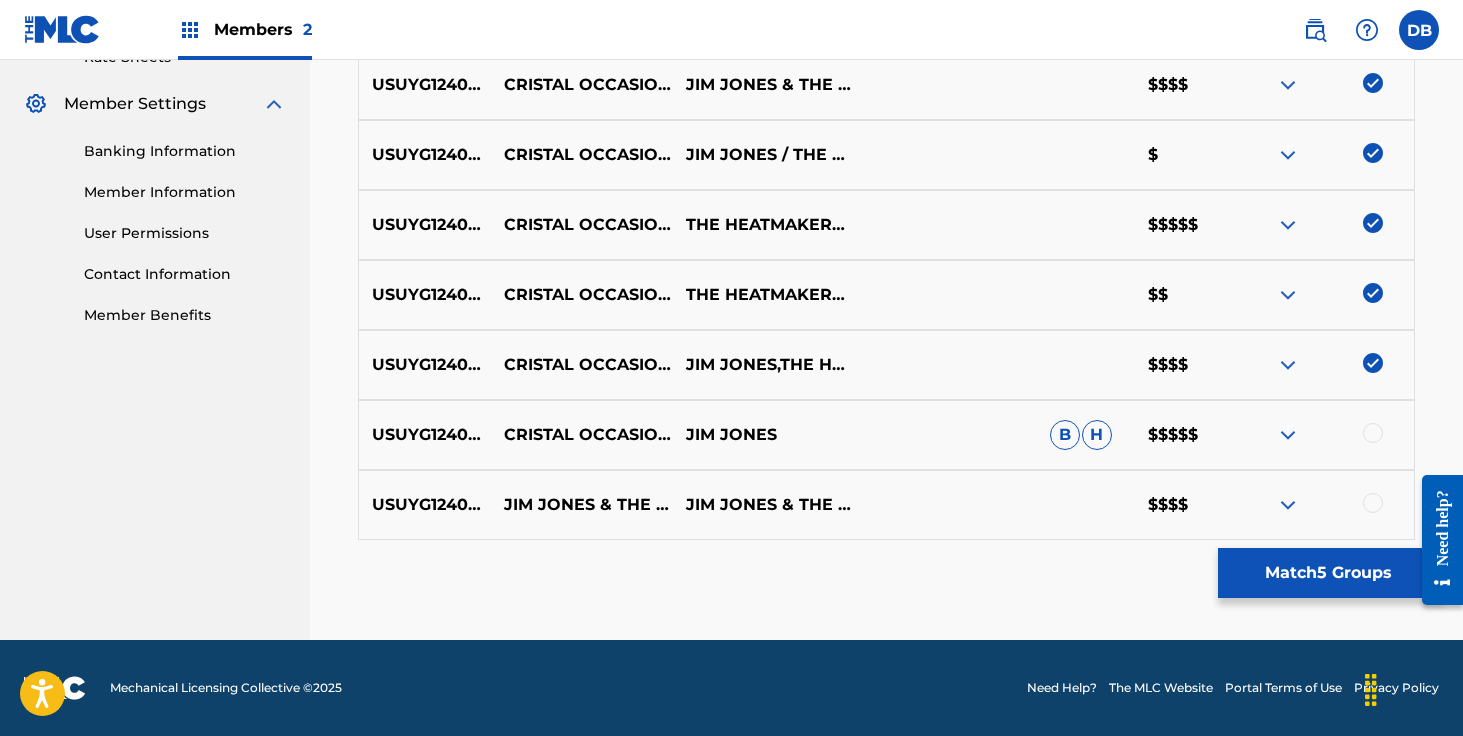 click at bounding box center (1373, 433) 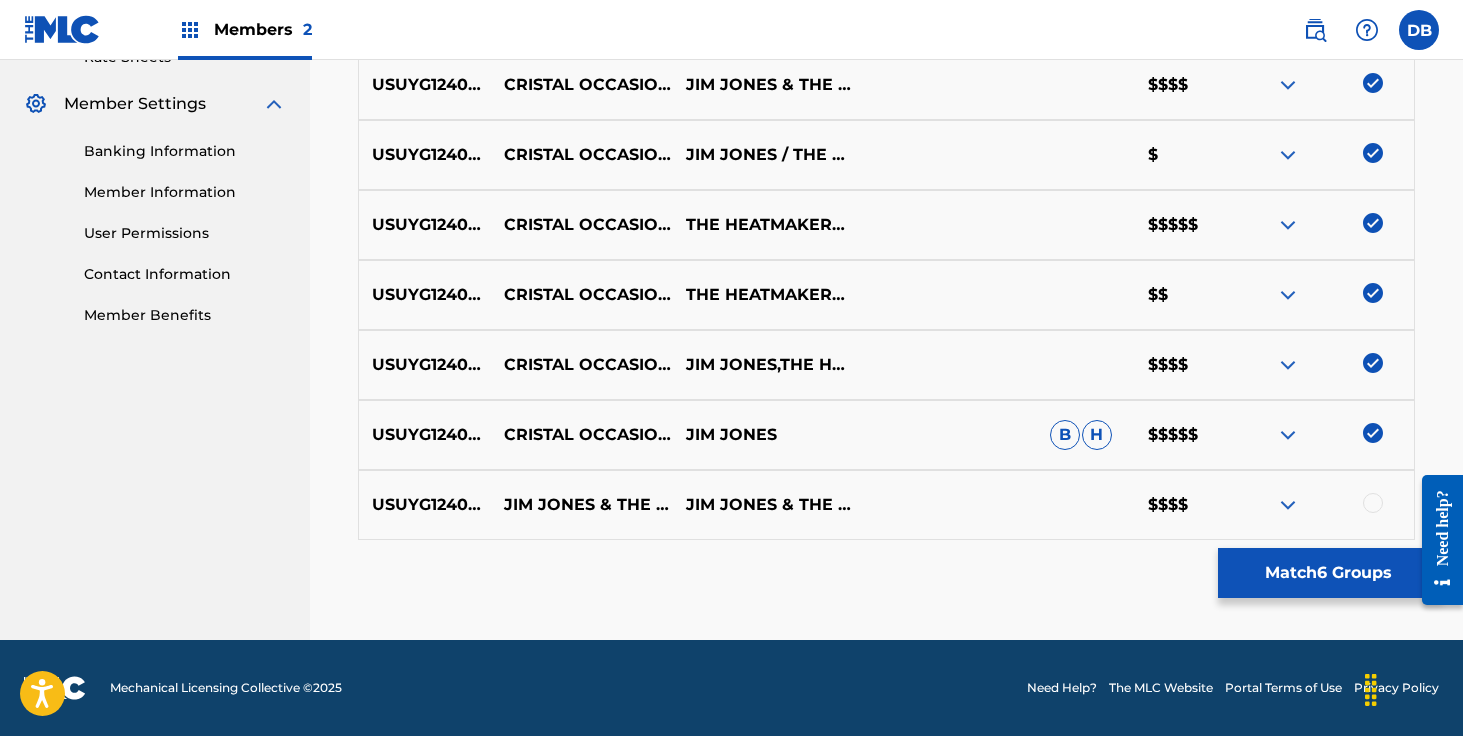 click at bounding box center (1373, 503) 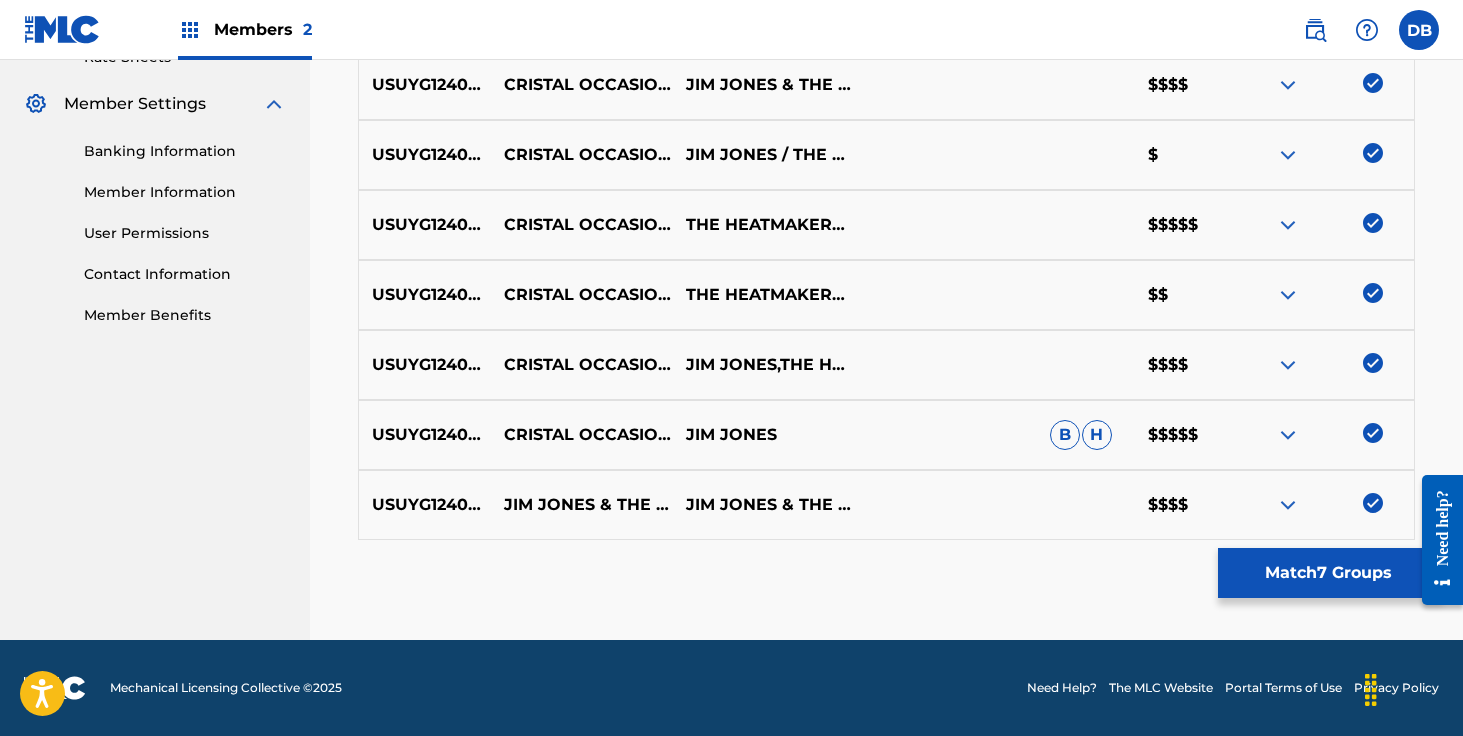 click on "Match  7 Groups" at bounding box center [1328, 573] 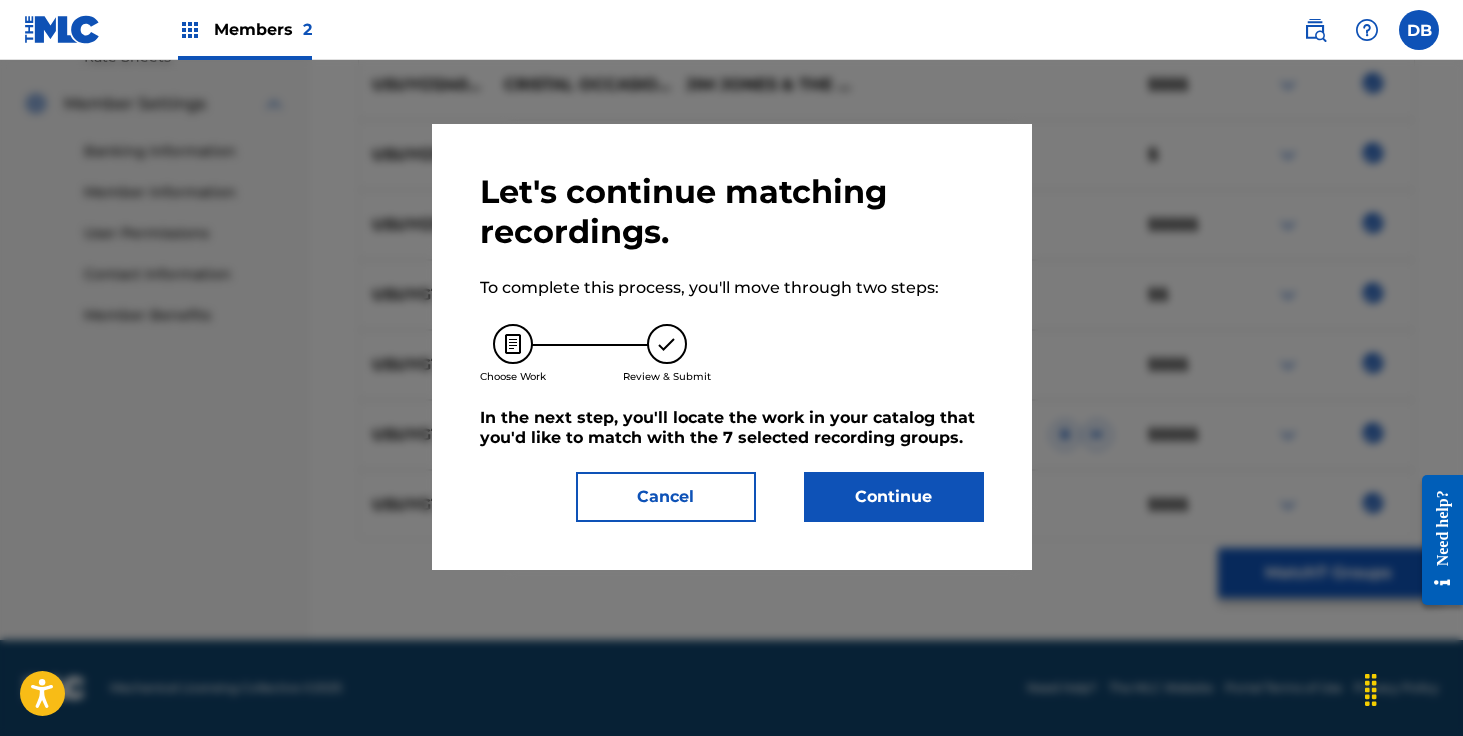 click on "Continue" at bounding box center [894, 497] 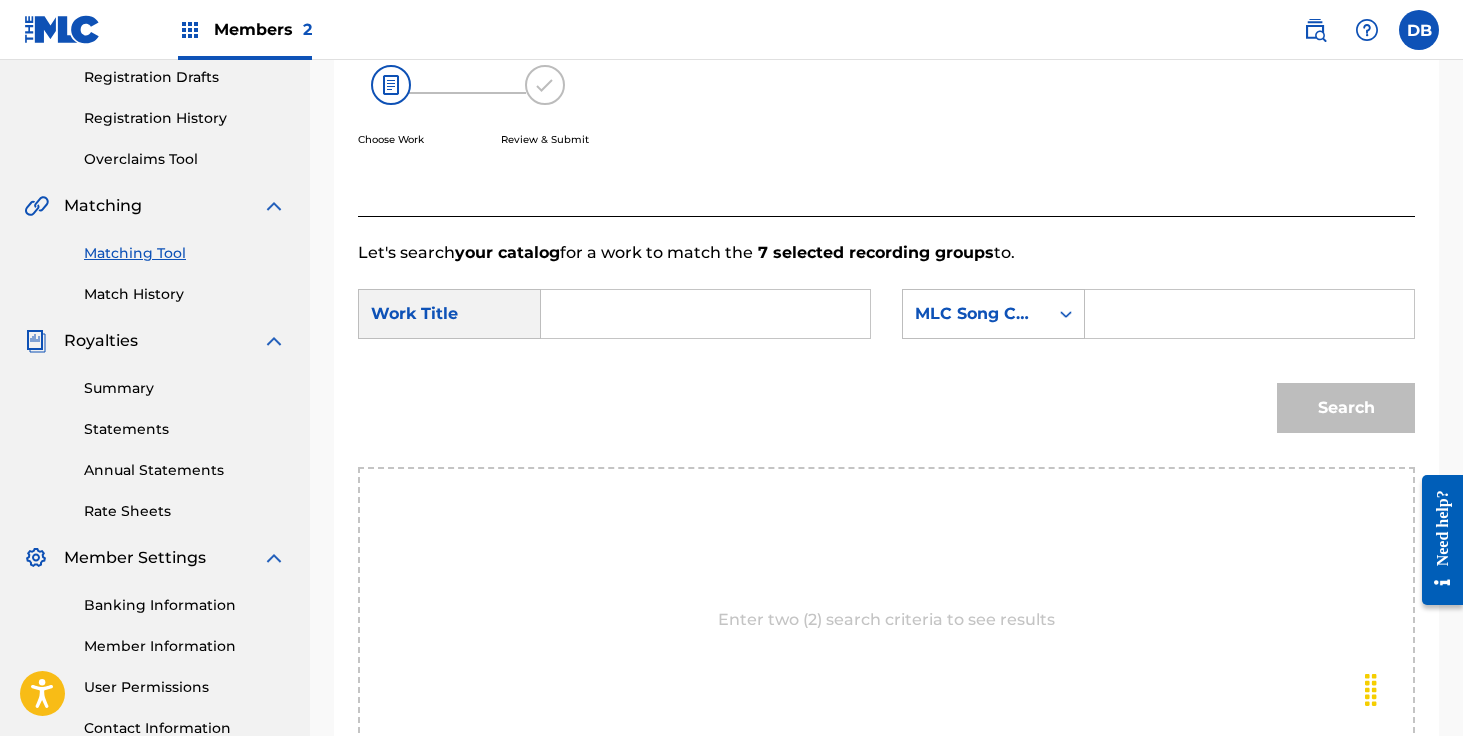 scroll, scrollTop: 283, scrollLeft: 0, axis: vertical 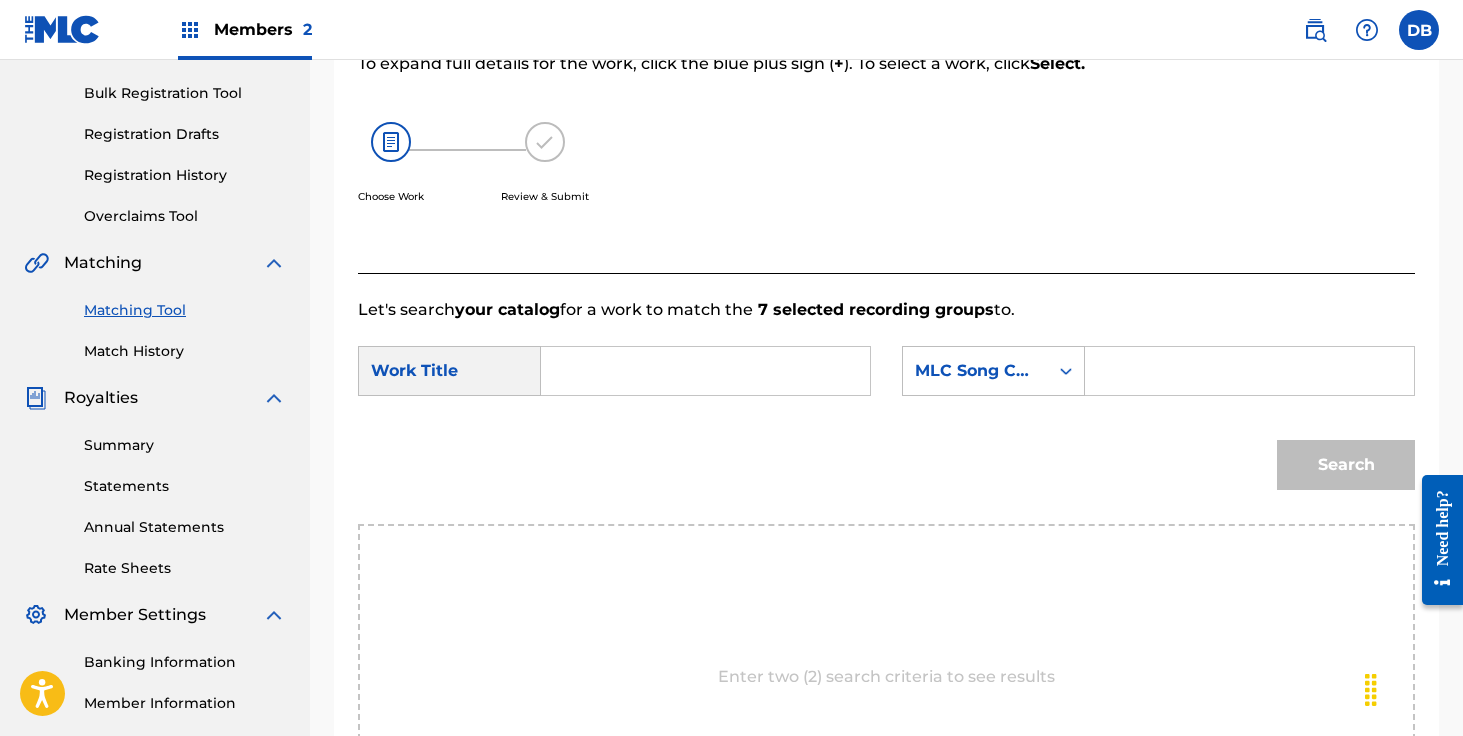 click at bounding box center (705, 371) 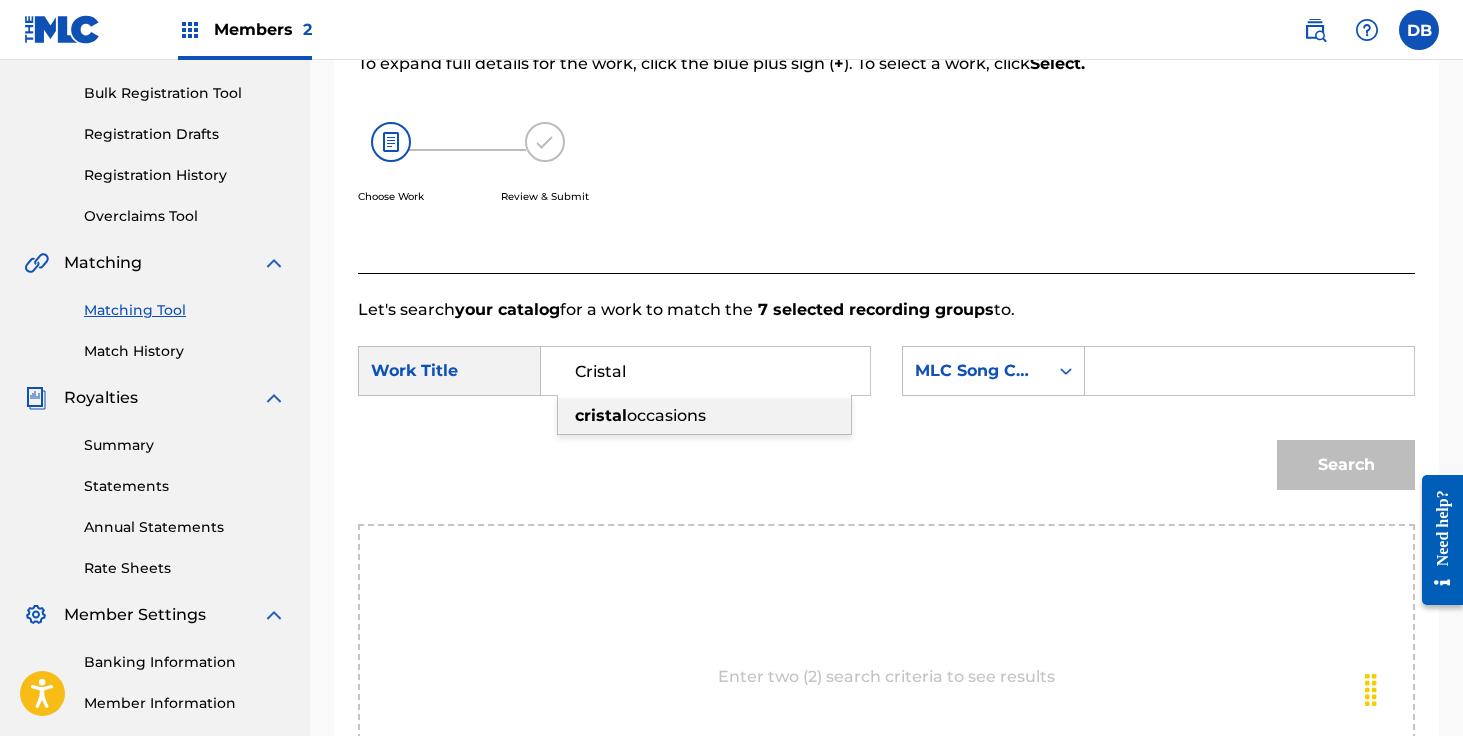 click on "occasions" at bounding box center (666, 415) 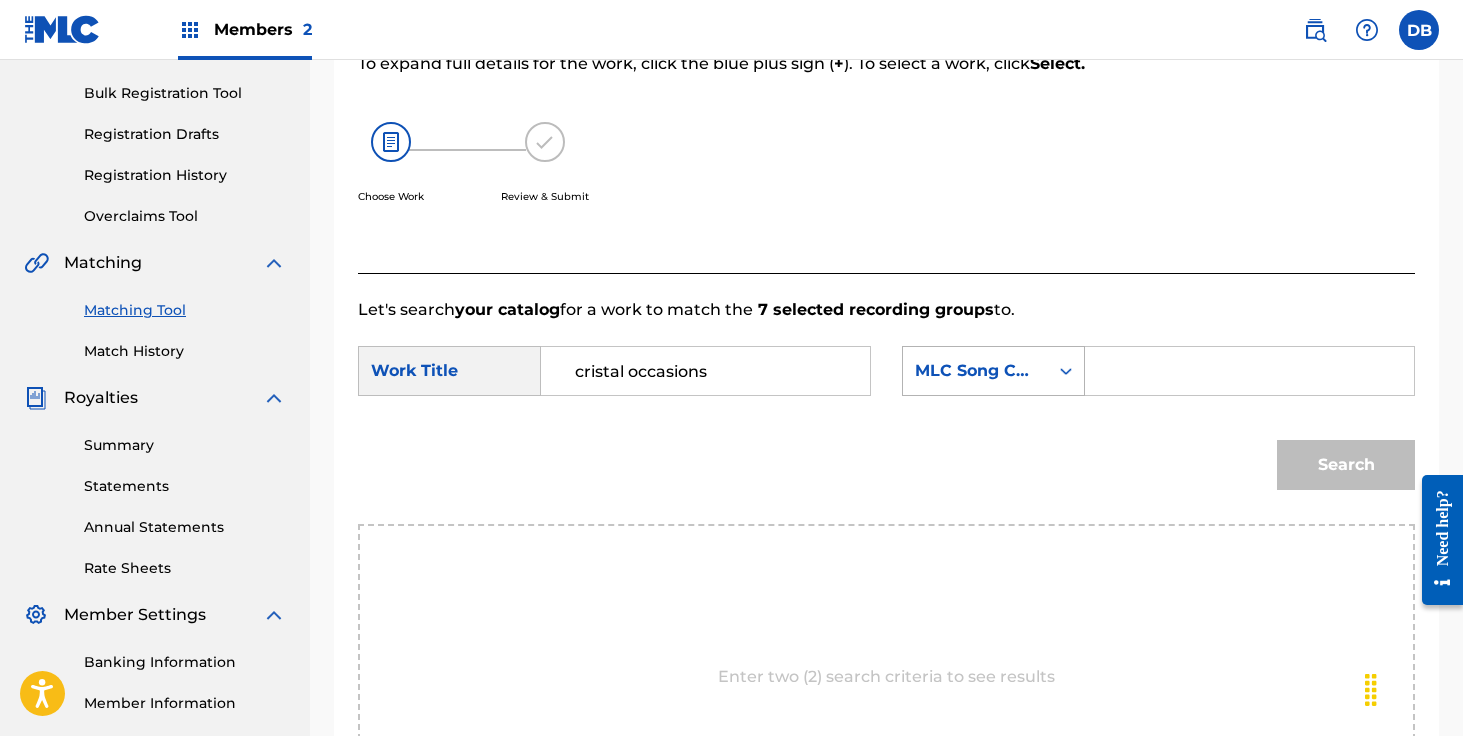 click on "MLC Song Code" at bounding box center [975, 371] 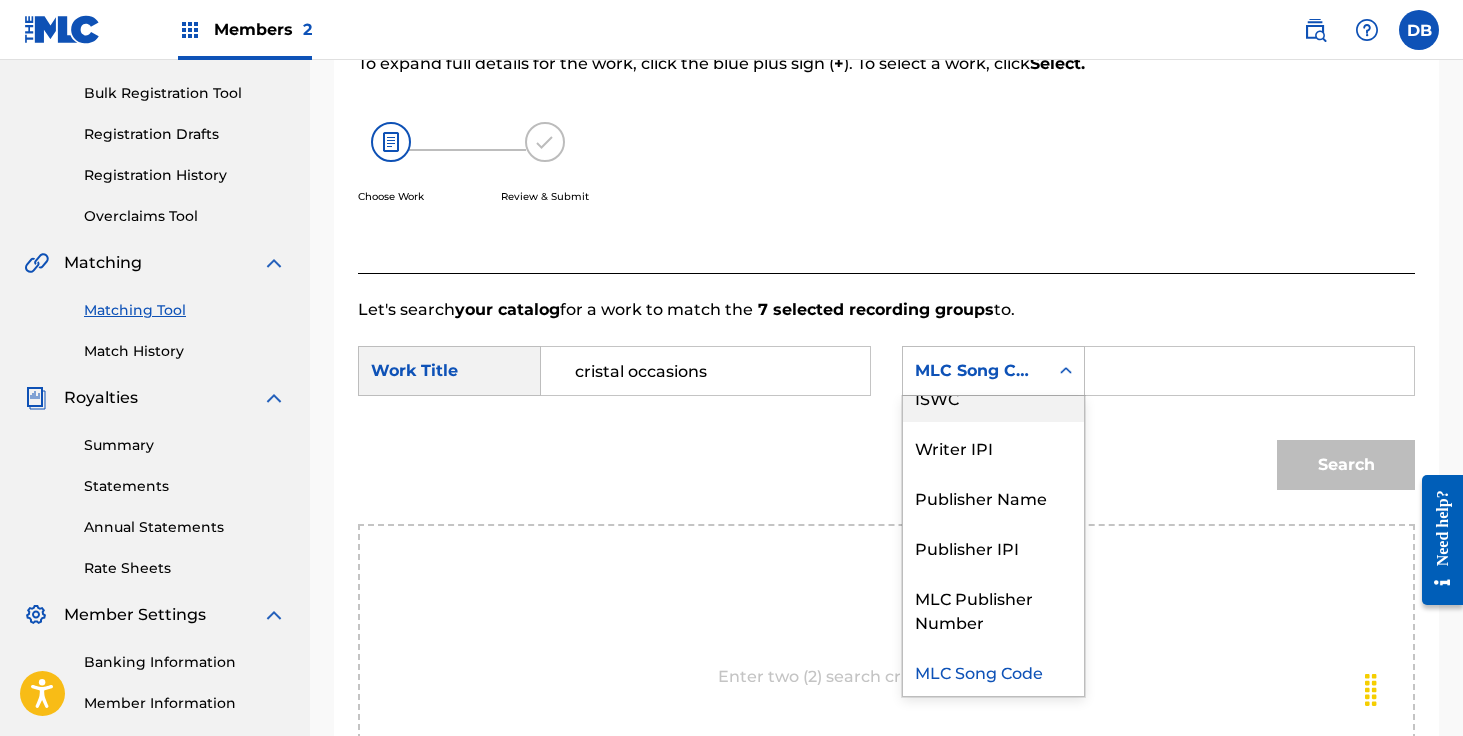scroll, scrollTop: 0, scrollLeft: 0, axis: both 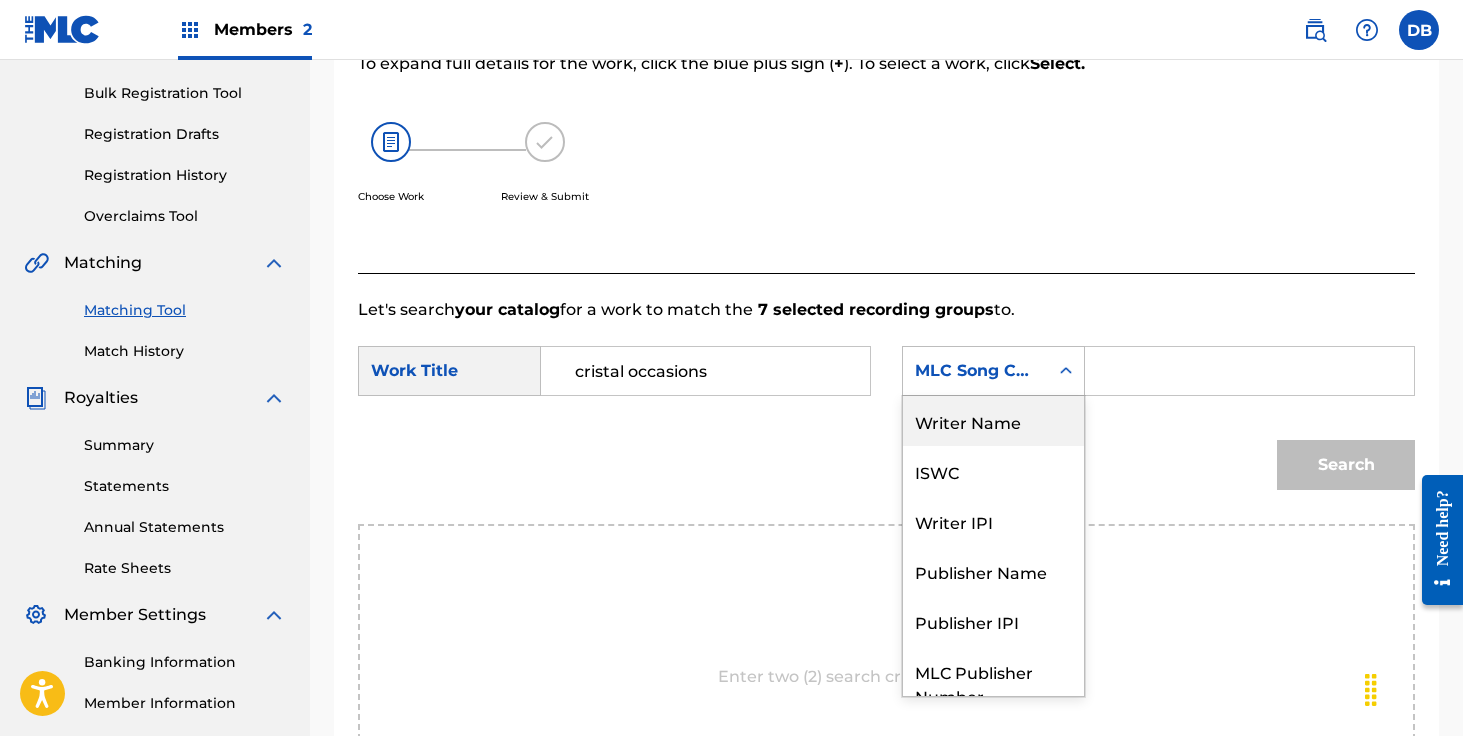 click on "Writer Name" at bounding box center [993, 421] 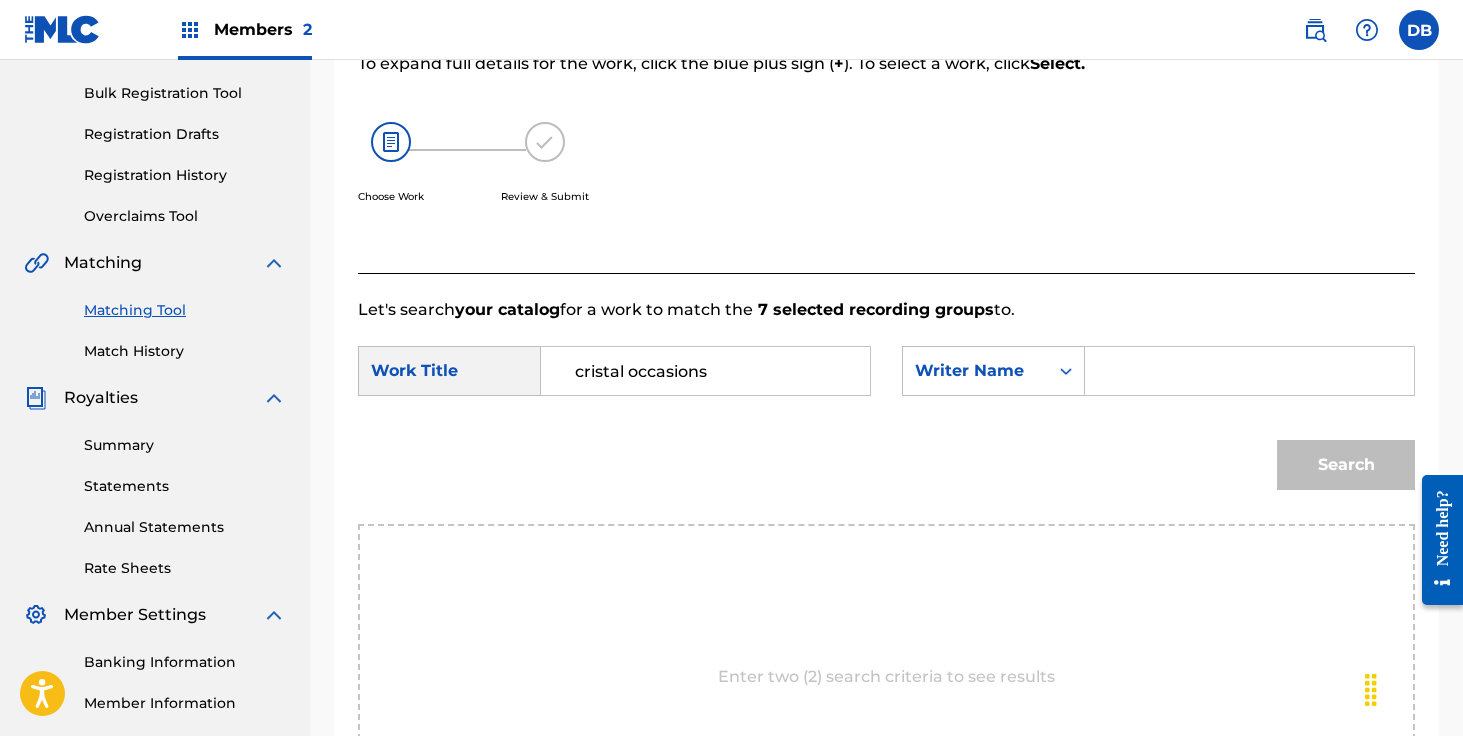 click at bounding box center [1249, 371] 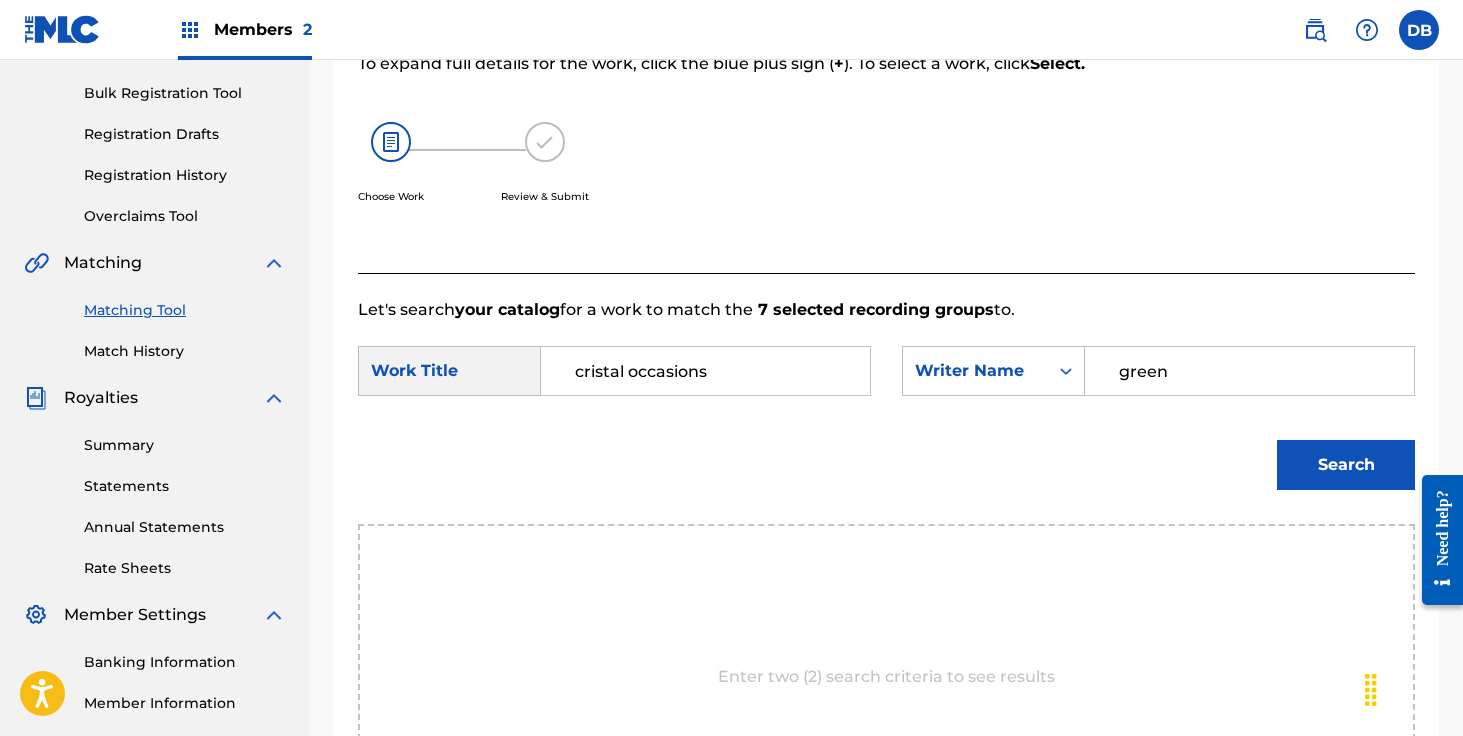 type on "green" 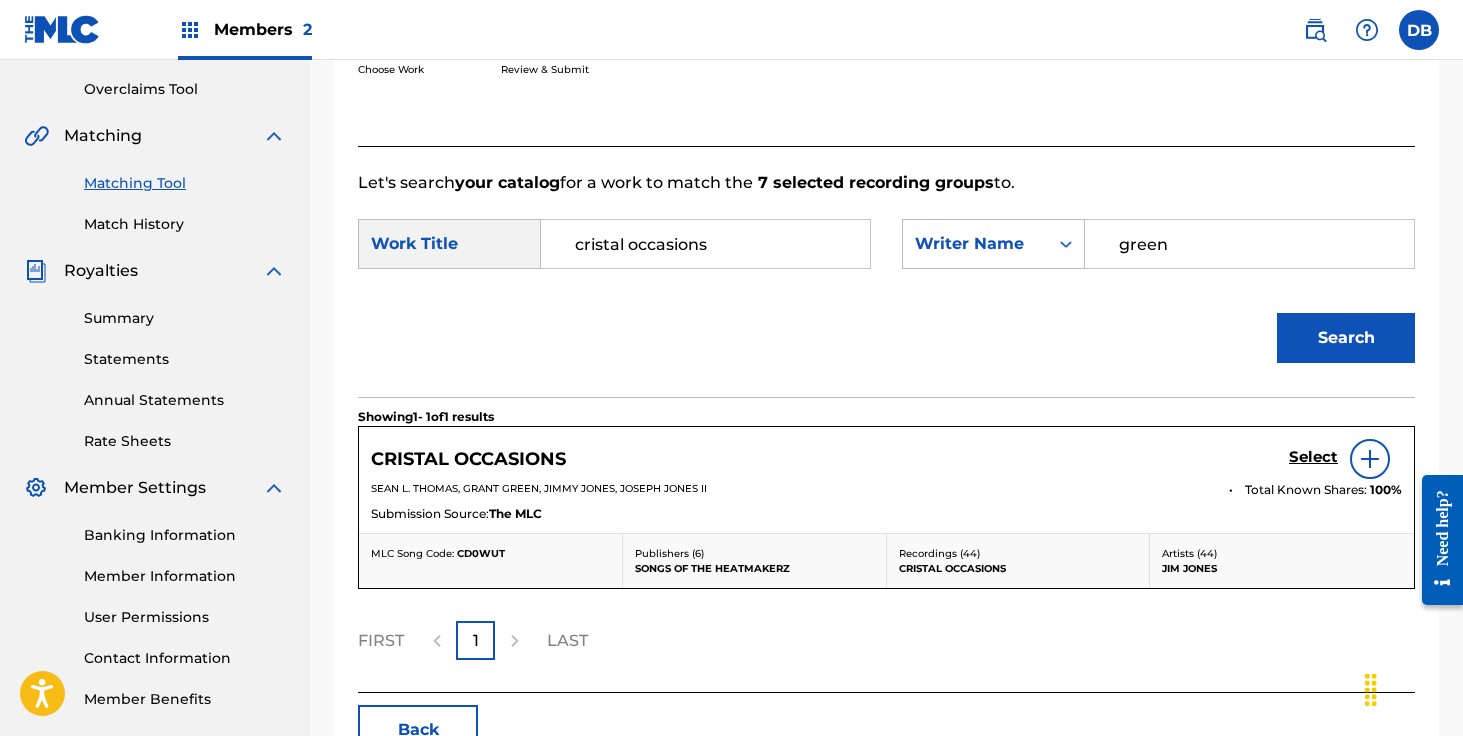 scroll, scrollTop: 503, scrollLeft: 0, axis: vertical 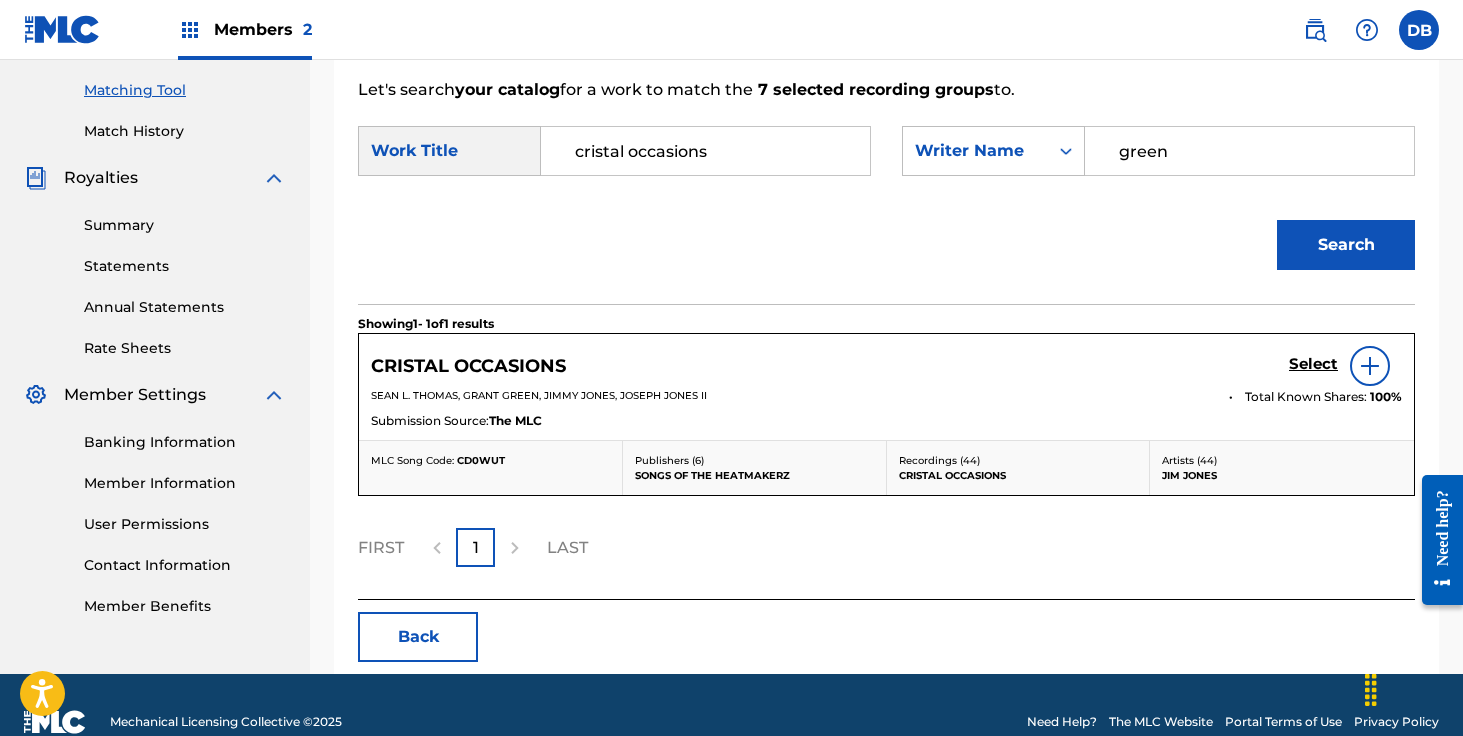 click on "Select" at bounding box center [1313, 364] 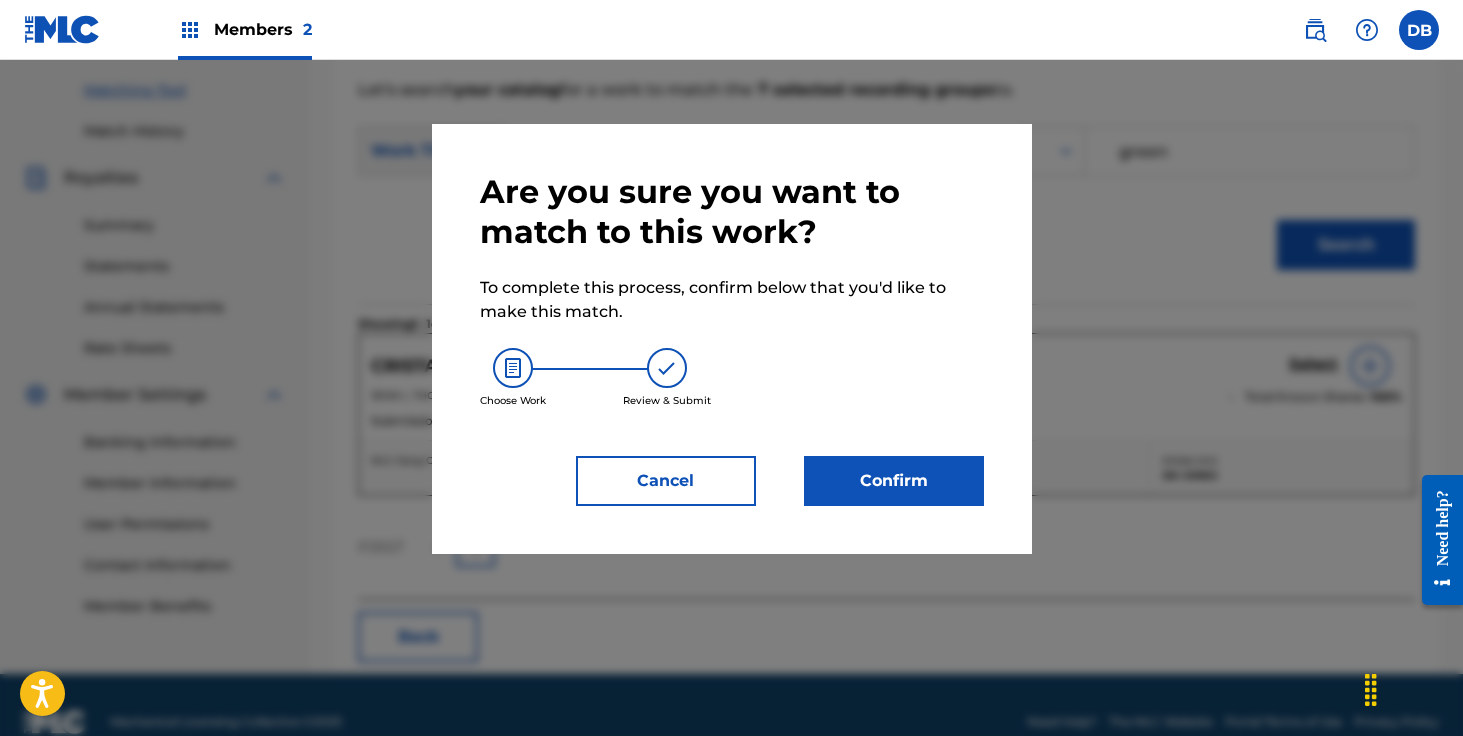 click on "Confirm" at bounding box center [894, 481] 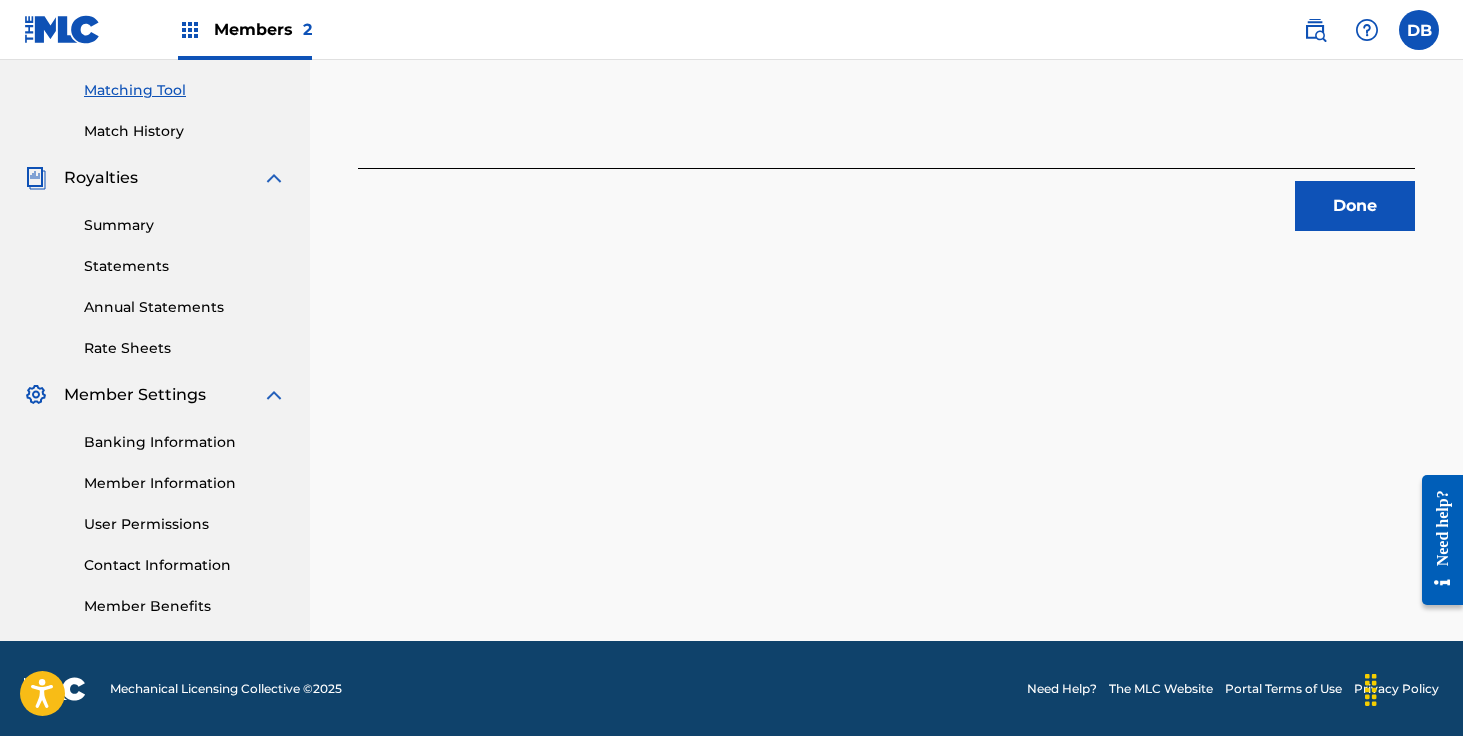 click on "Done" at bounding box center [1355, 206] 